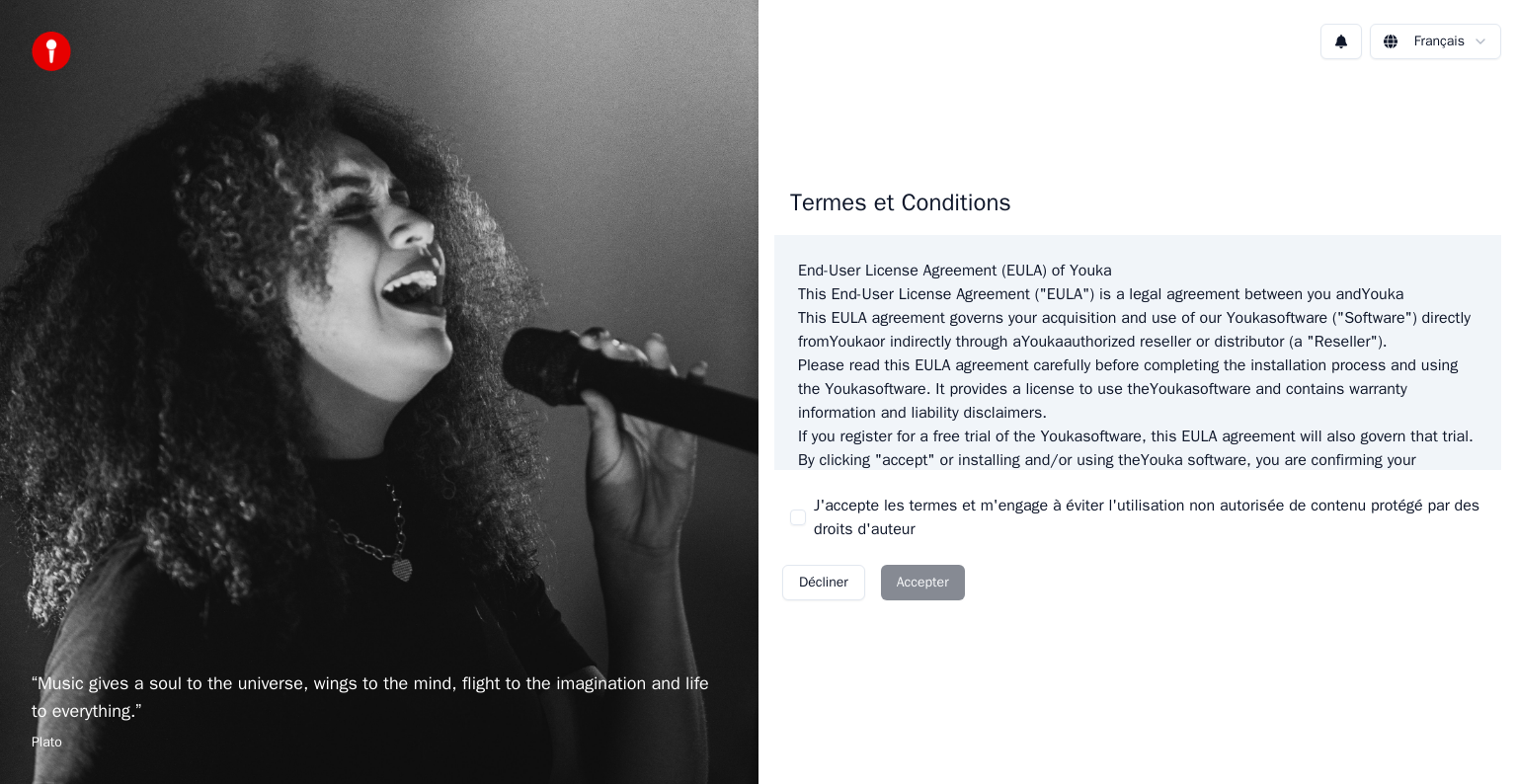 scroll, scrollTop: 0, scrollLeft: 0, axis: both 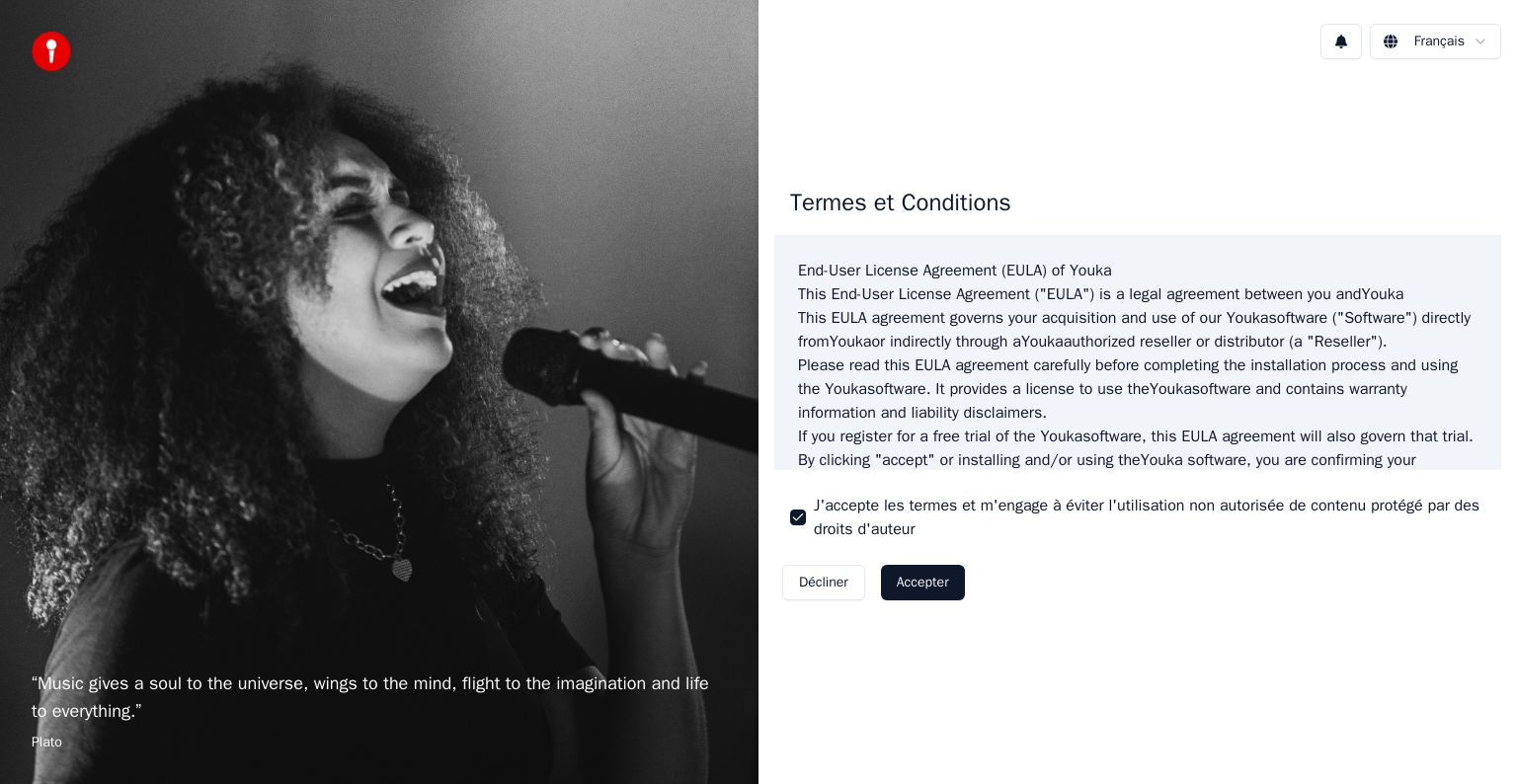 click on "Accepter" at bounding box center [922, 583] 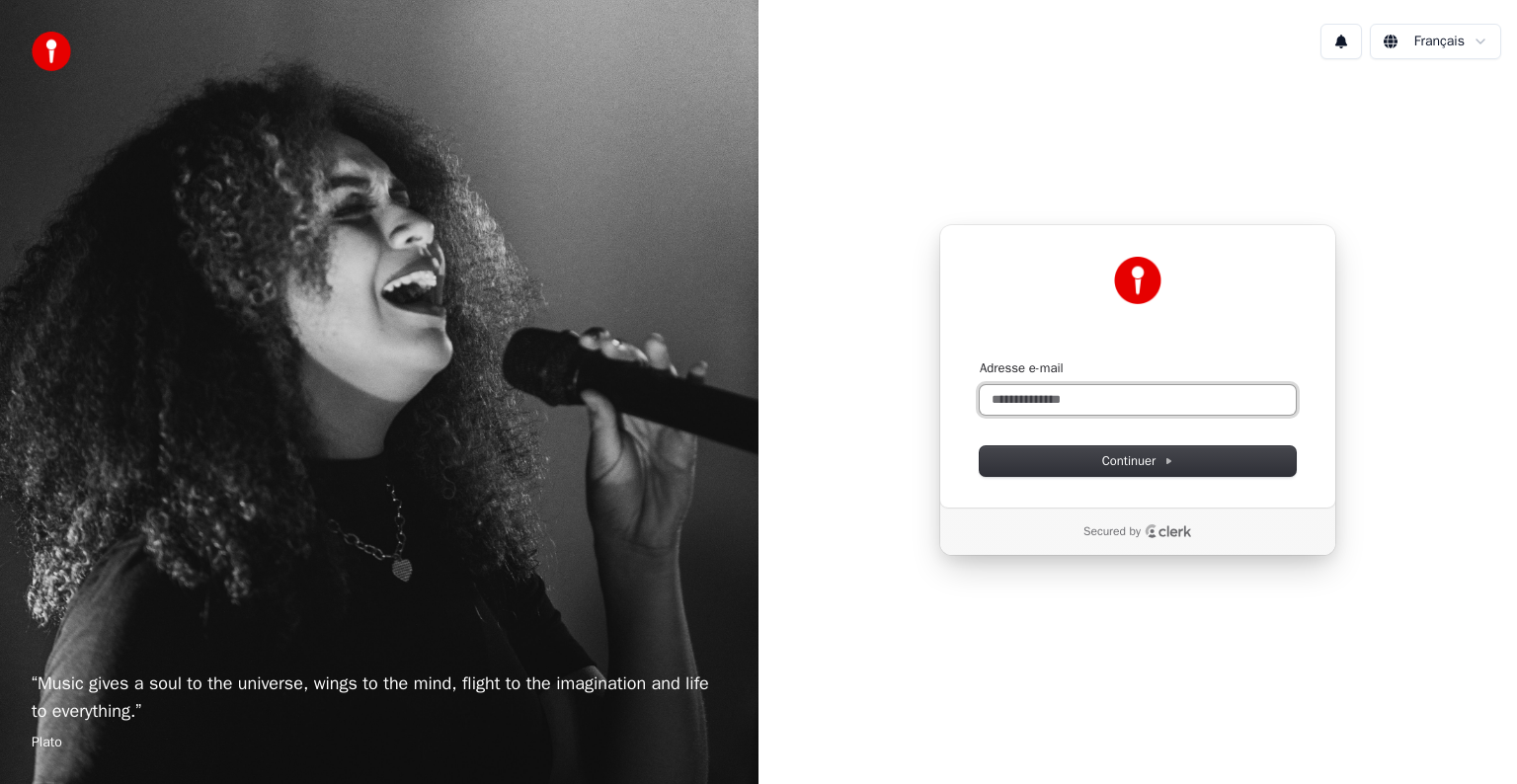 click on "Adresse e-mail" at bounding box center [1138, 400] 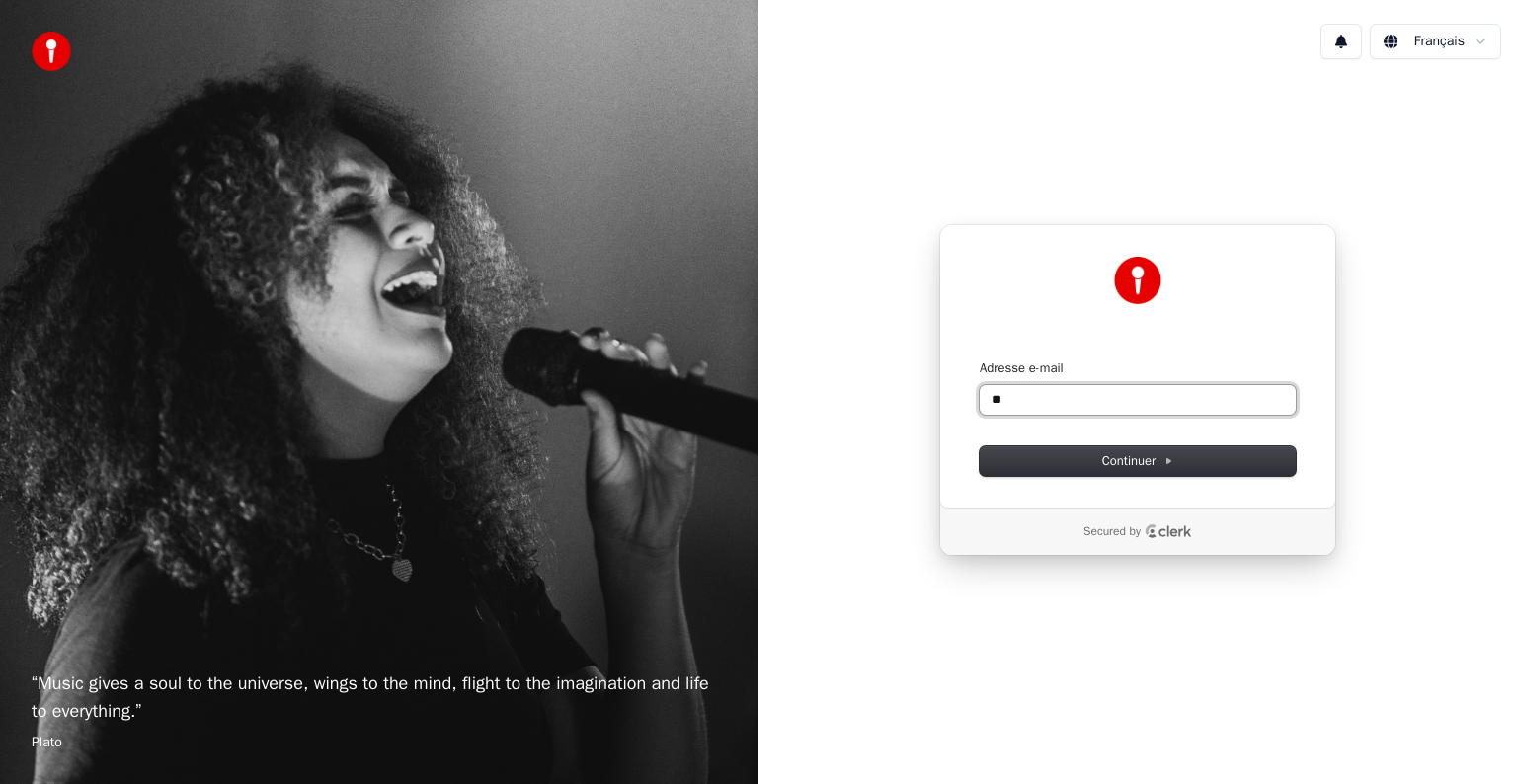 type on "*" 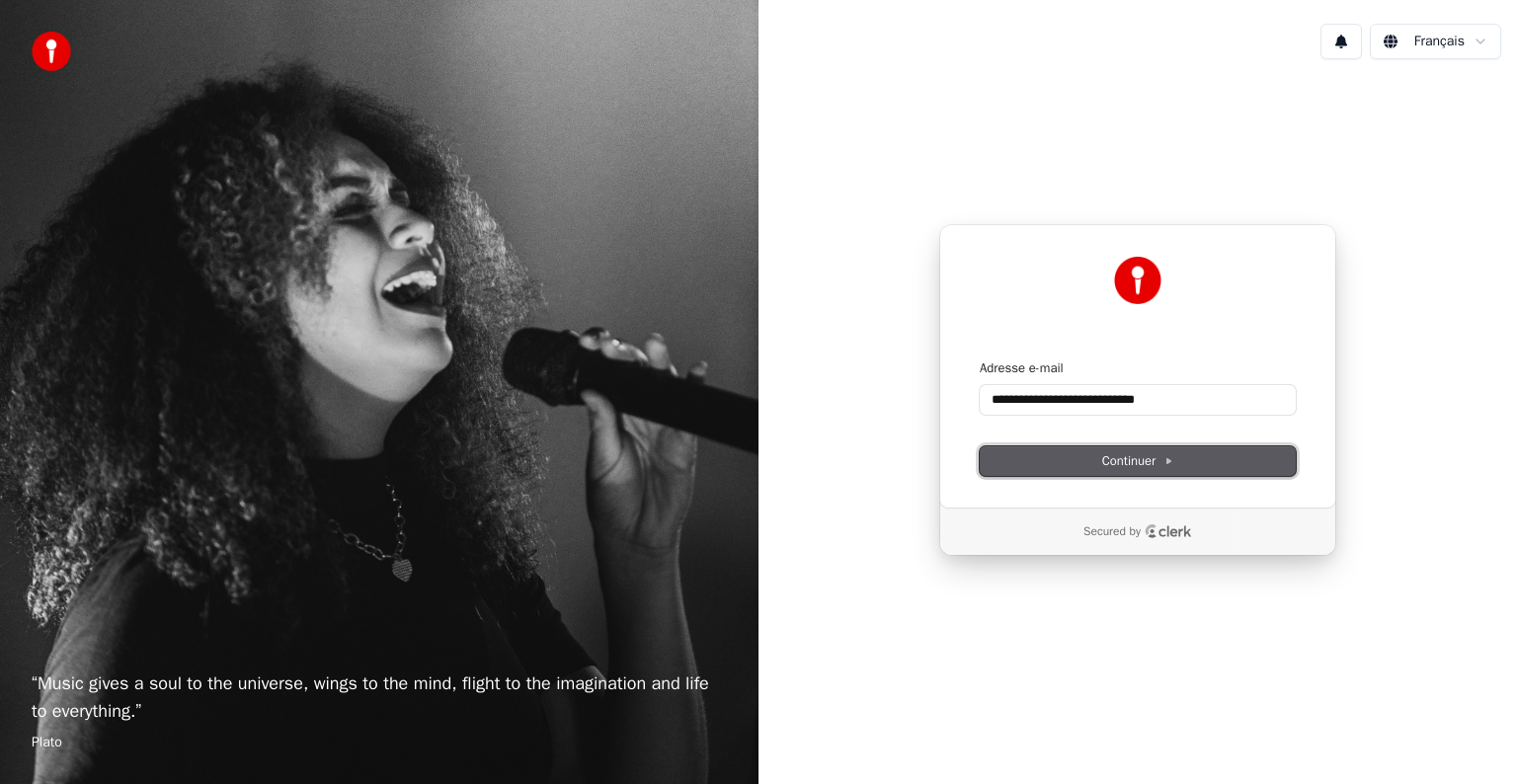 click on "Continuer" at bounding box center (1138, 461) 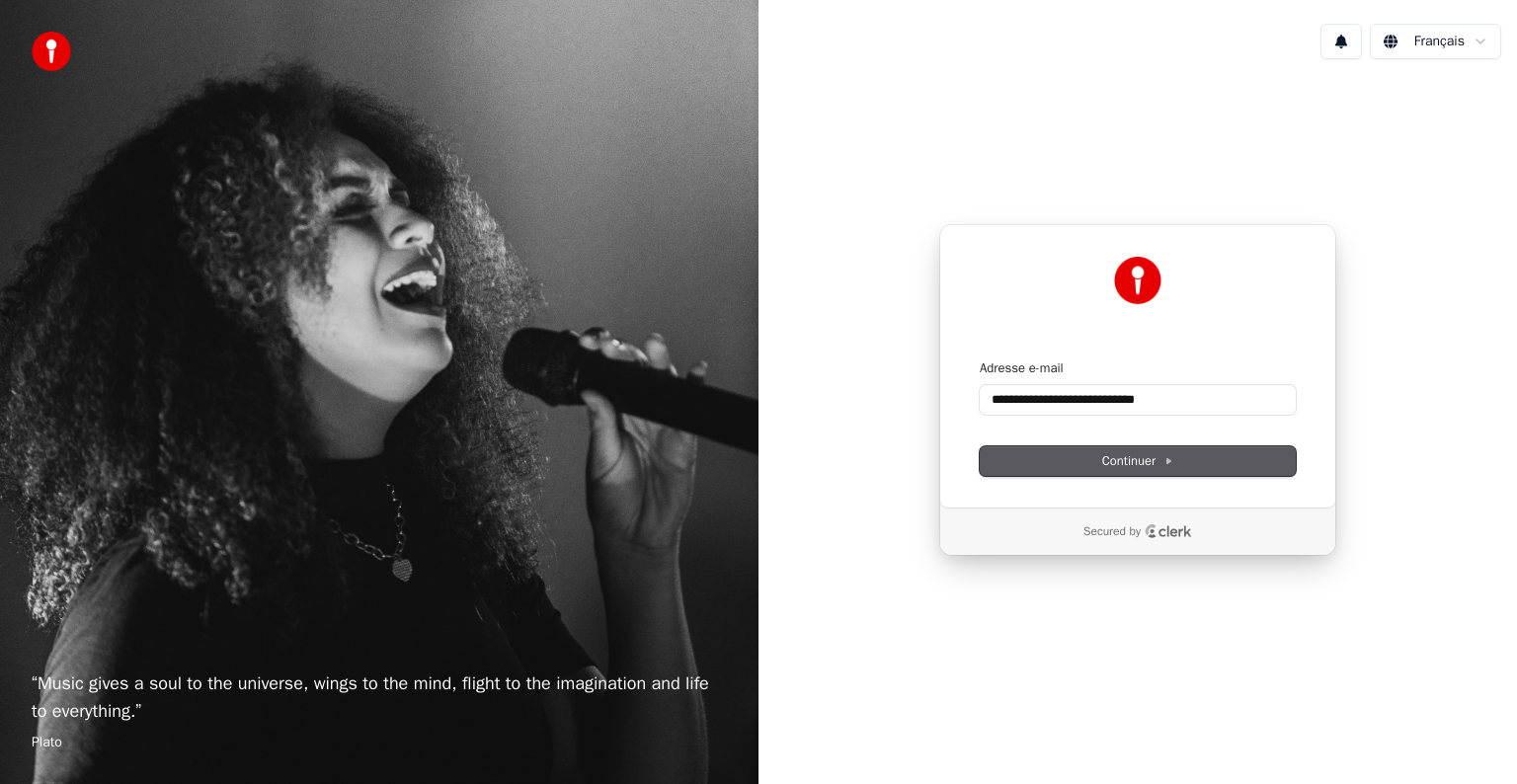 type on "**********" 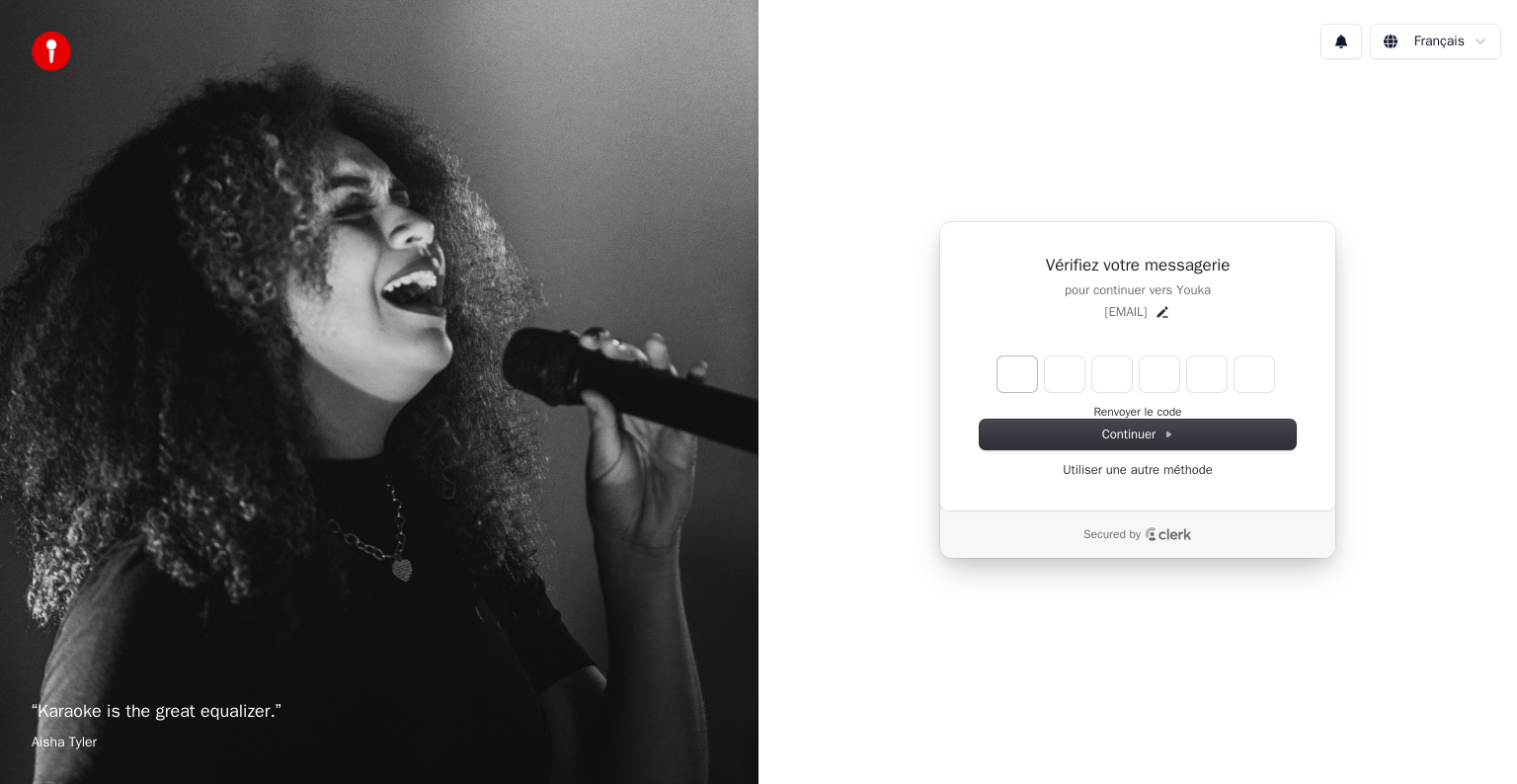 type on "******" 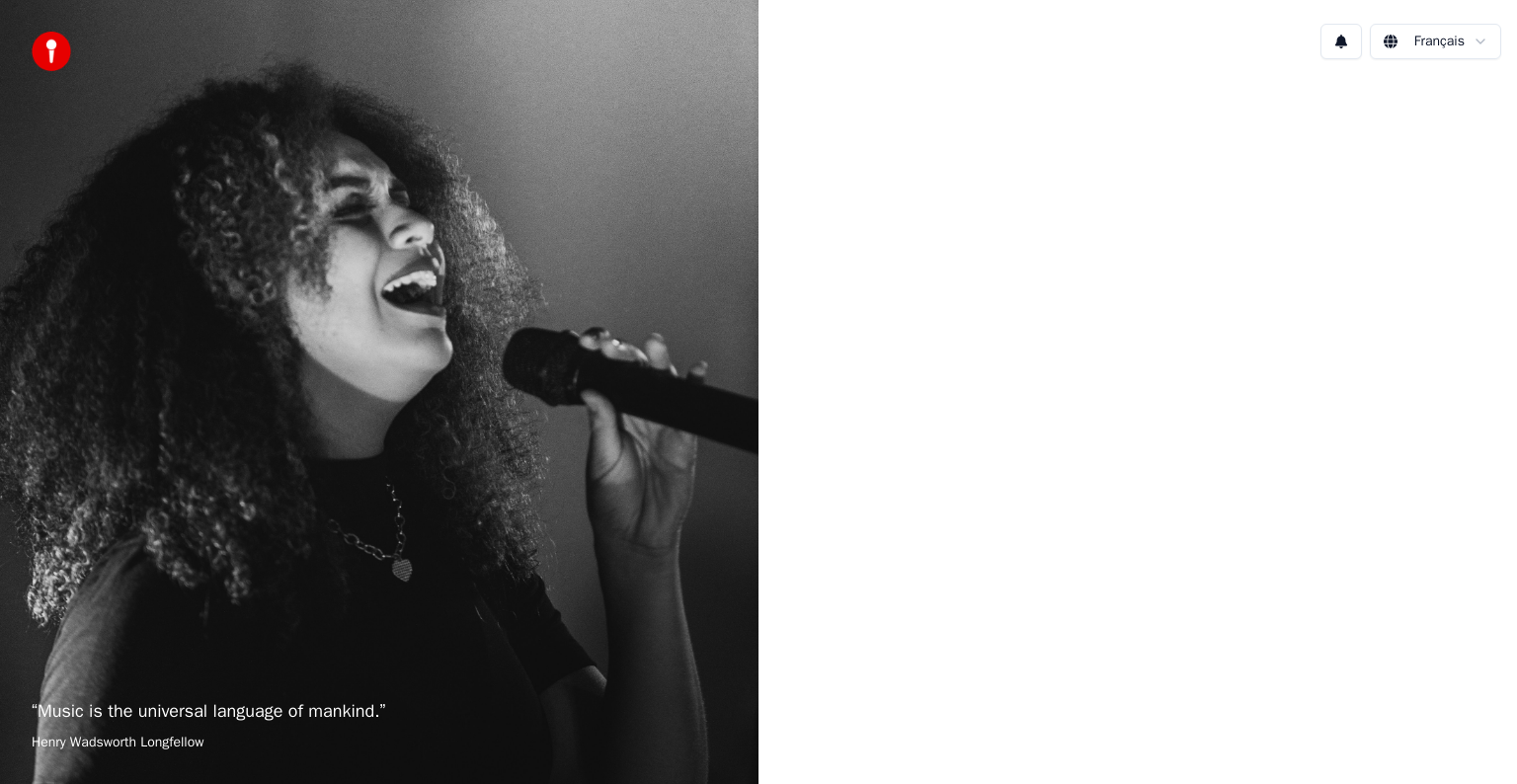 scroll, scrollTop: 0, scrollLeft: 0, axis: both 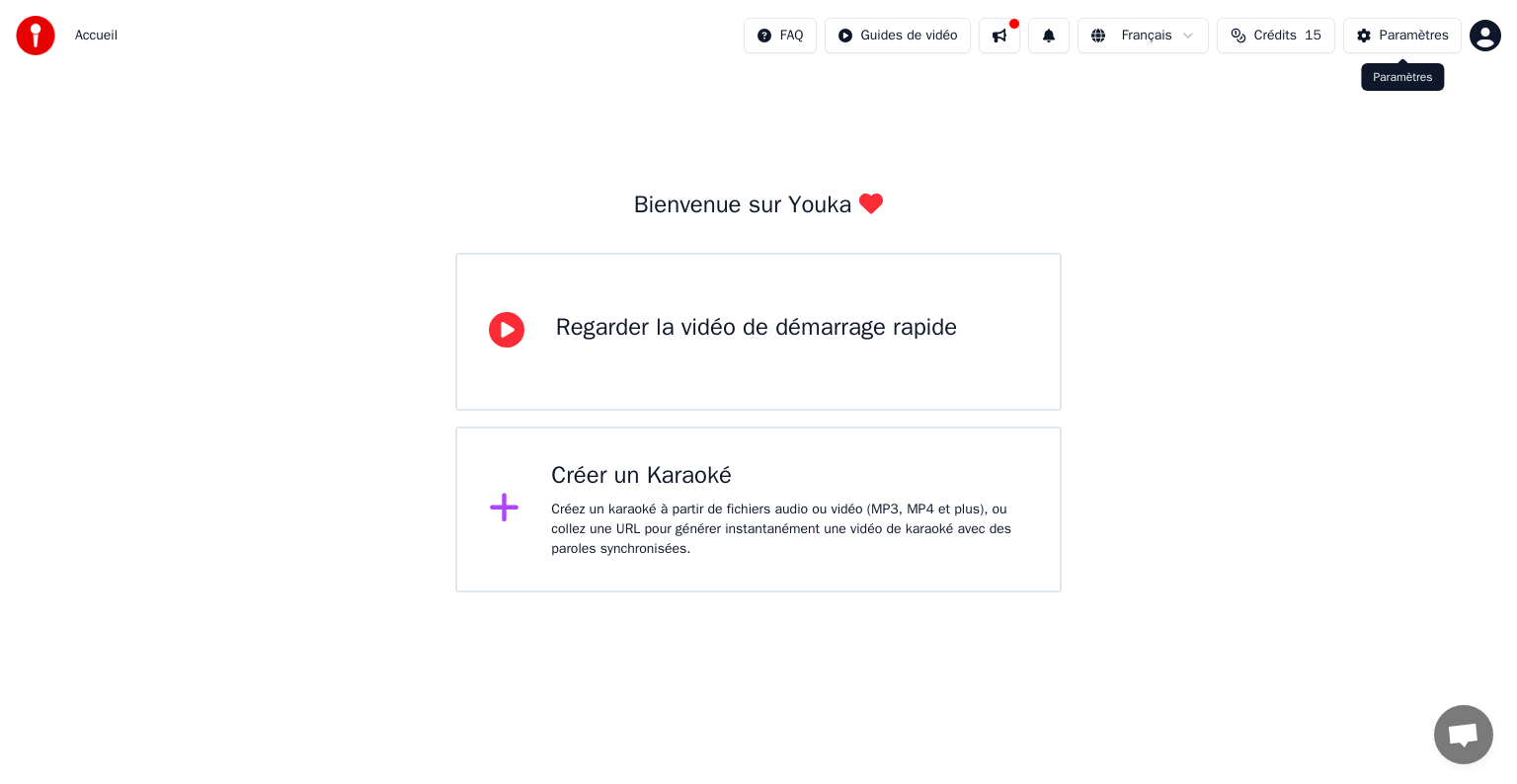 click on "Paramètres" at bounding box center [1414, 36] 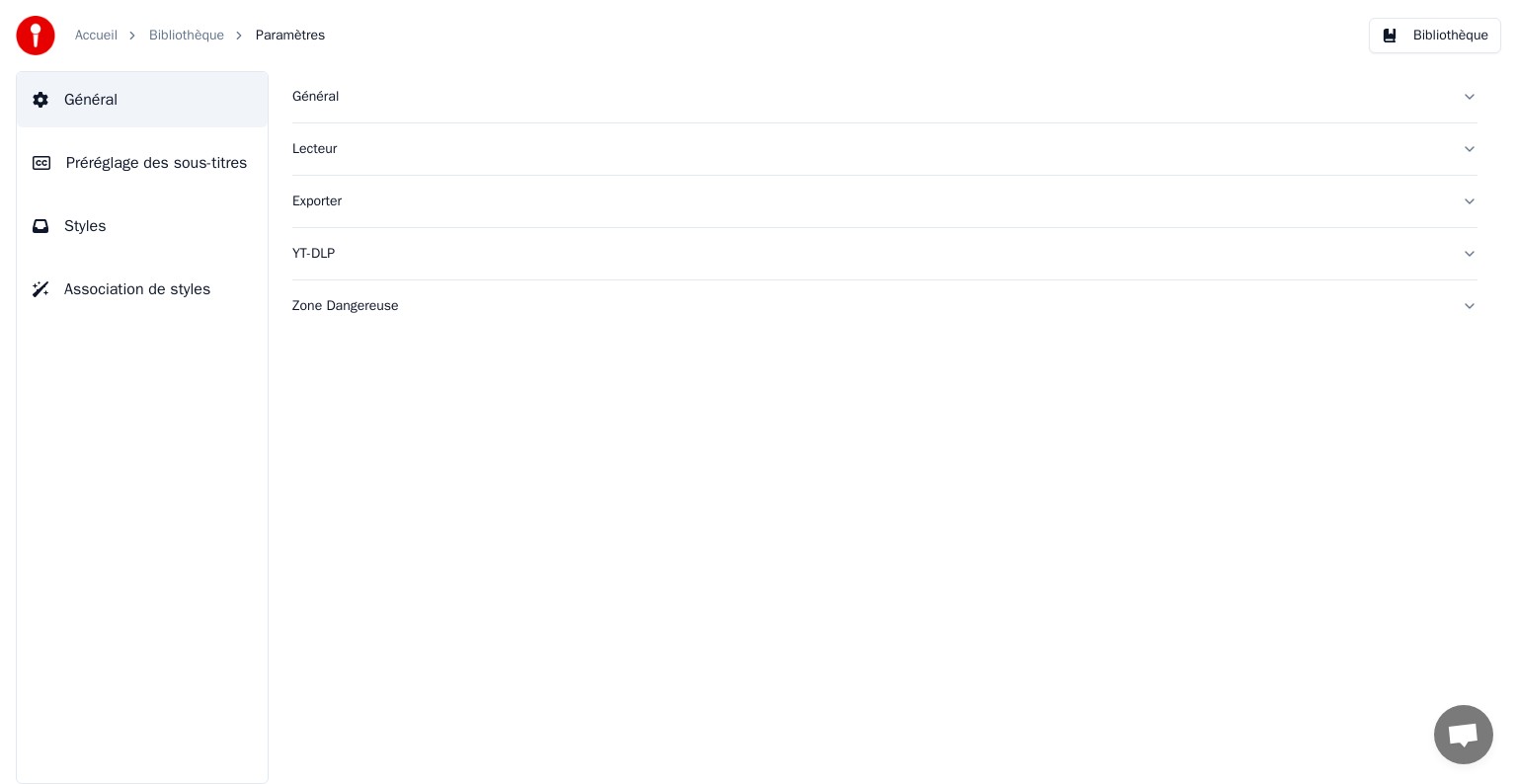 click on "Bibliothèque" at bounding box center [187, 36] 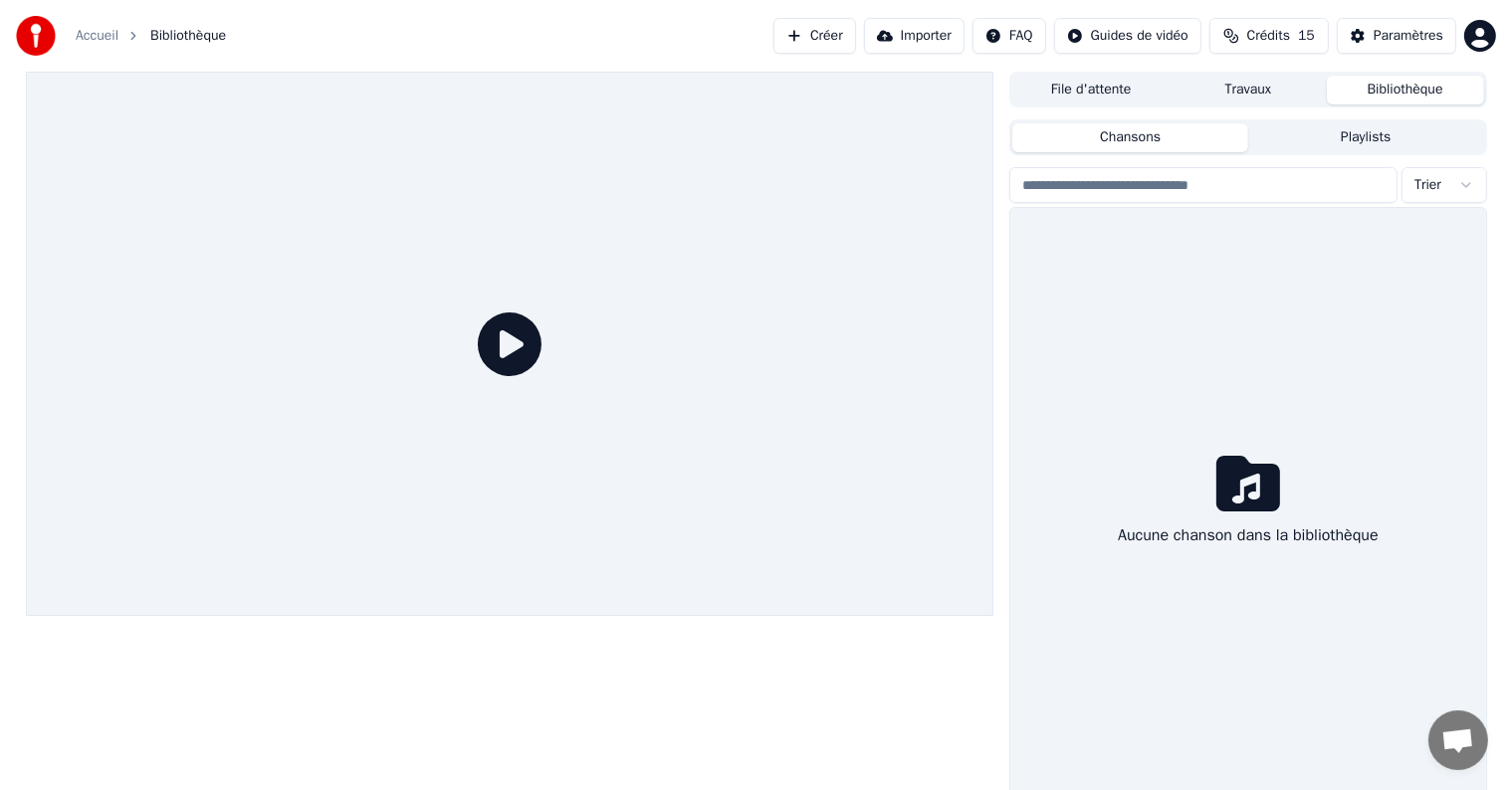 click on "Accueil" at bounding box center [97, 36] 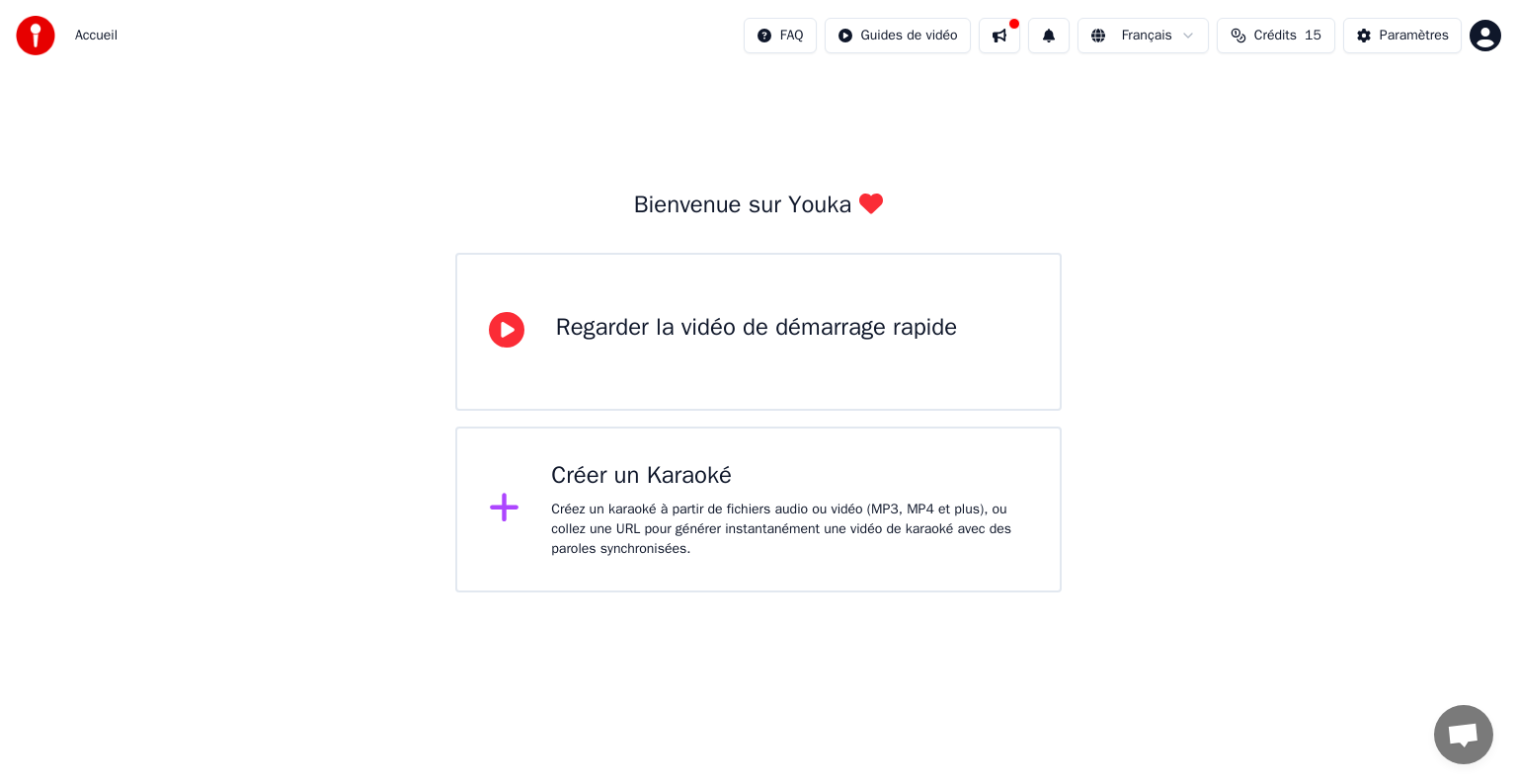 click on "Créez un karaoké à partir de fichiers audio ou vidéo (MP3, MP4 et plus), ou collez une URL pour générer instantanément une vidéo de karaoké avec des paroles synchronisées." at bounding box center (789, 529) 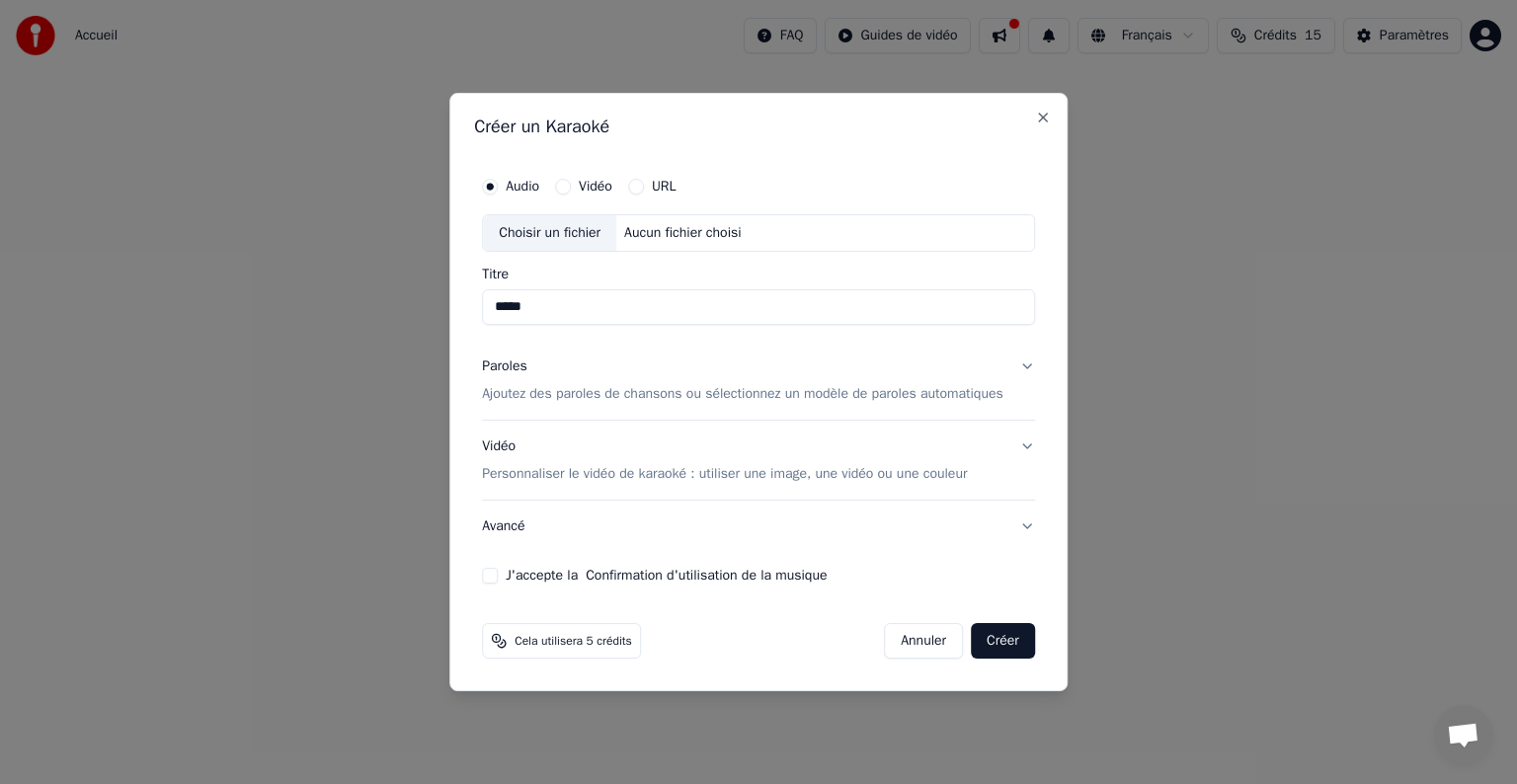 type on "*****" 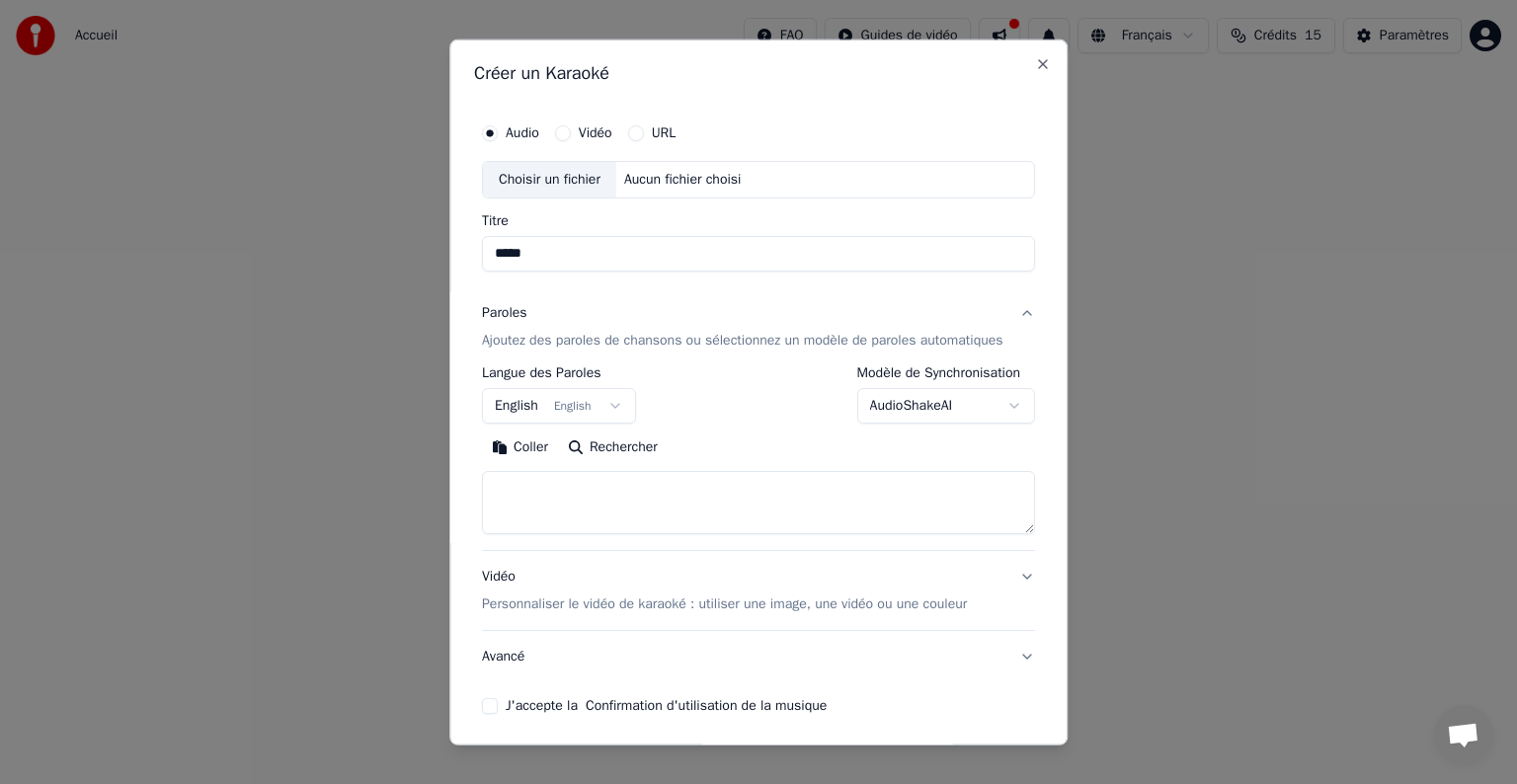 click on "**********" at bounding box center [758, 296] 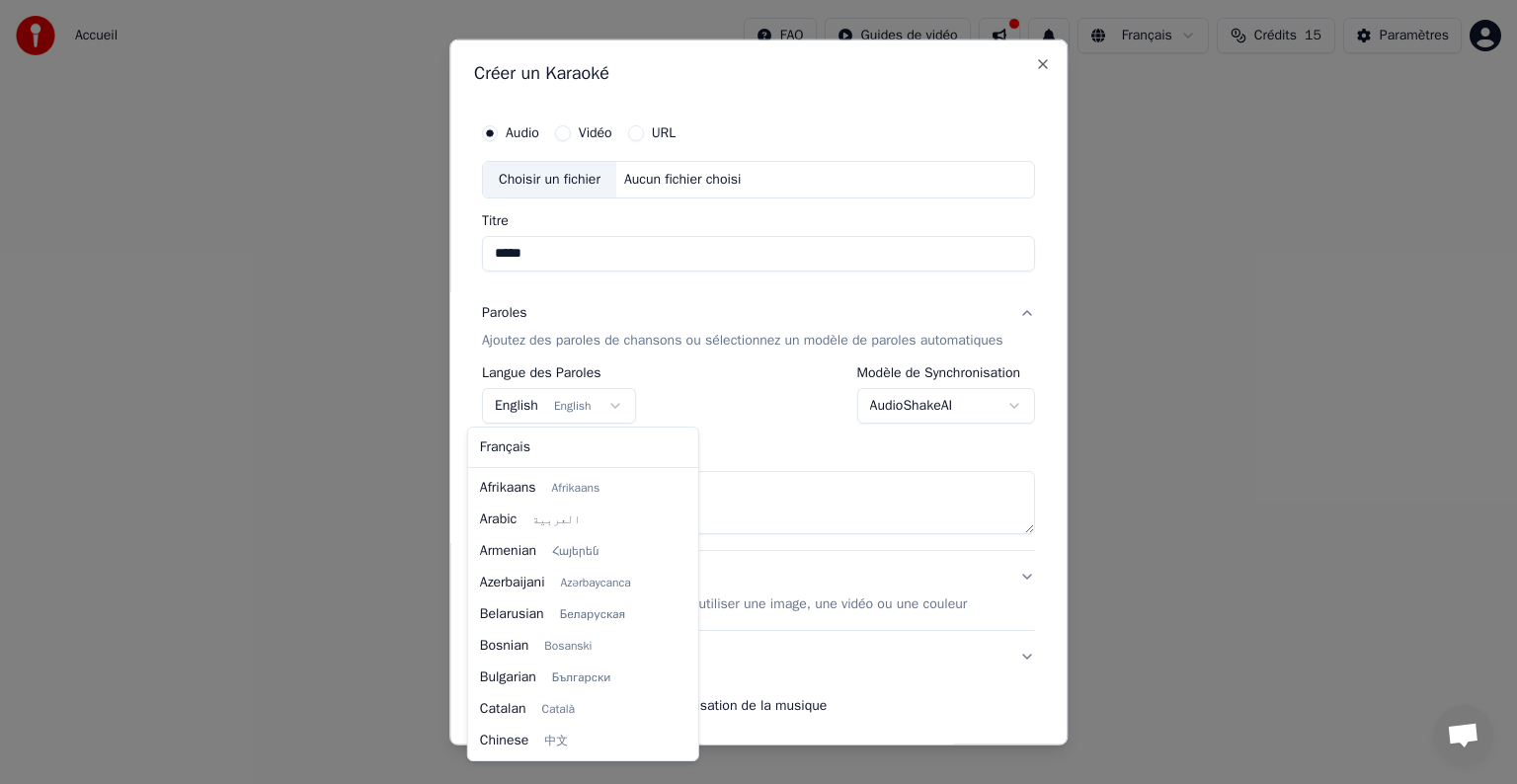 scroll, scrollTop: 158, scrollLeft: 0, axis: vertical 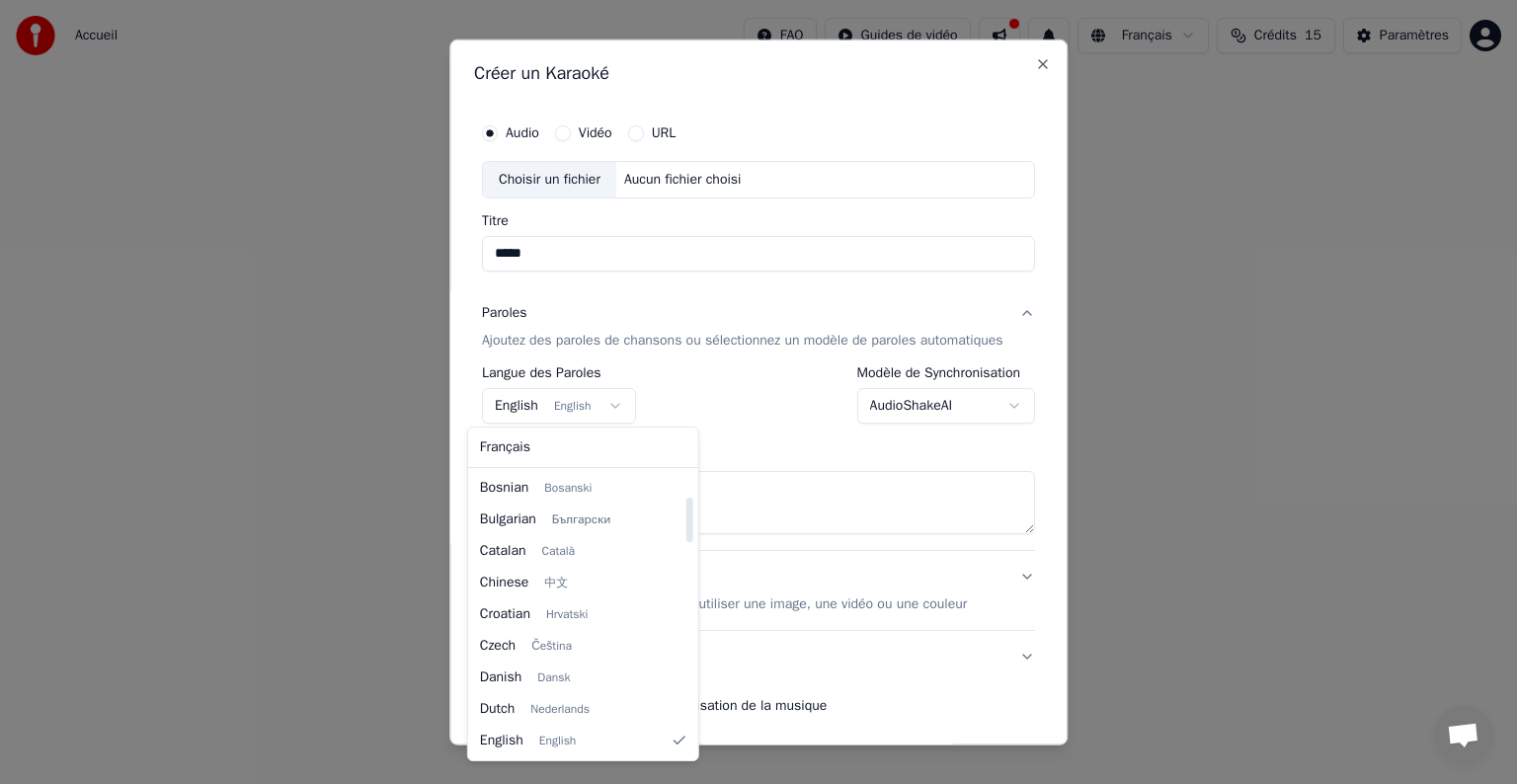 select on "**" 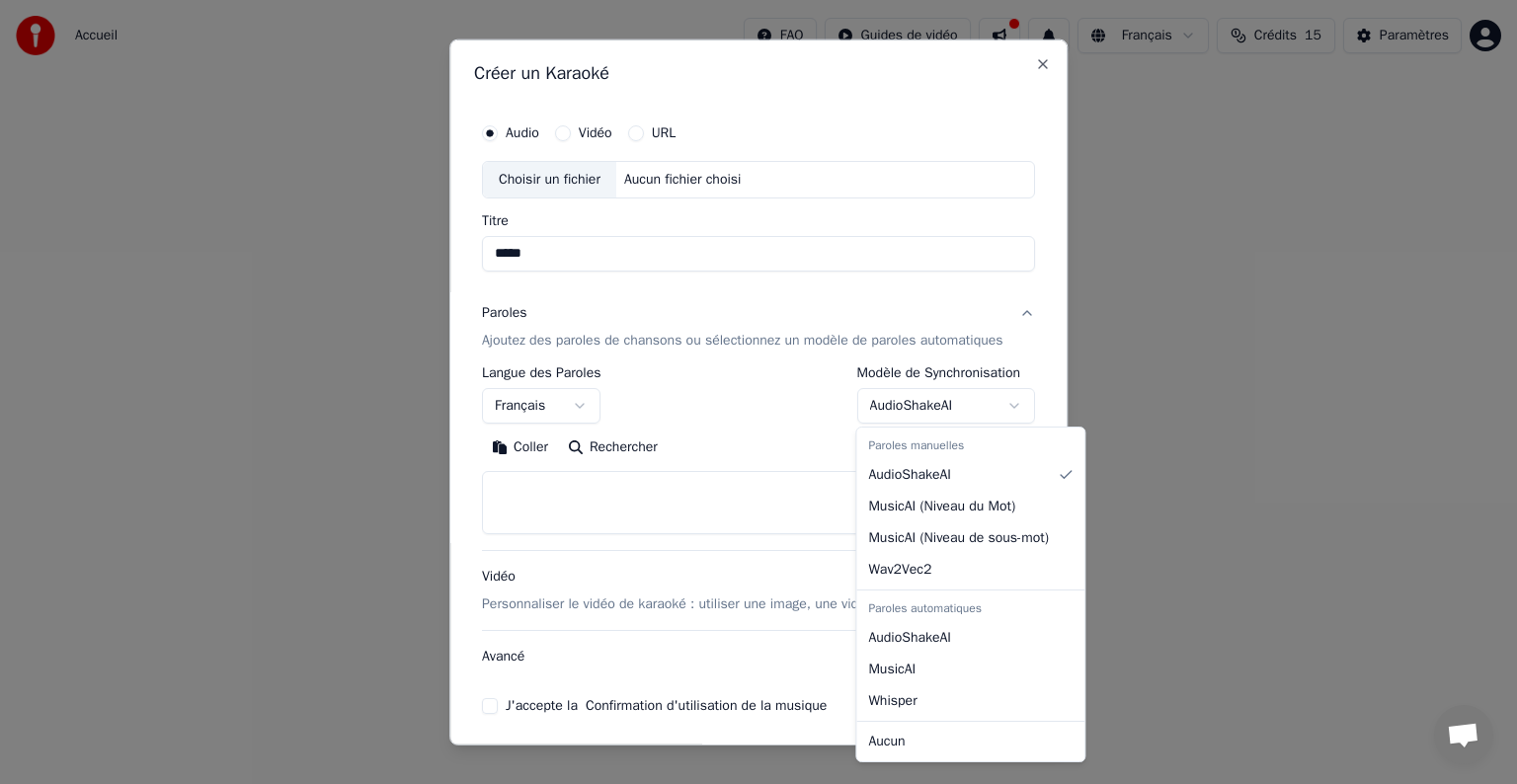 click on "**********" at bounding box center (758, 296) 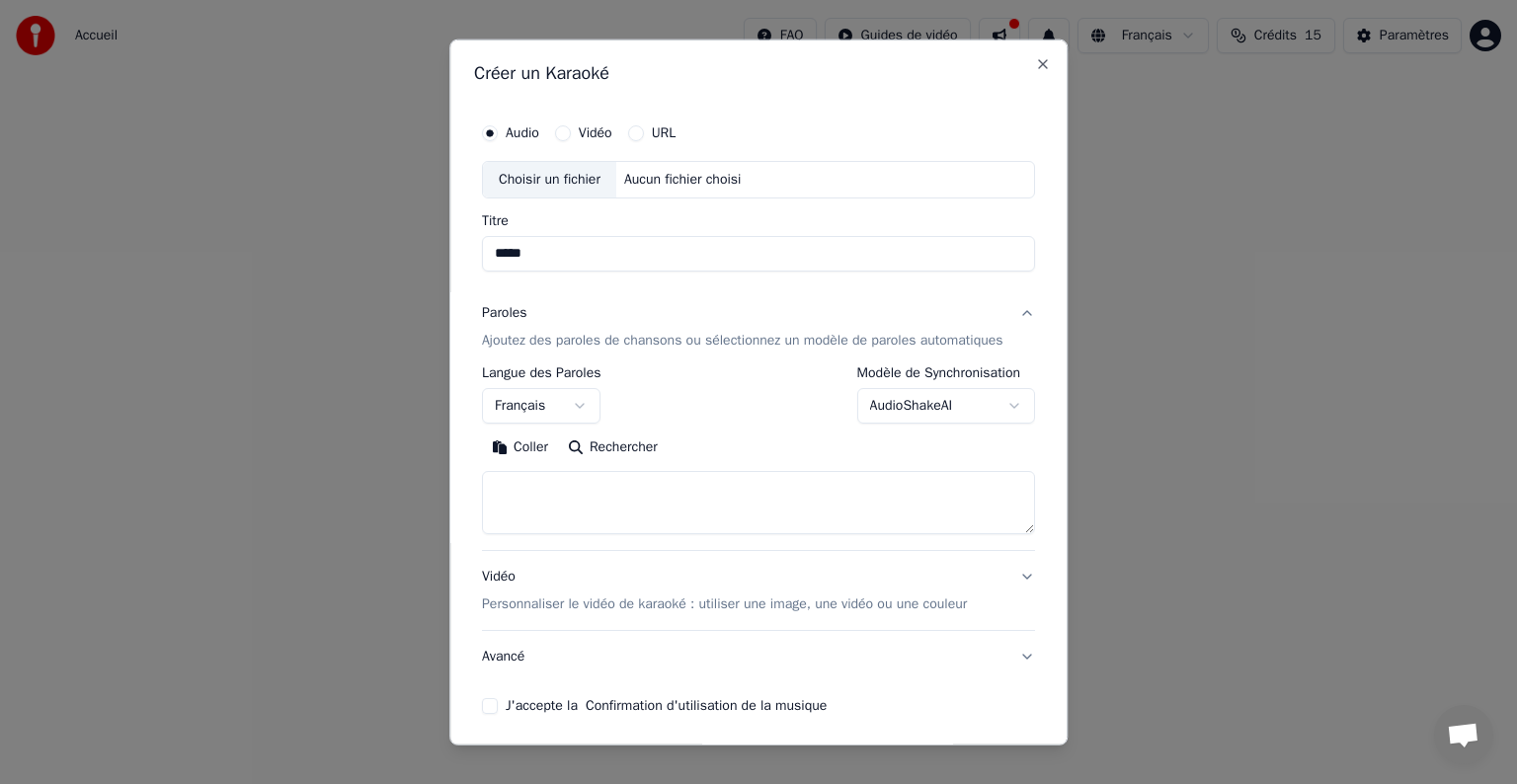 click on "**********" at bounding box center [758, 296] 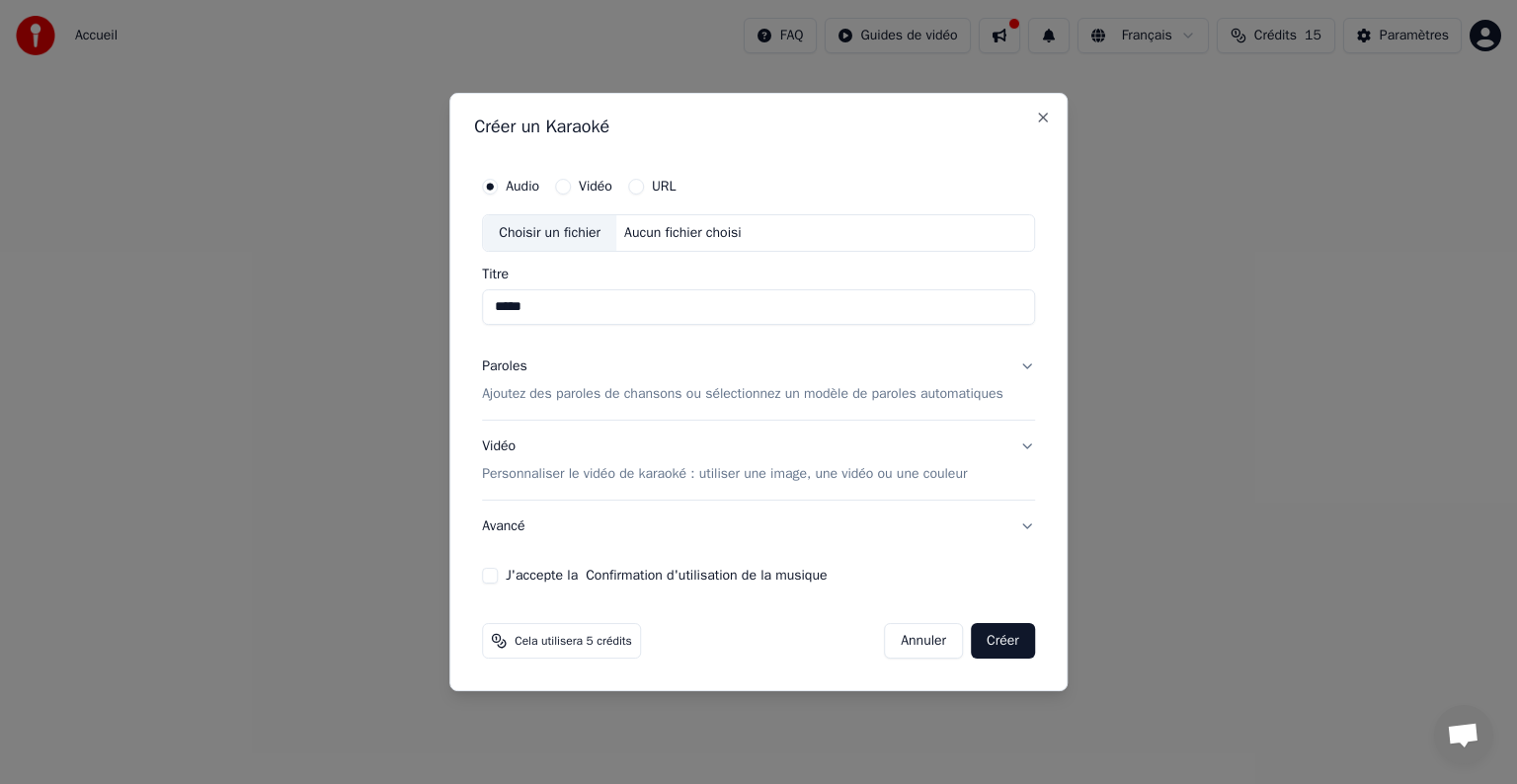 click on "Ajoutez des paroles de chansons ou sélectionnez un modèle de paroles automatiques" at bounding box center [743, 394] 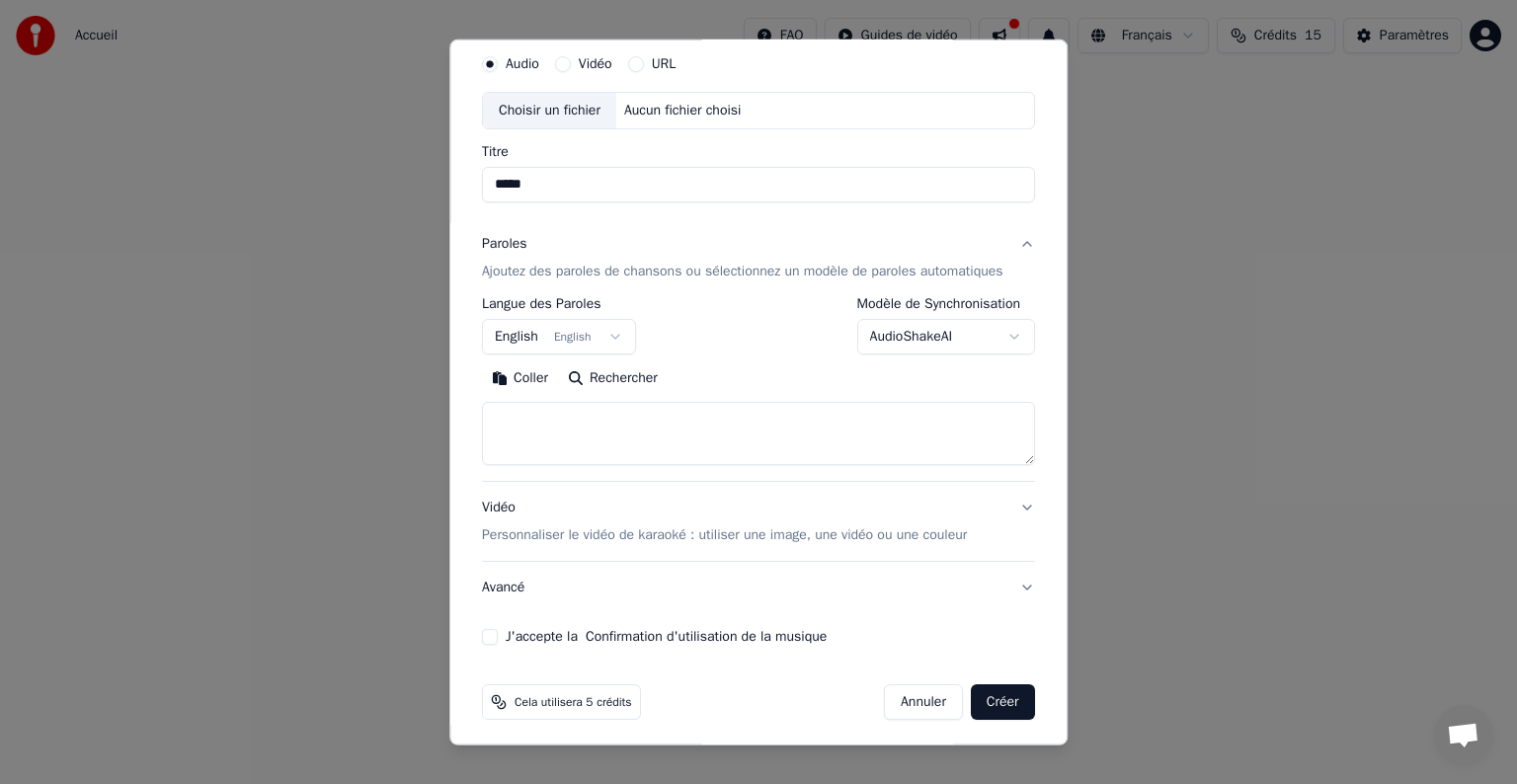 scroll, scrollTop: 75, scrollLeft: 0, axis: vertical 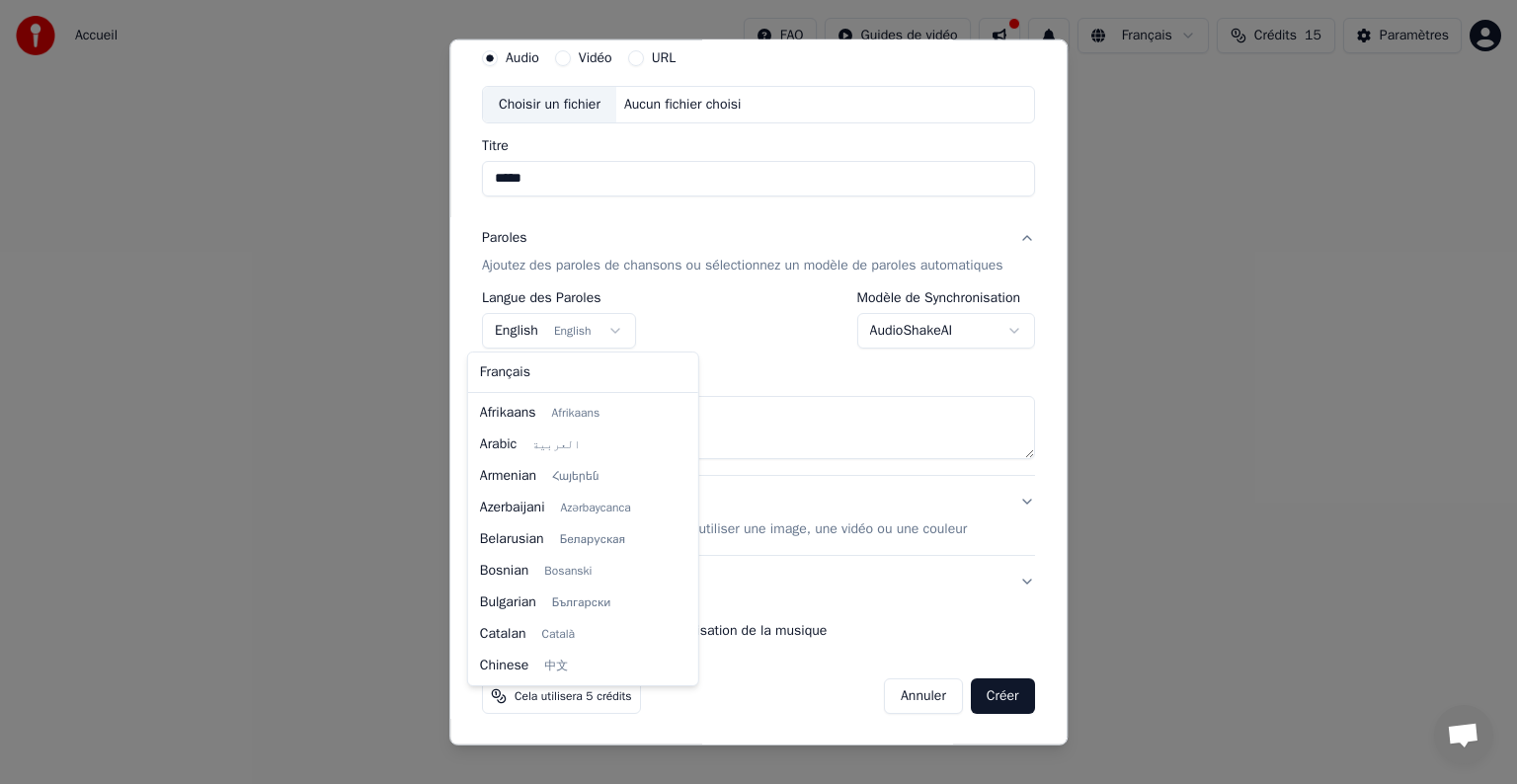 click on "**********" at bounding box center [758, 296] 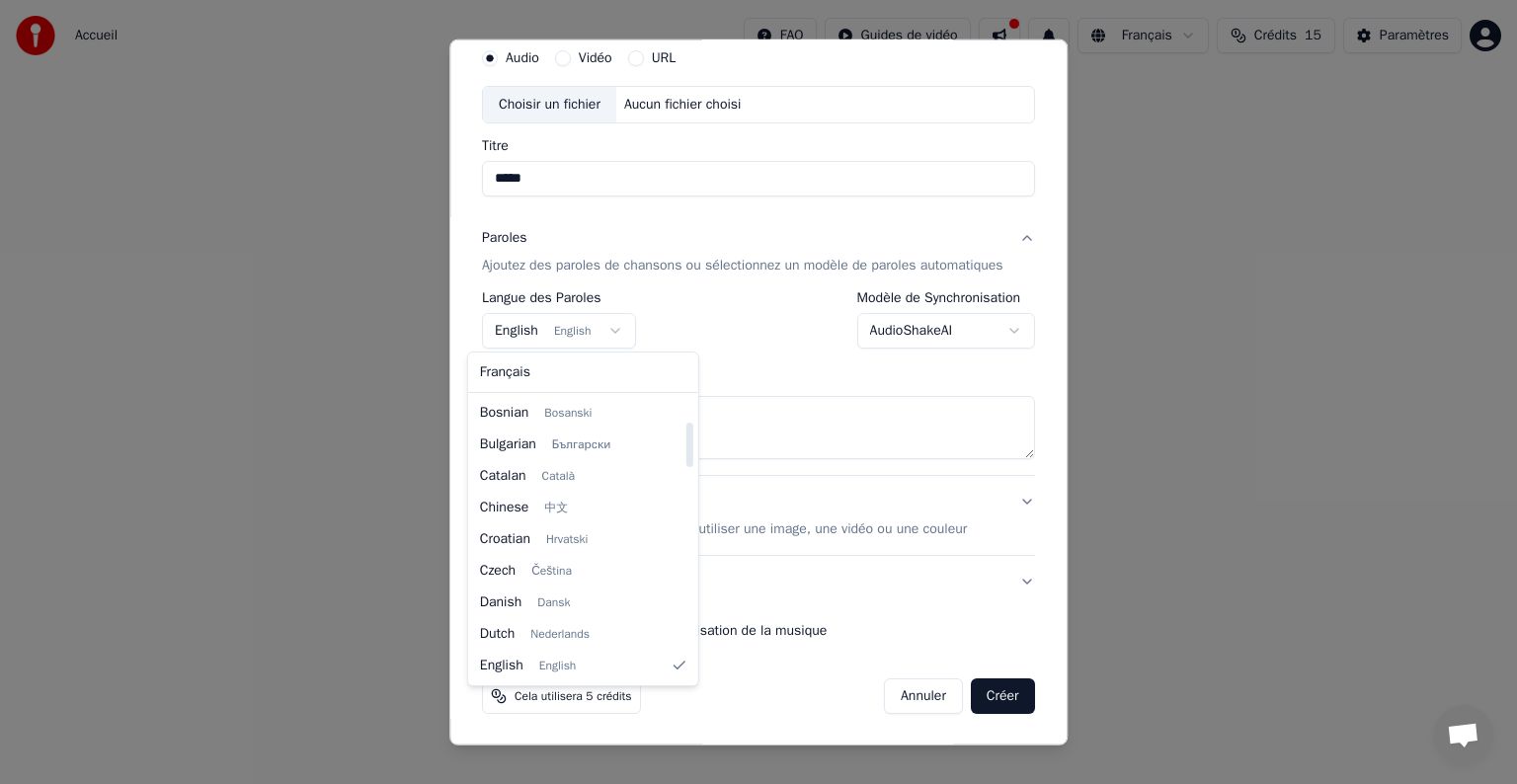 select on "**" 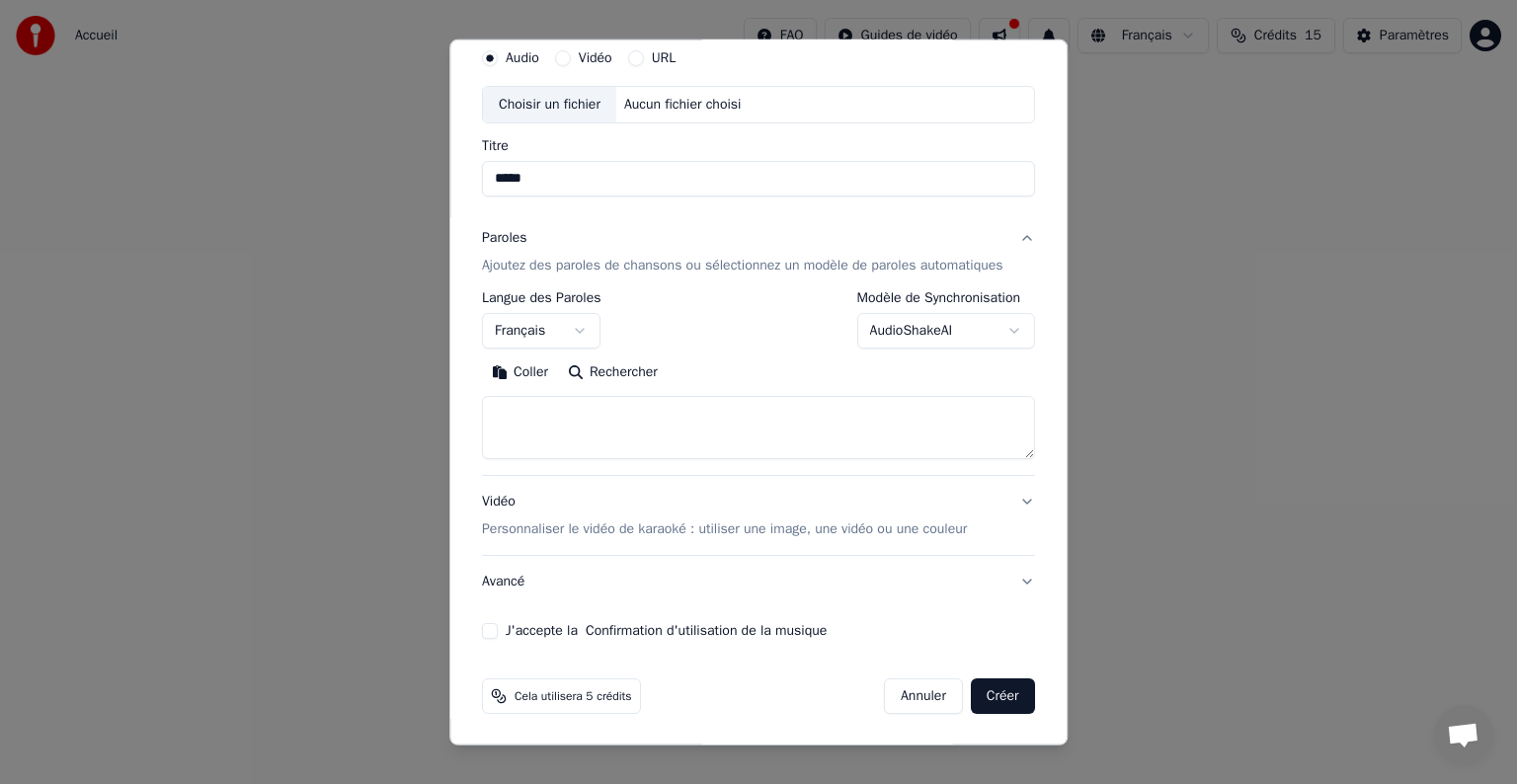 click at bounding box center [758, 428] 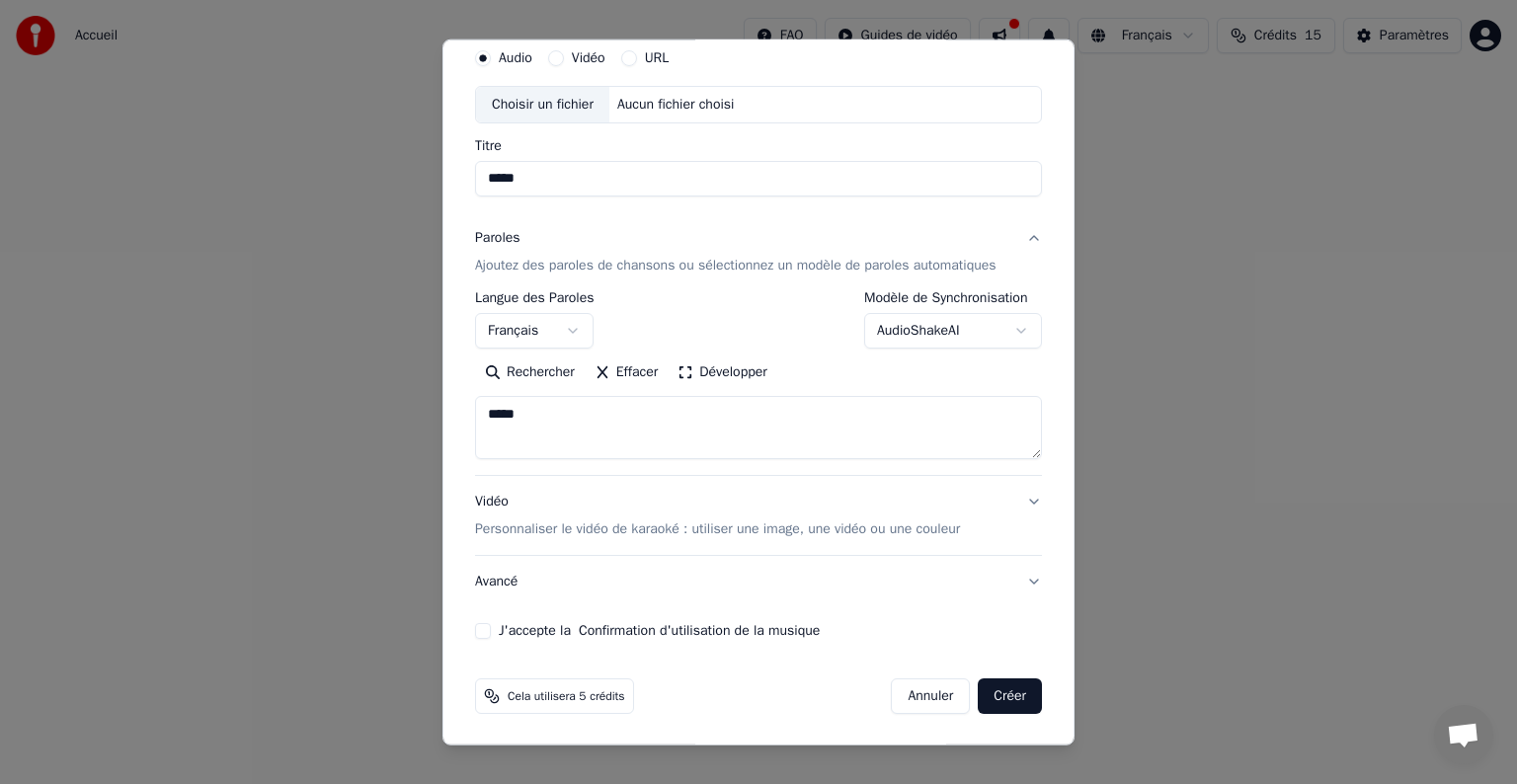 type on "*****" 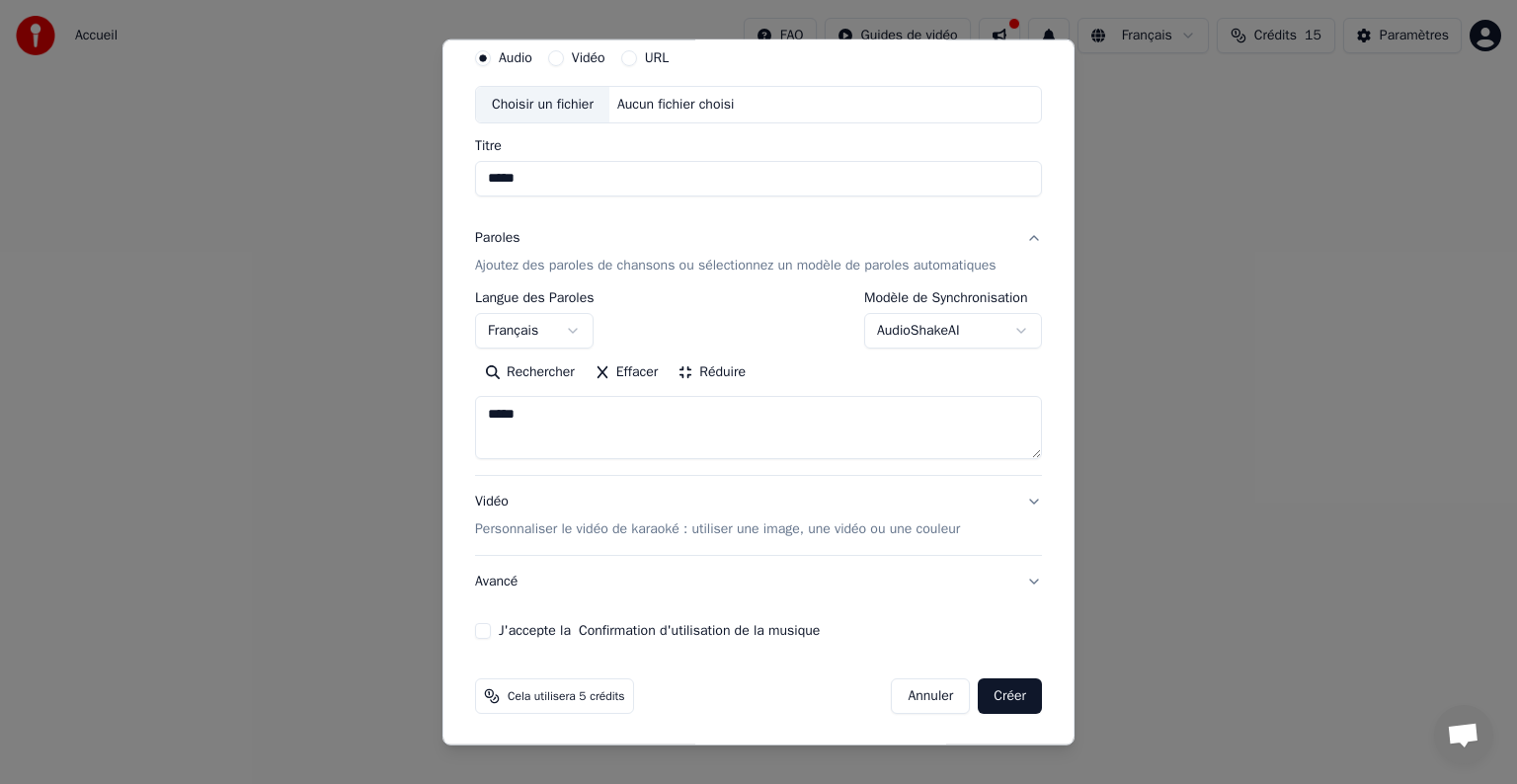 click on "Rechercher" at bounding box center (529, 372) 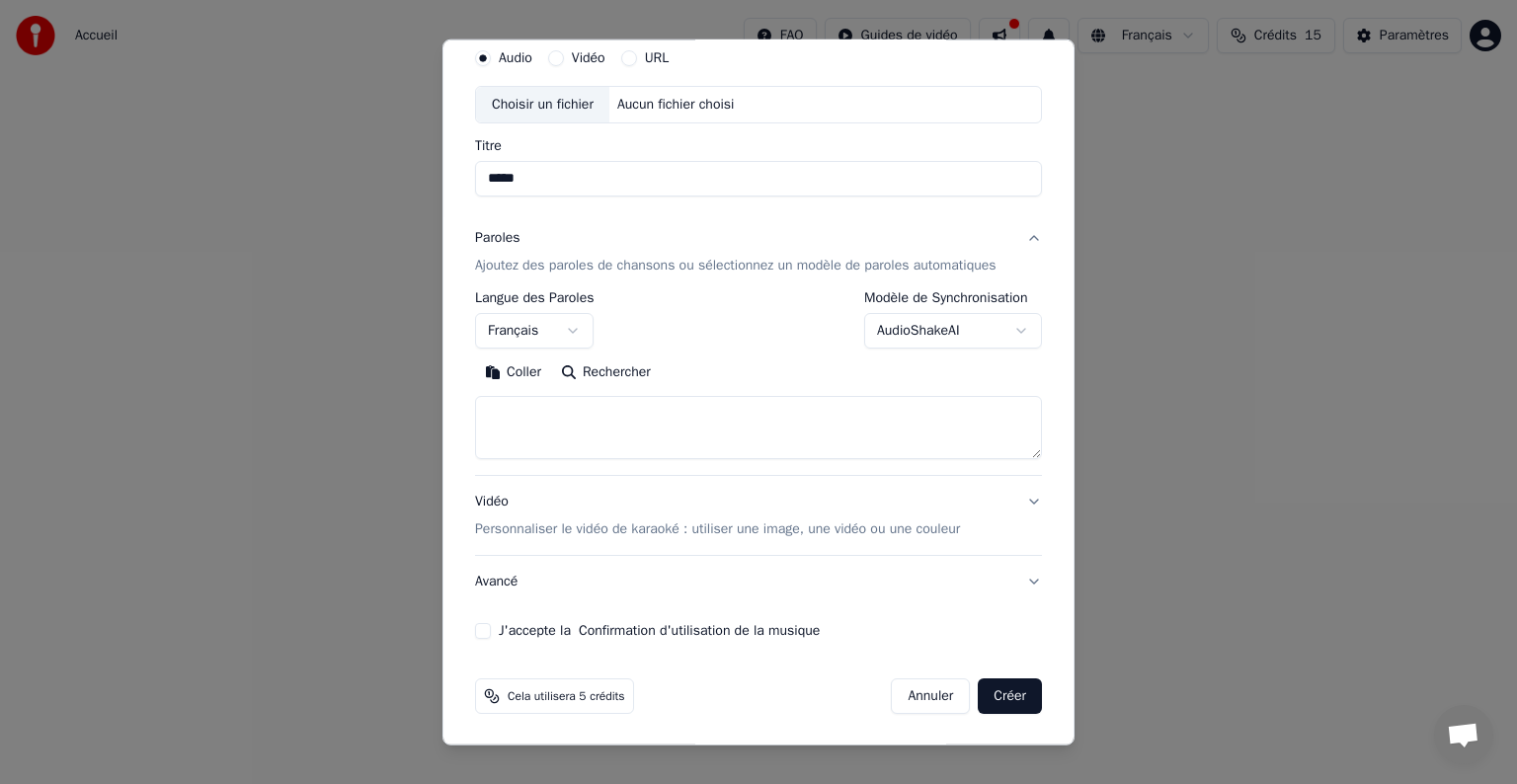 type 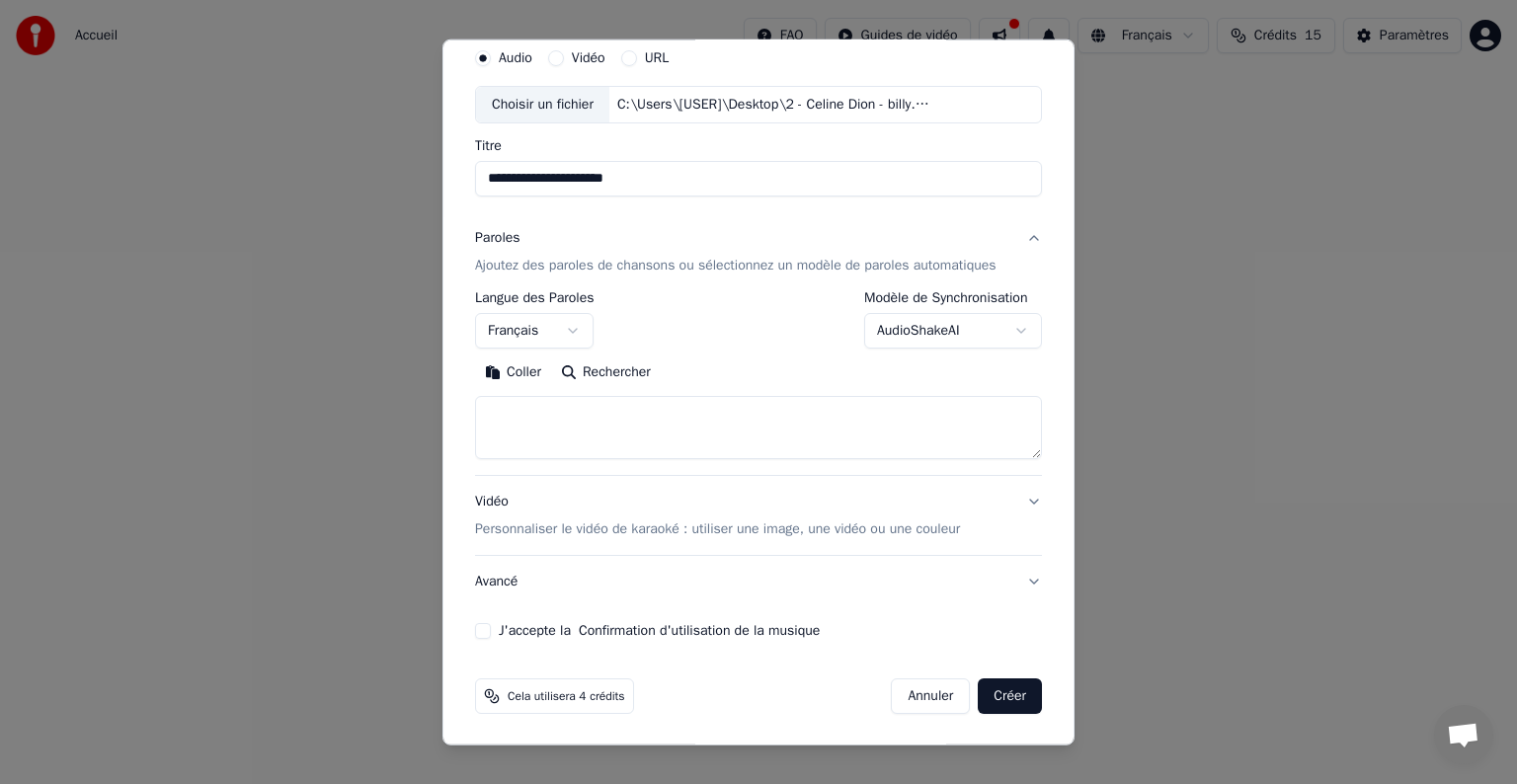 drag, startPoint x: 502, startPoint y: 180, endPoint x: 452, endPoint y: 183, distance: 50.08992 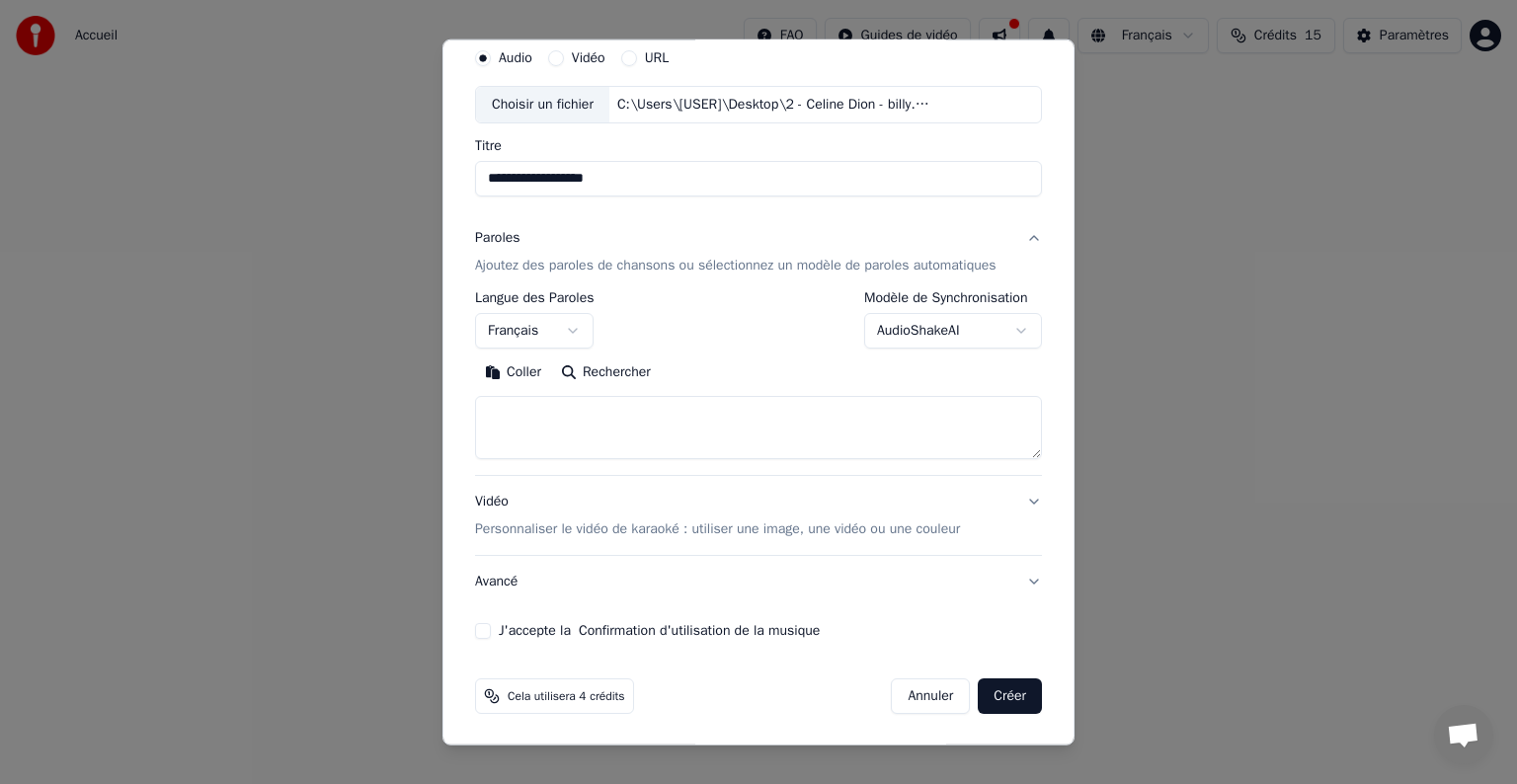 type on "**********" 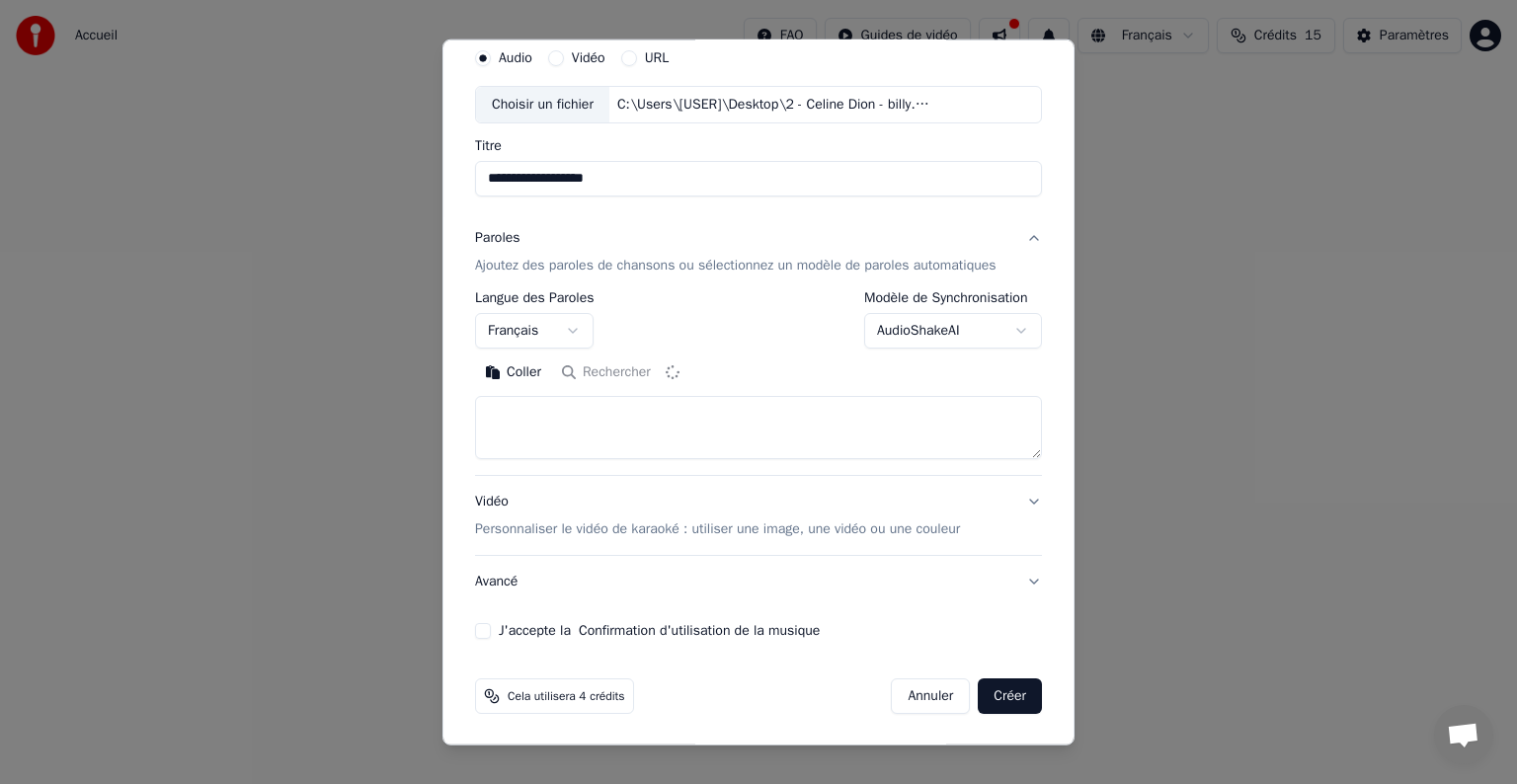 type on "**********" 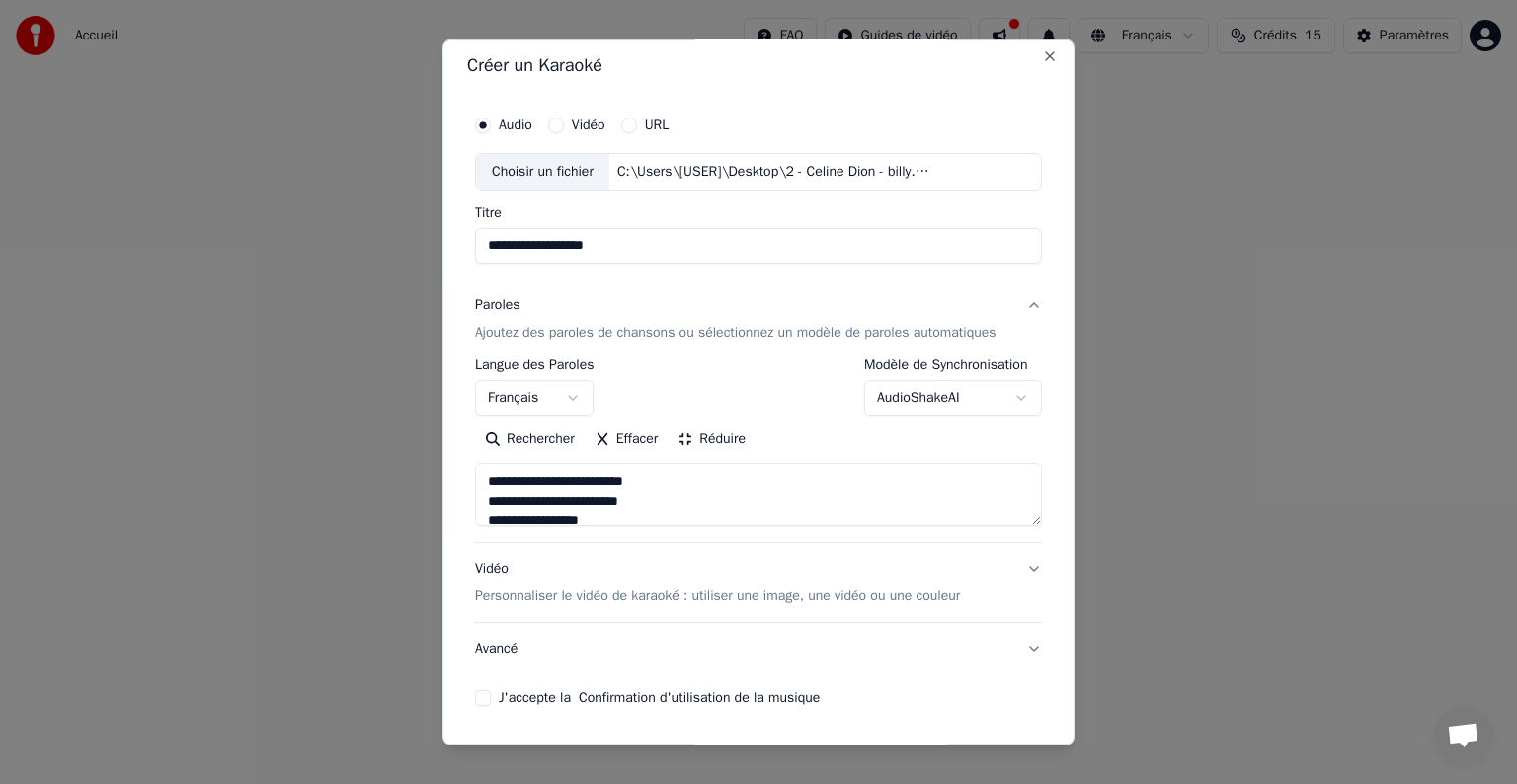 scroll, scrollTop: 0, scrollLeft: 0, axis: both 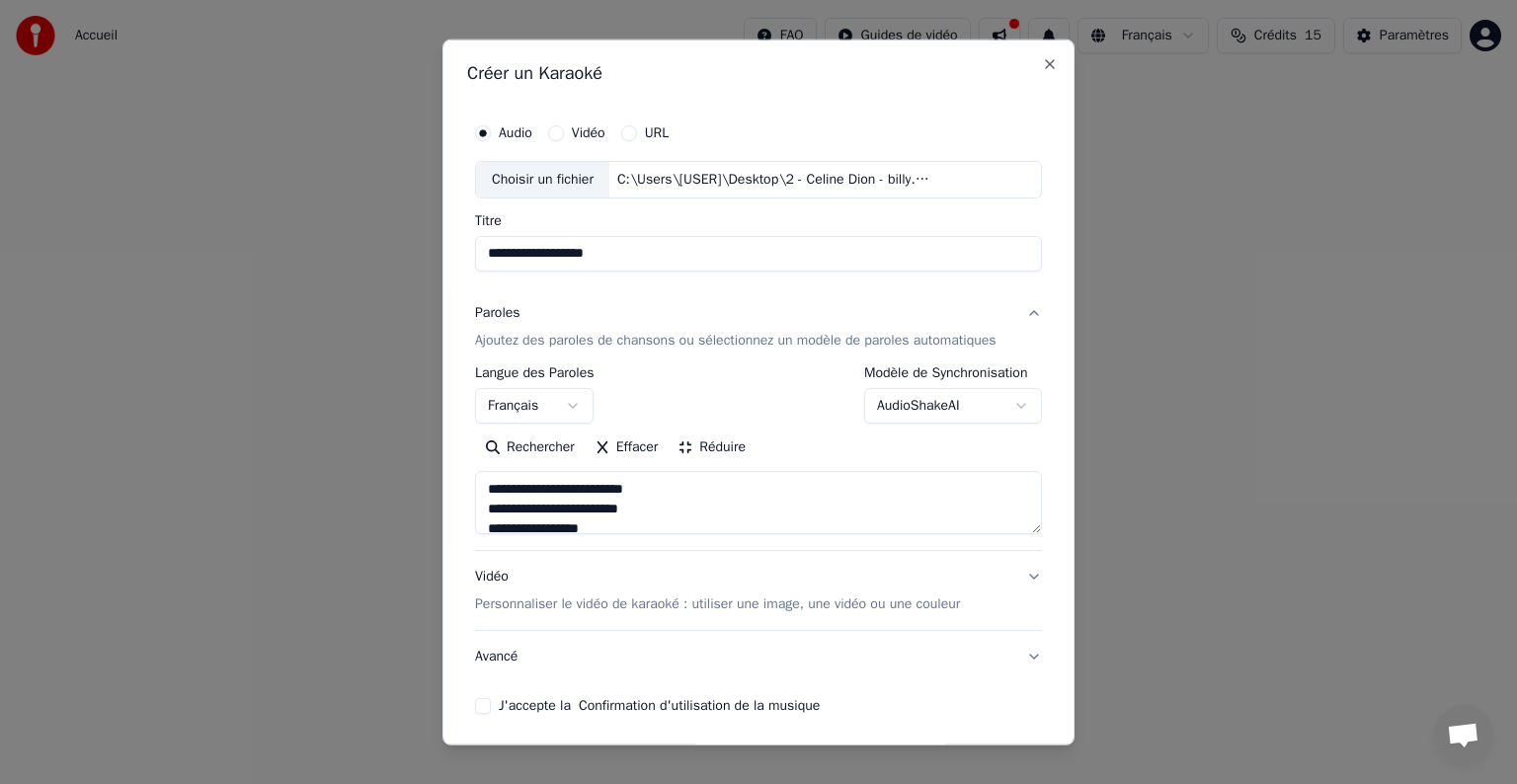 click on "Personnaliser le vidéo de karaoké : utiliser une image, une vidéo ou une couleur" at bounding box center [717, 604] 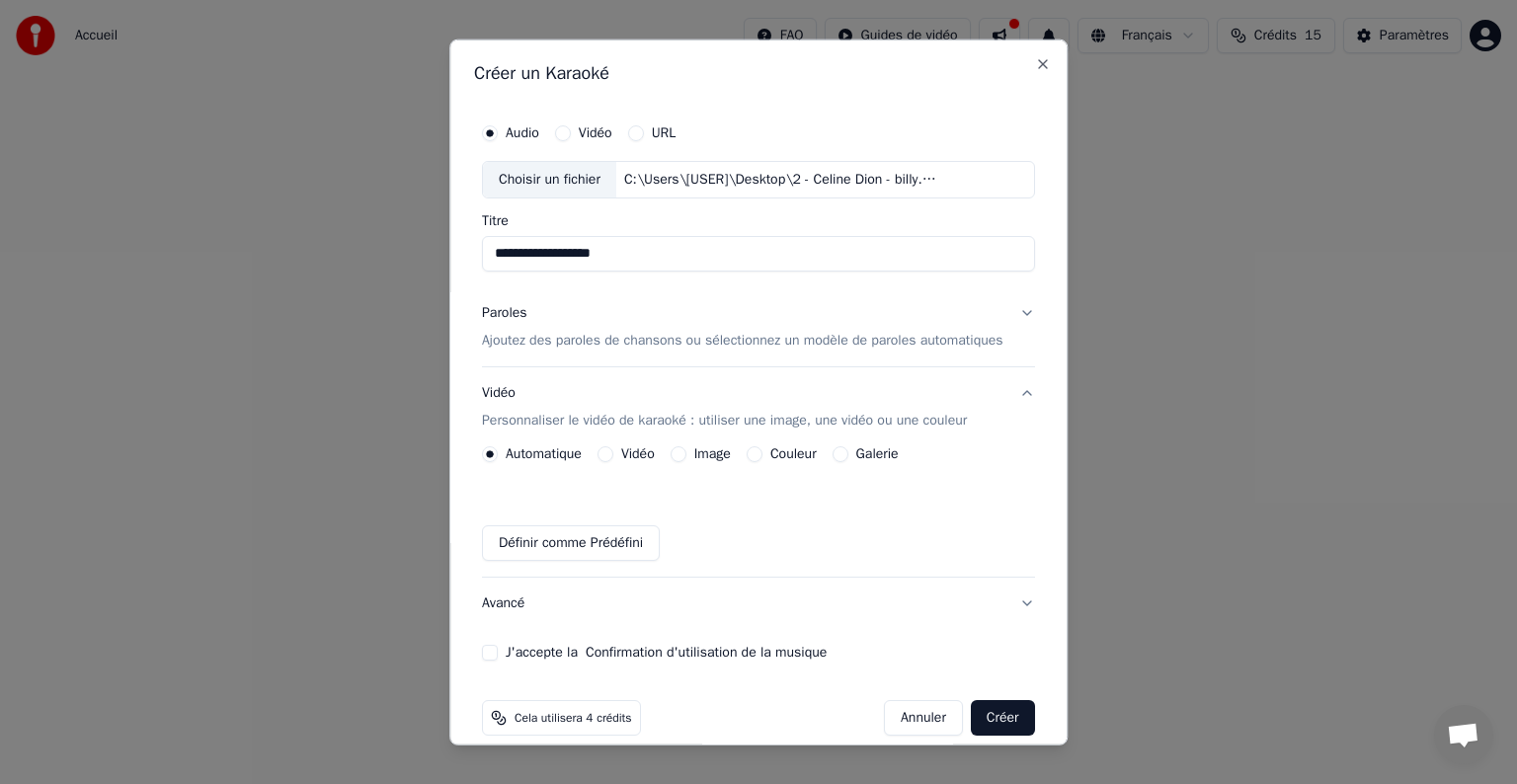 click on "Vidéo" at bounding box center [605, 454] 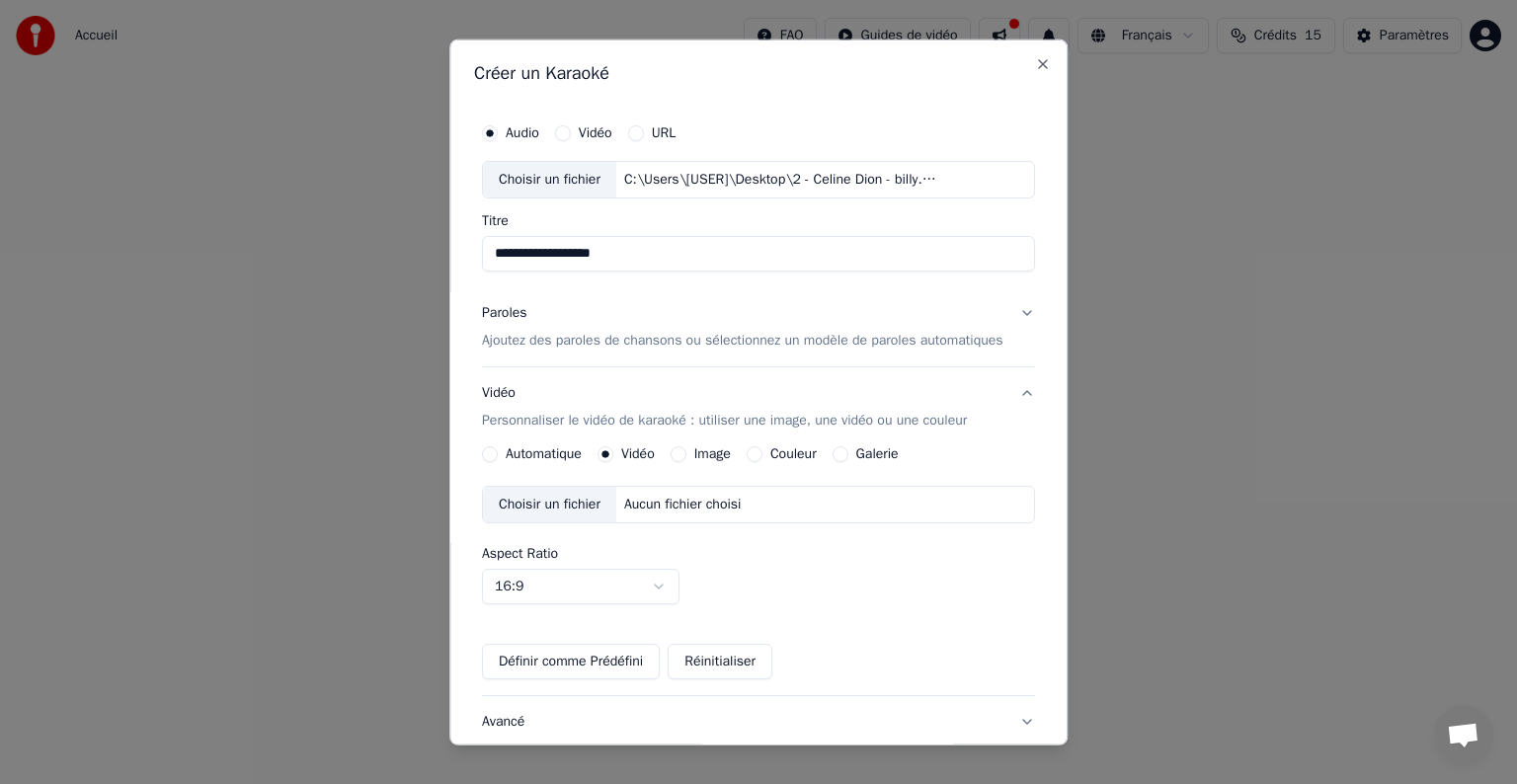 click on "Aucun fichier choisi" at bounding box center (682, 505) 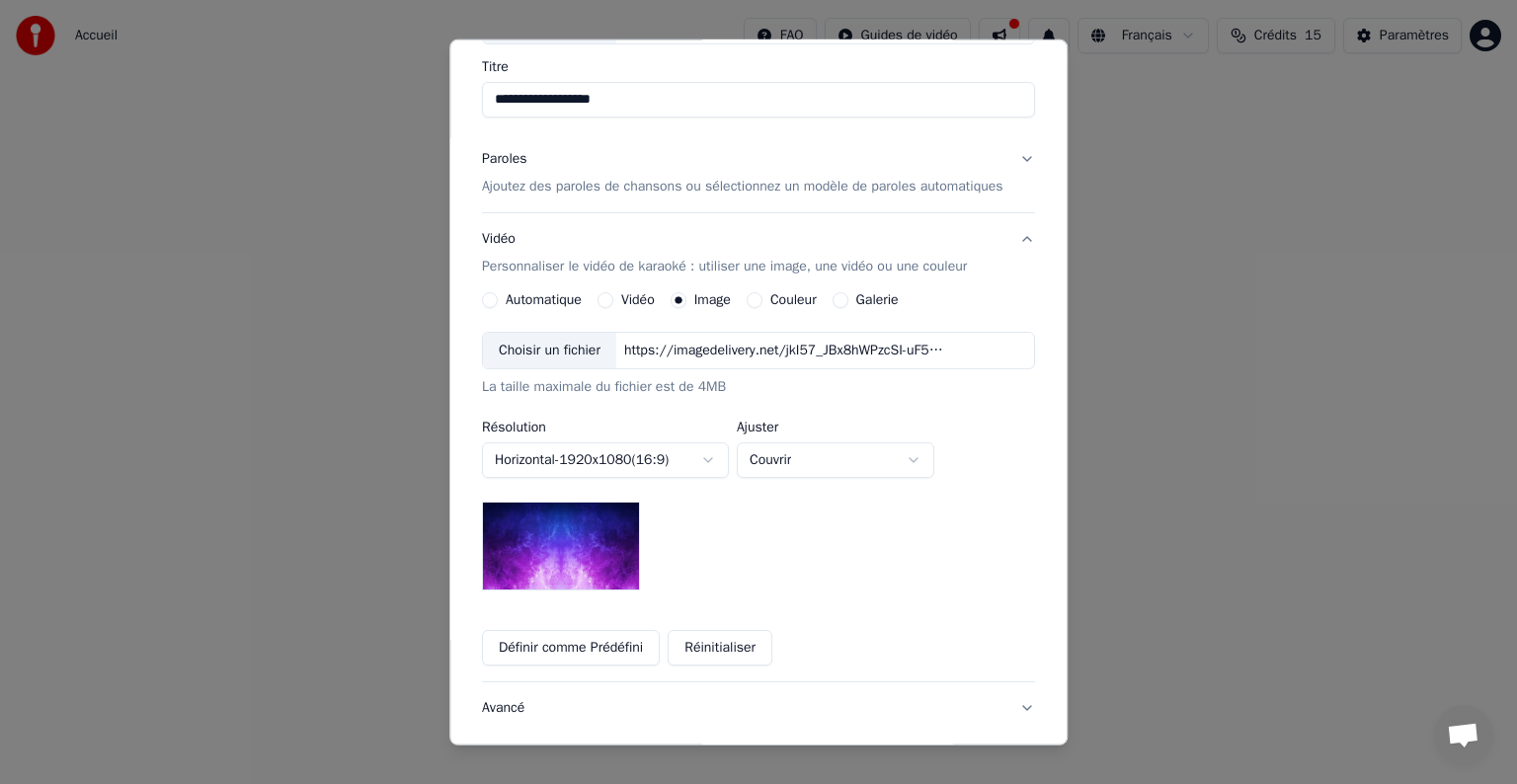 scroll, scrollTop: 197, scrollLeft: 0, axis: vertical 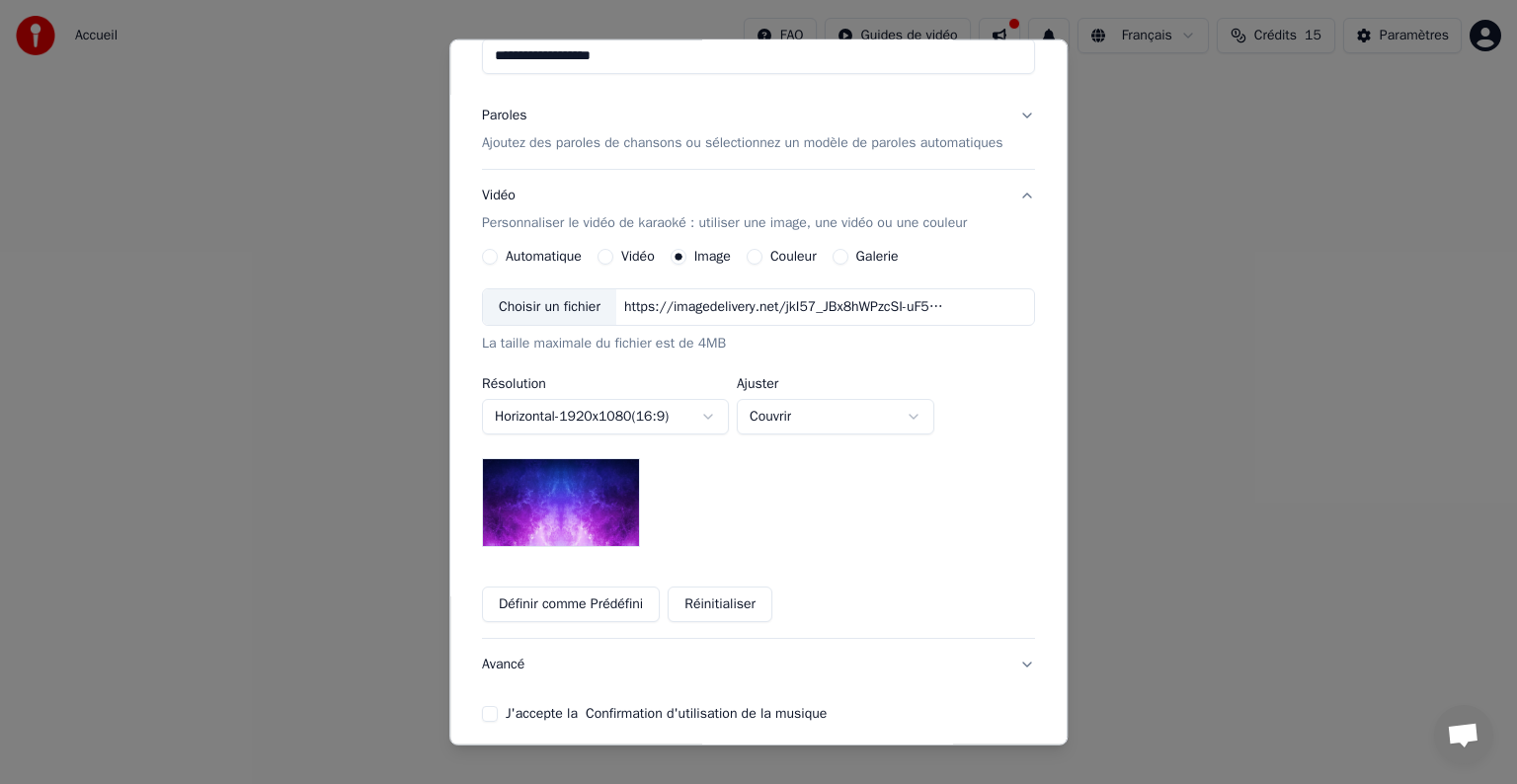 click on "Vidéo" at bounding box center (626, 257) 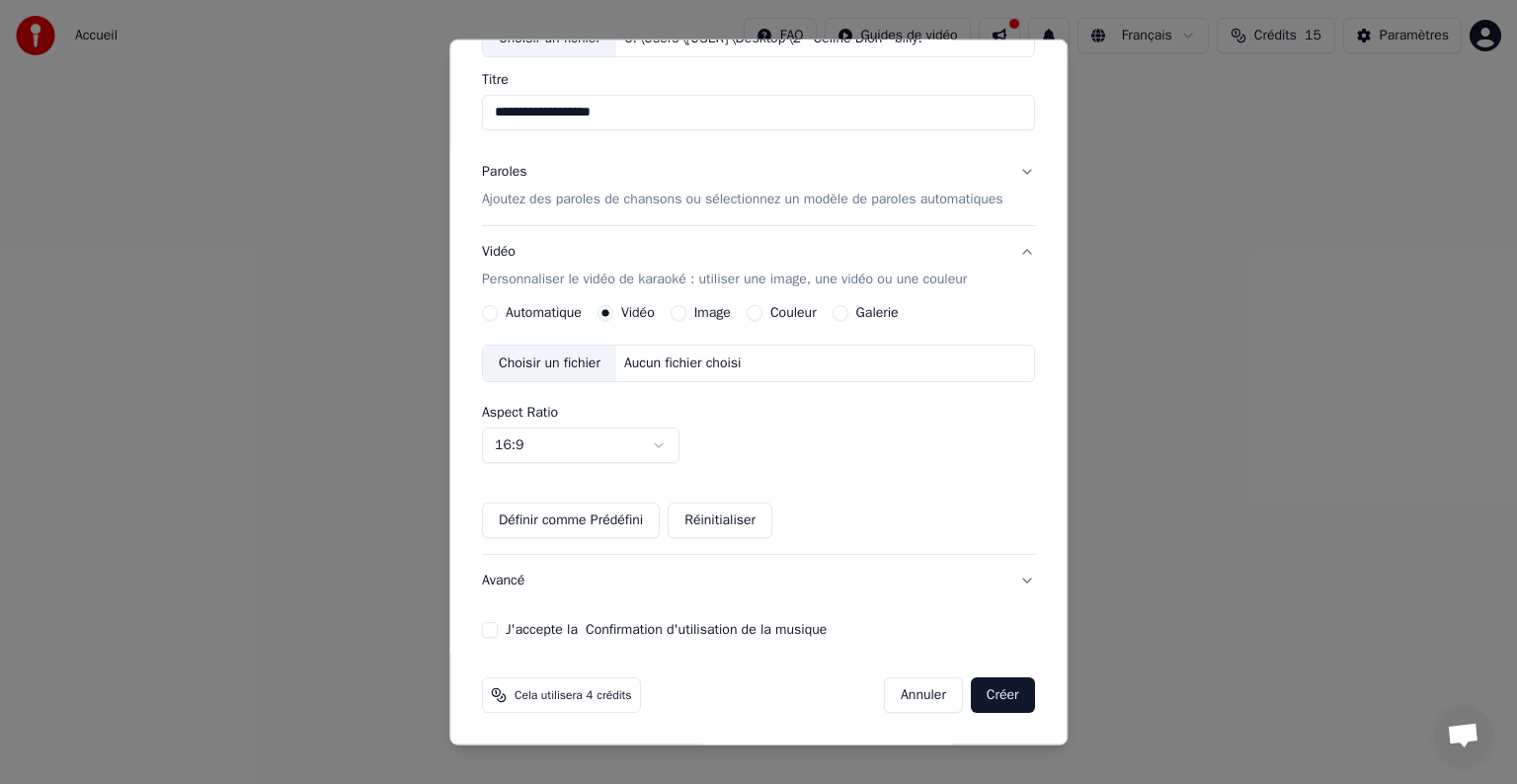 scroll, scrollTop: 139, scrollLeft: 0, axis: vertical 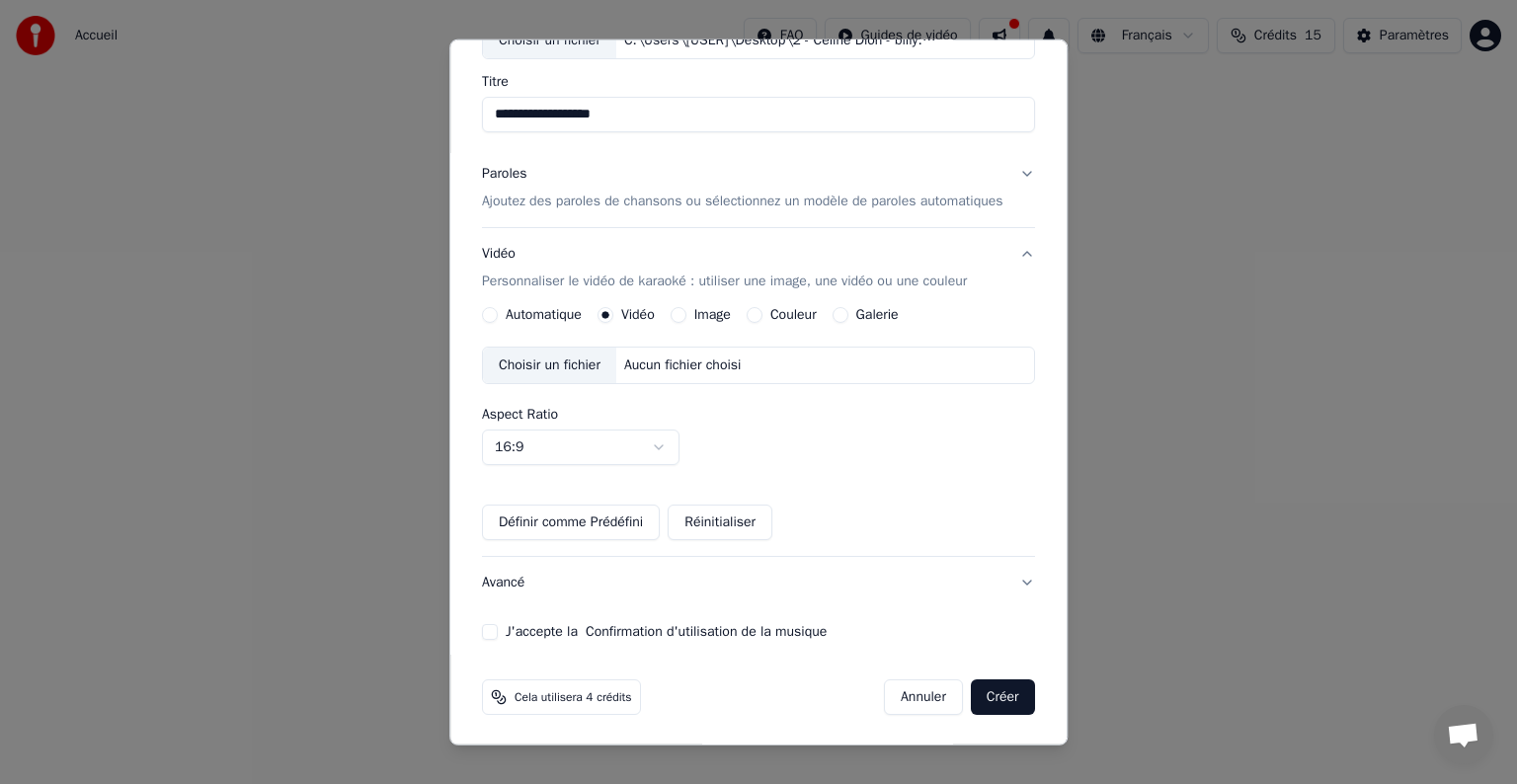 click on "Automatique" at bounding box center [531, 315] 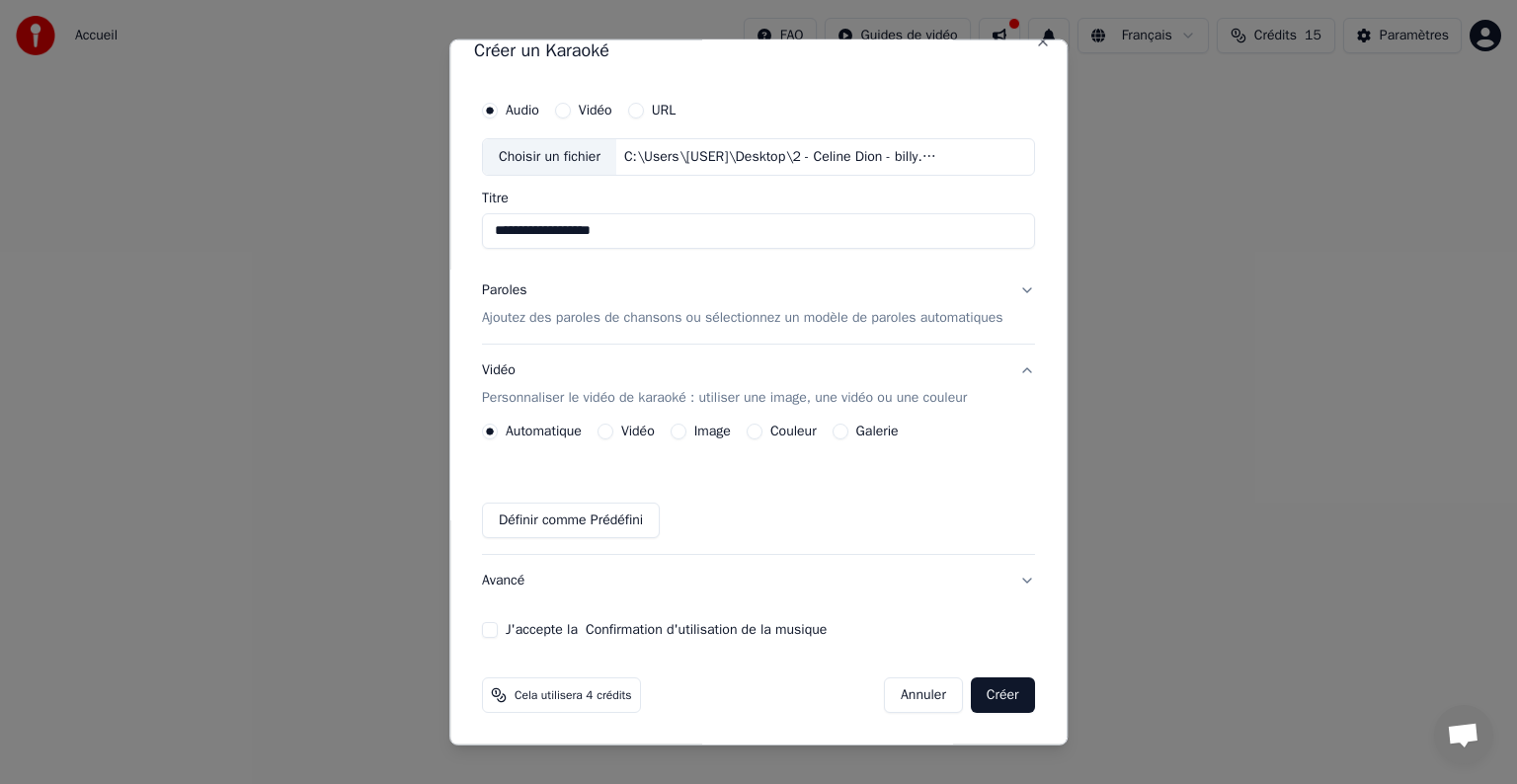 scroll, scrollTop: 22, scrollLeft: 0, axis: vertical 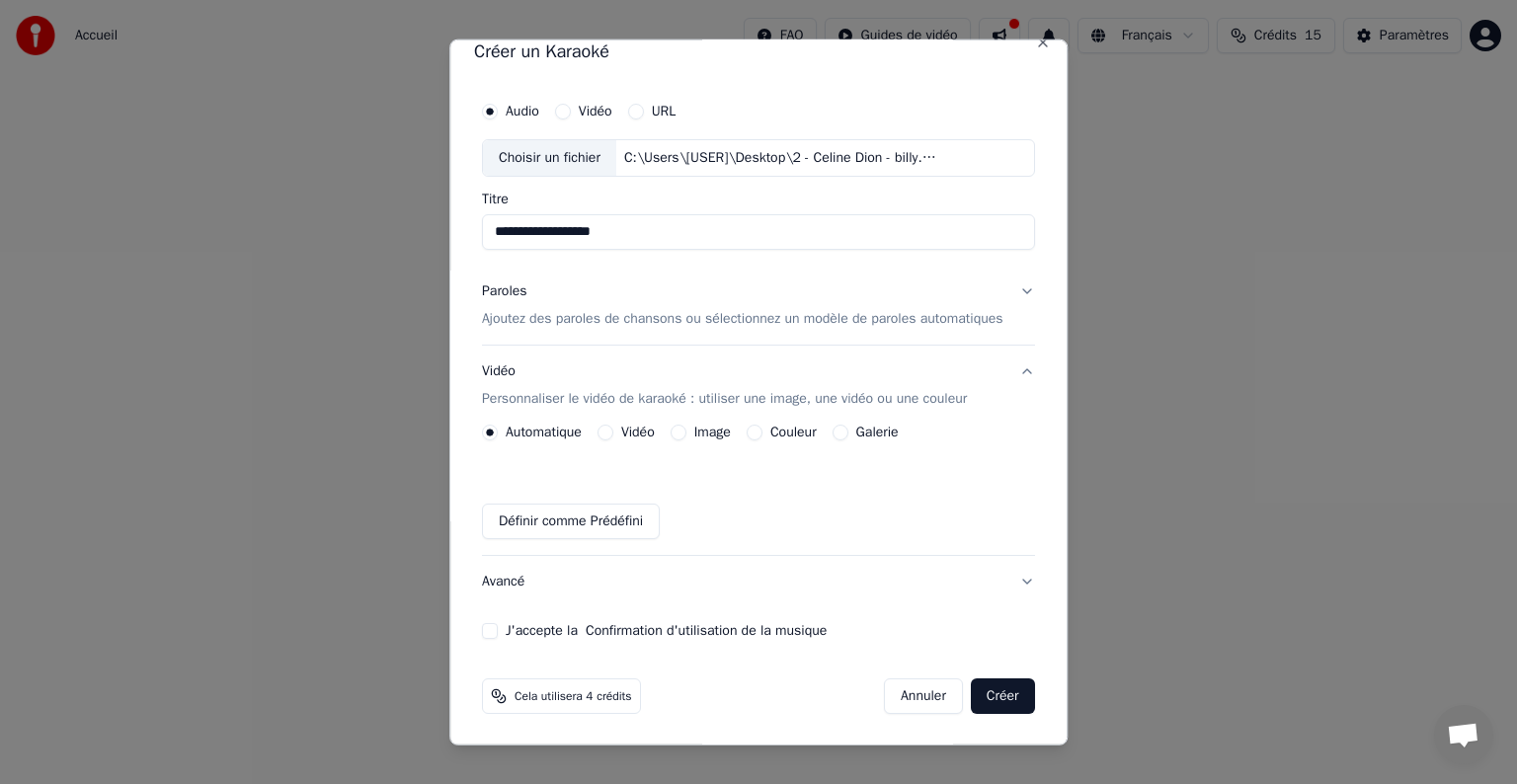 click on "Galerie" at bounding box center (840, 432) 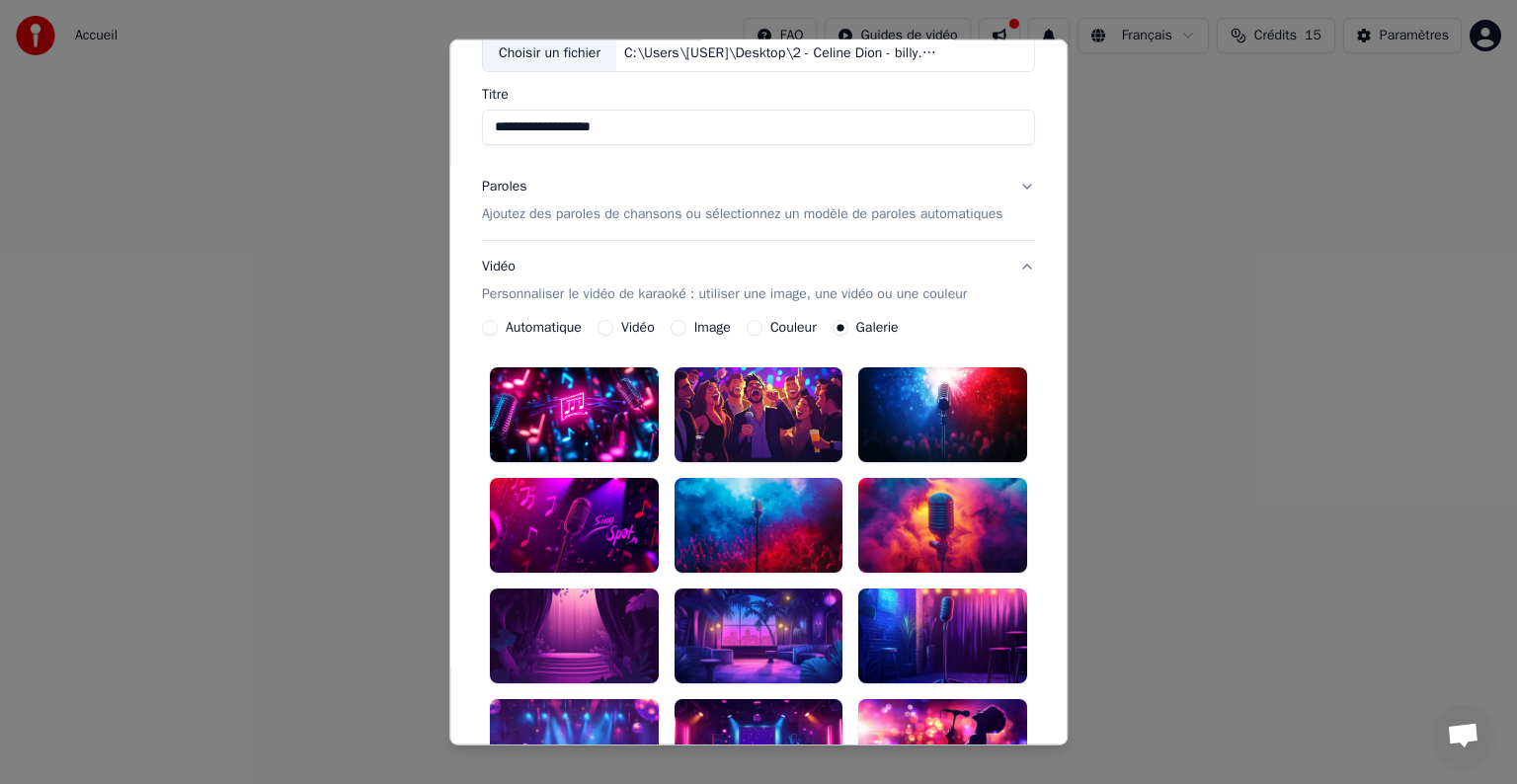 scroll, scrollTop: 120, scrollLeft: 0, axis: vertical 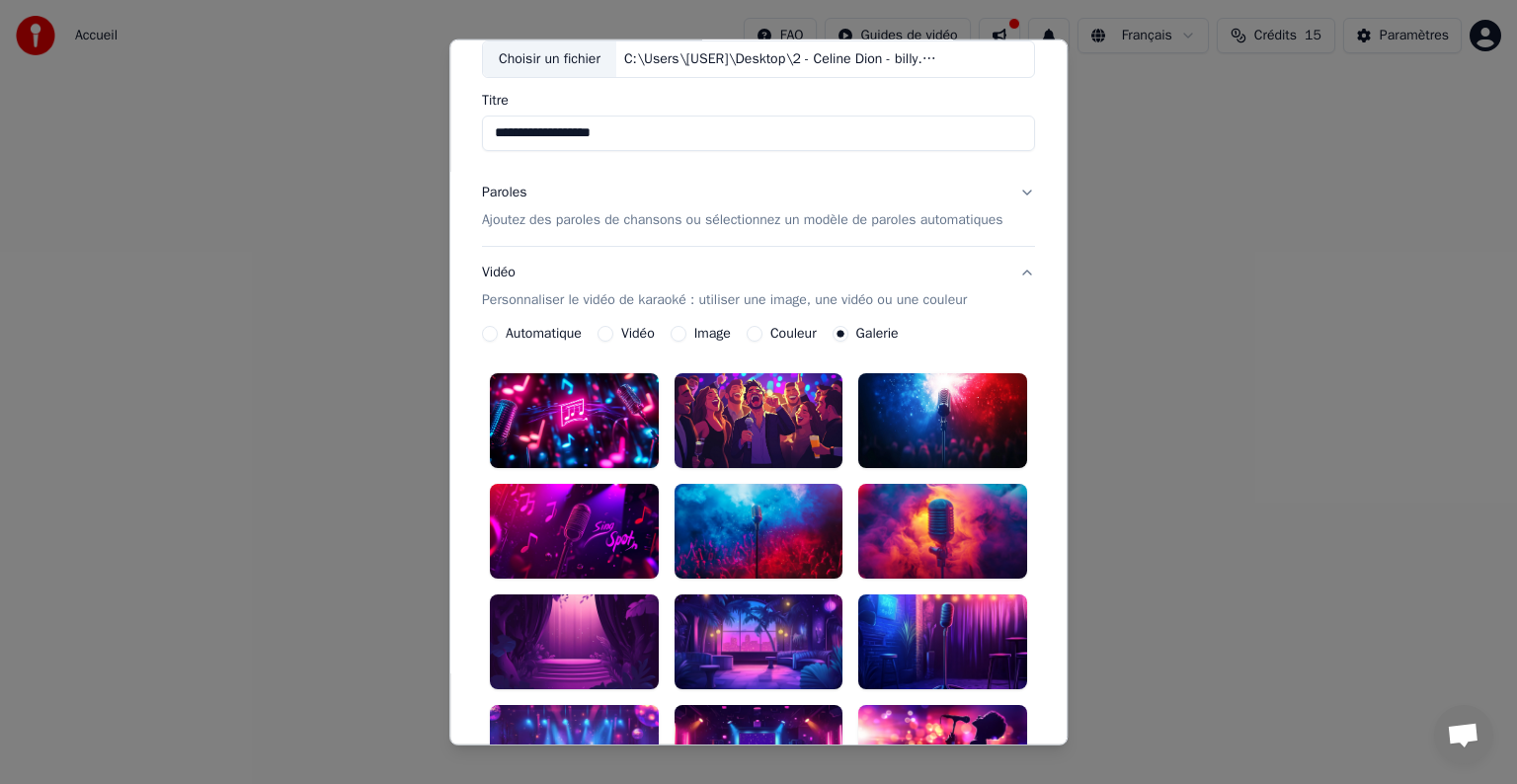 click on "Vidéo" at bounding box center [605, 334] 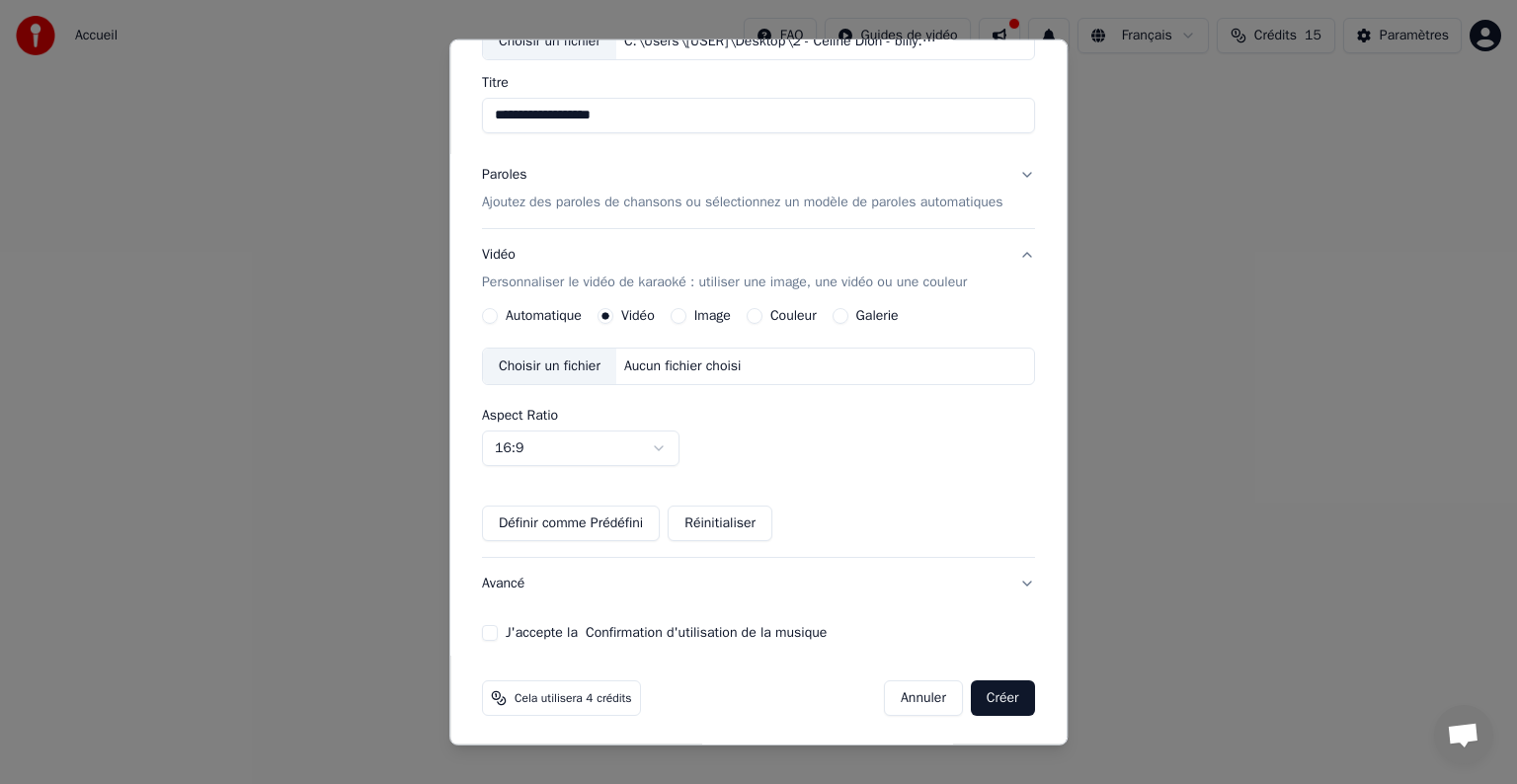 scroll, scrollTop: 139, scrollLeft: 0, axis: vertical 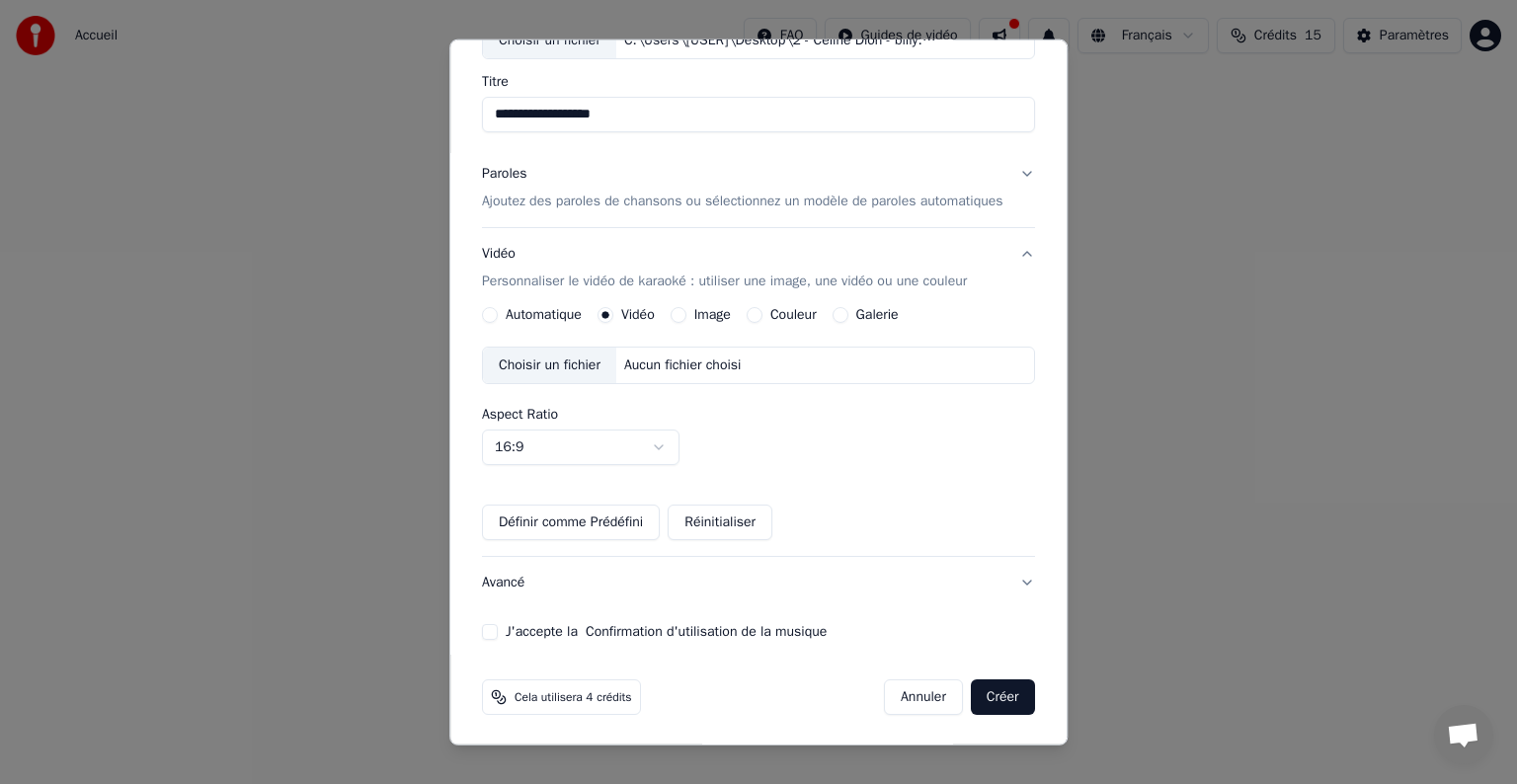 click on "Aucun fichier choisi" at bounding box center [682, 365] 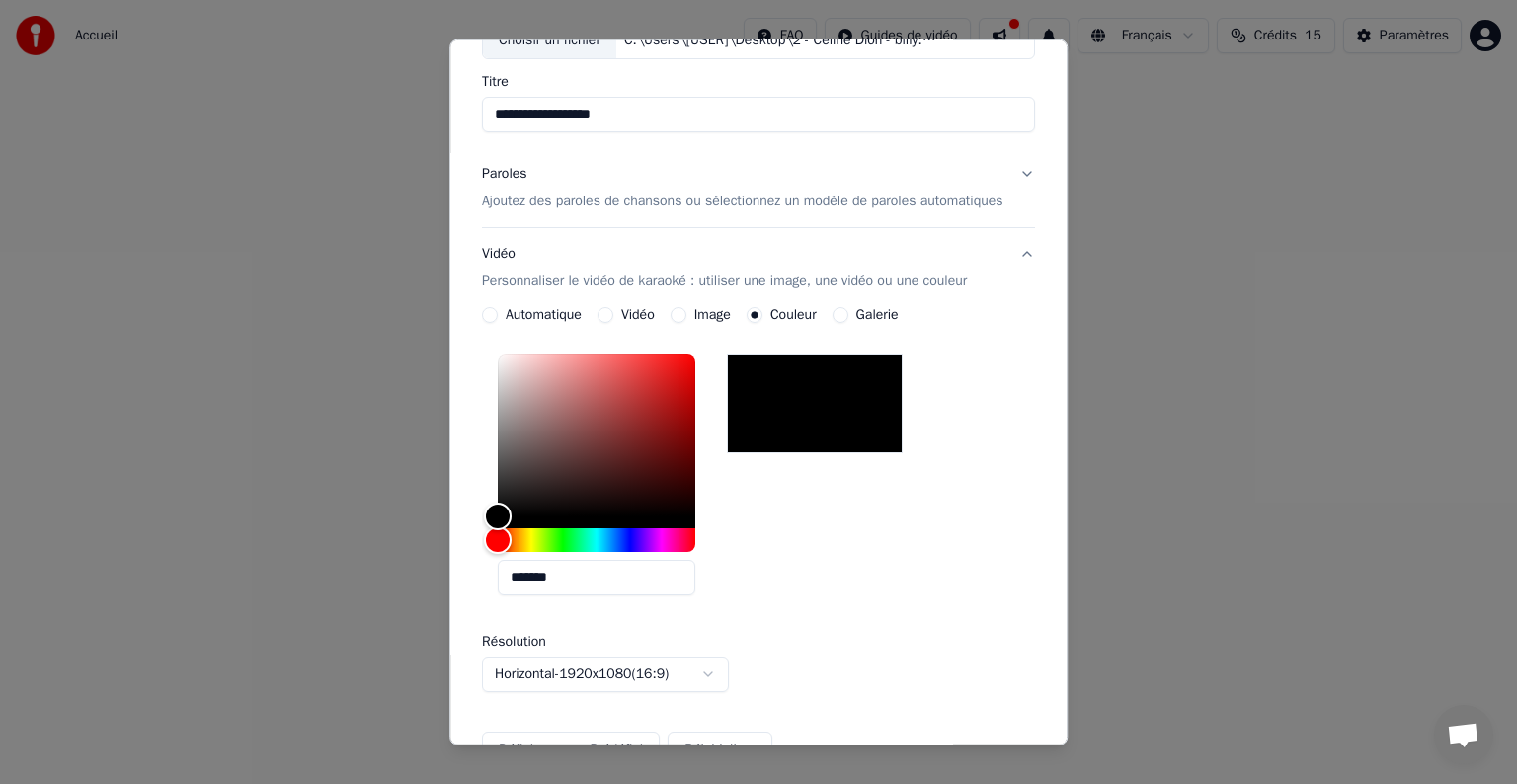 click on "Image" at bounding box center [679, 315] 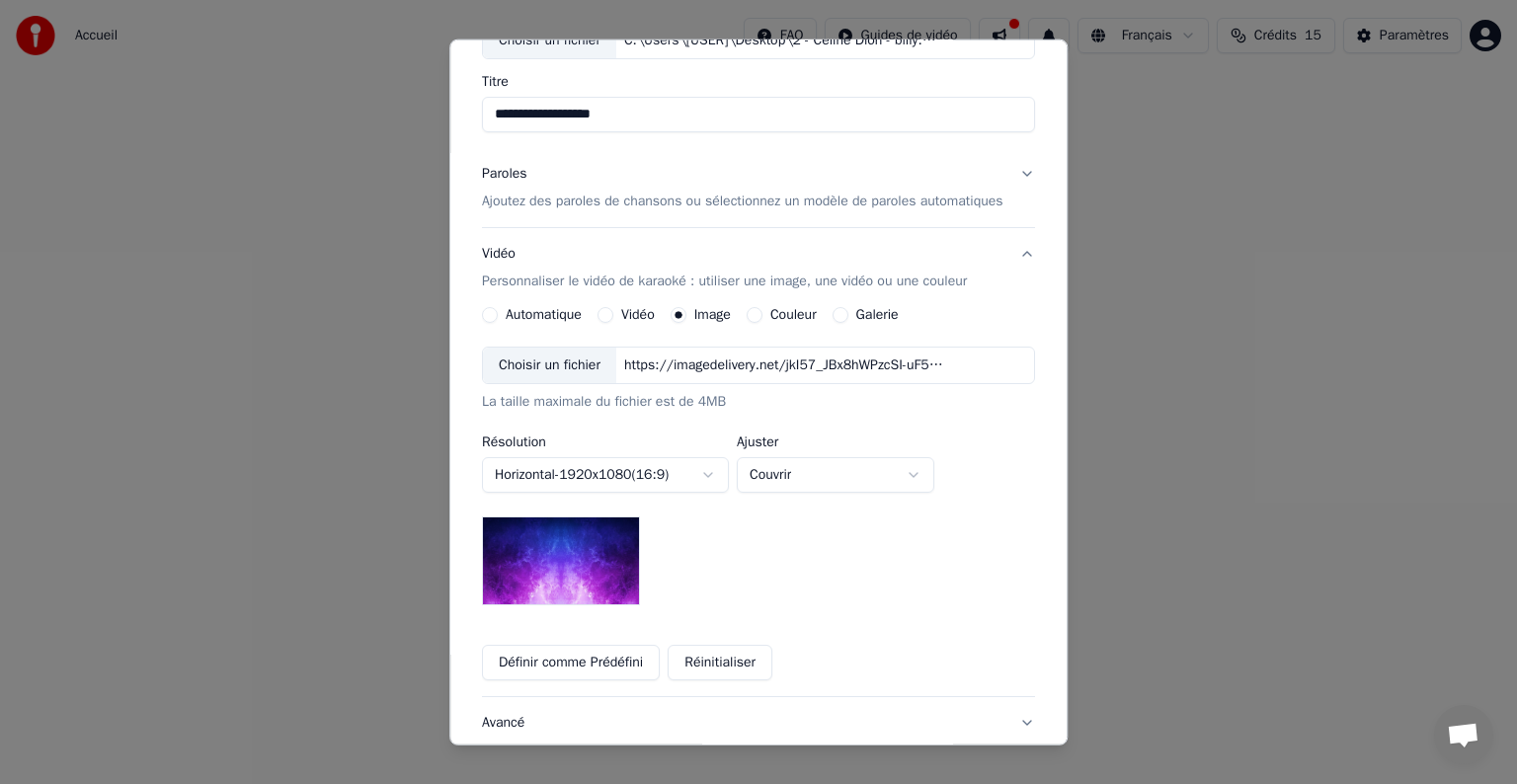 click on "Galerie" at bounding box center (840, 315) 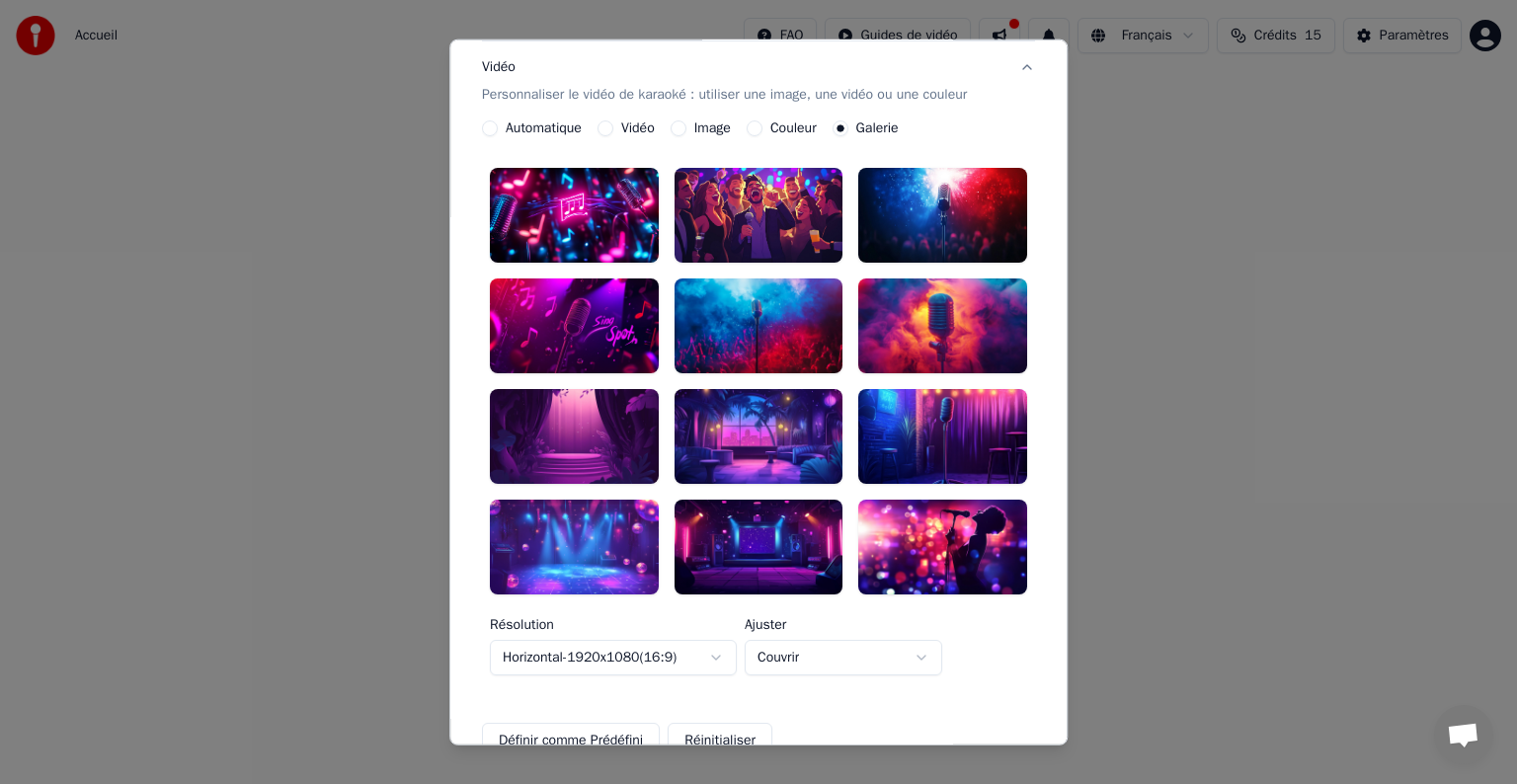 scroll, scrollTop: 337, scrollLeft: 0, axis: vertical 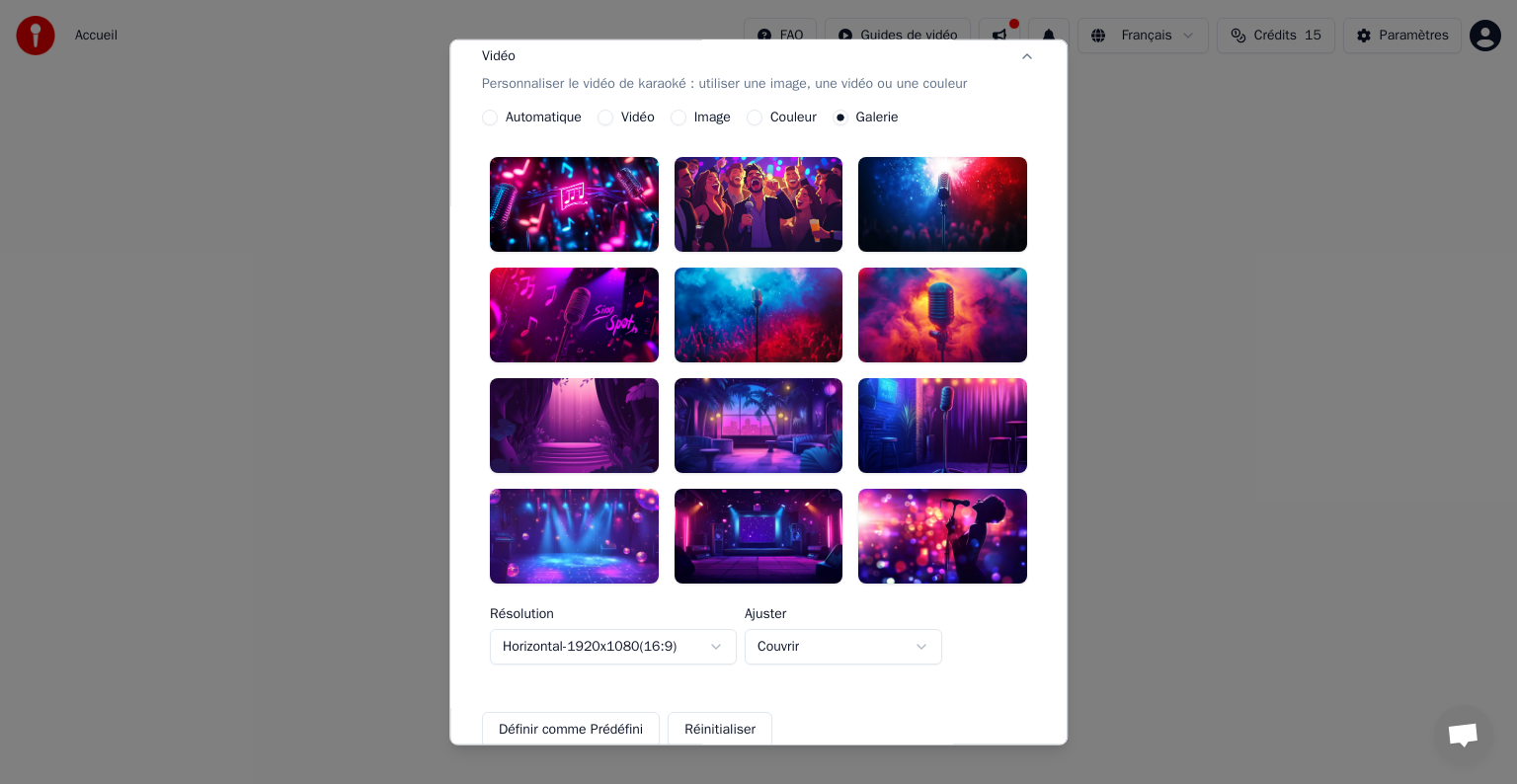 click at bounding box center [758, 315] 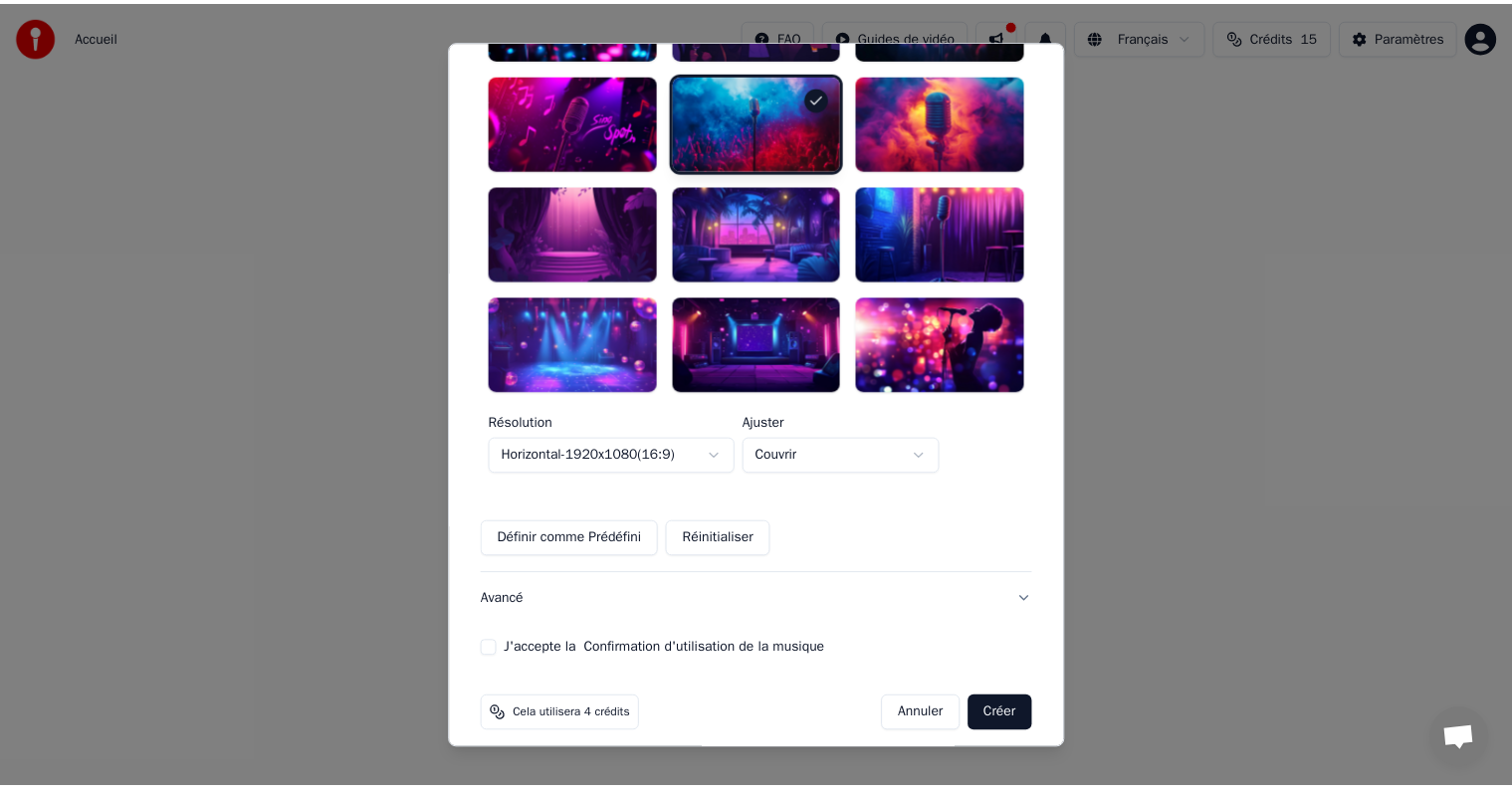 scroll, scrollTop: 559, scrollLeft: 0, axis: vertical 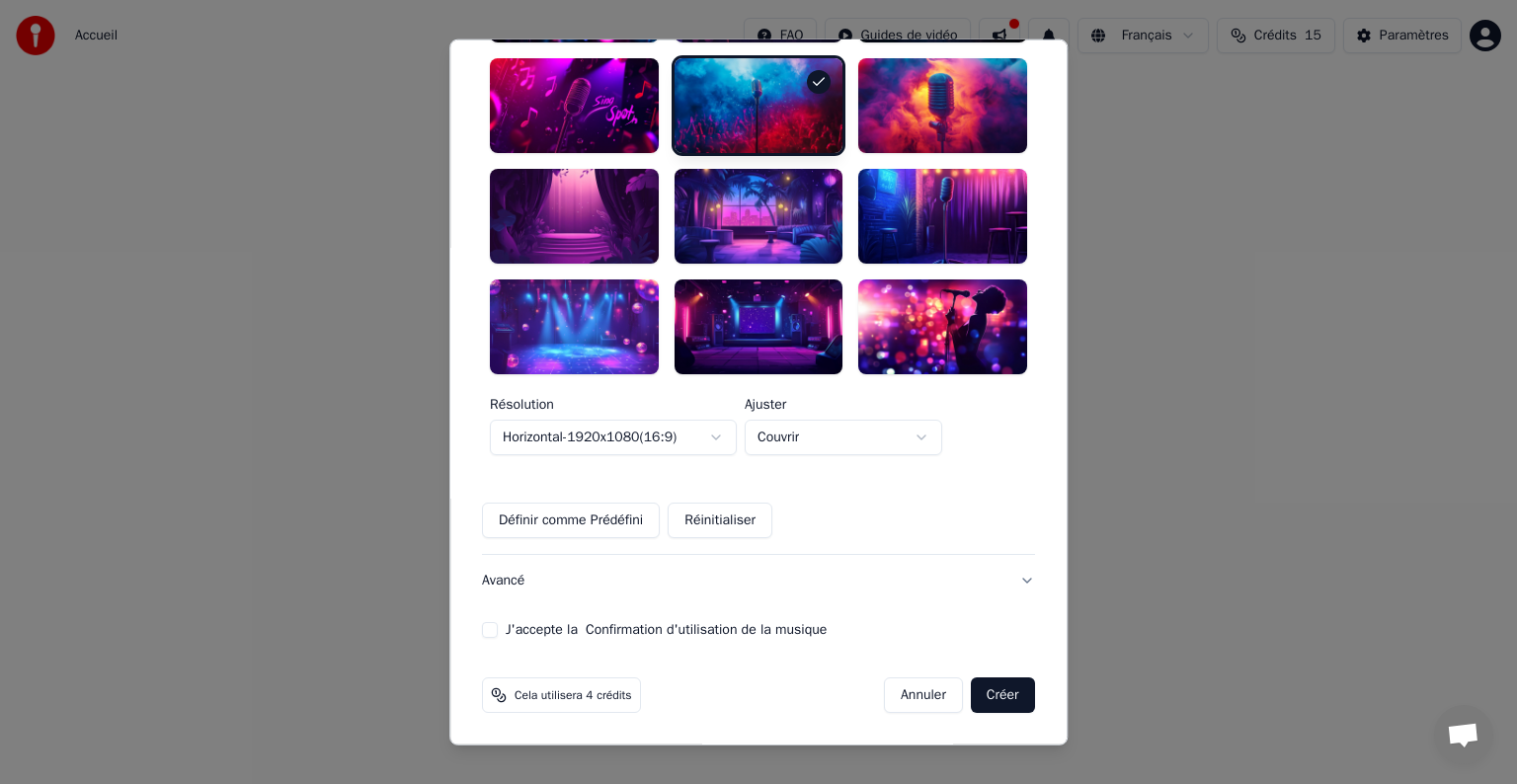 click on "J'accepte la   Confirmation d'utilisation de la musique" at bounding box center (490, 629) 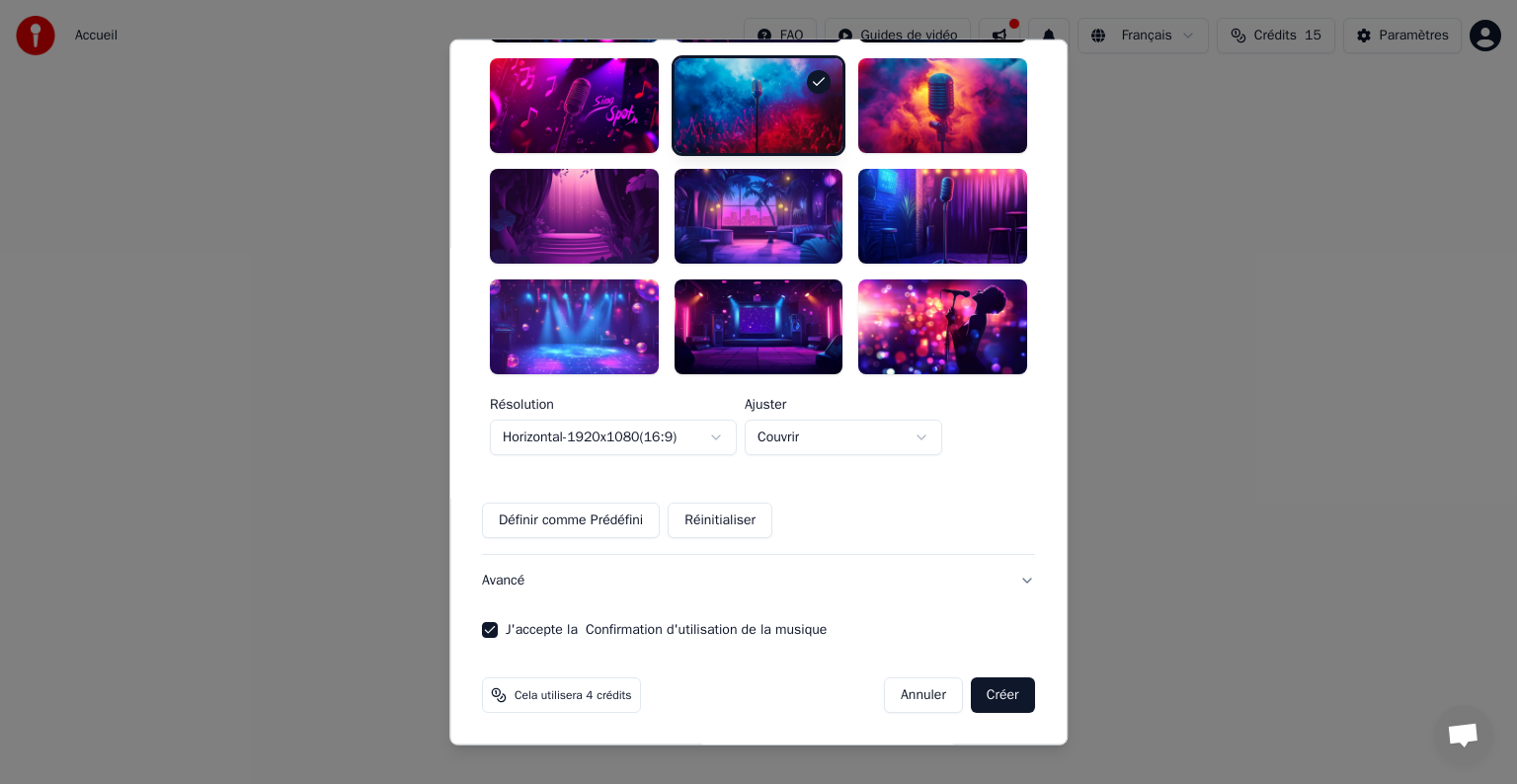 click on "Créer" at bounding box center [1002, 694] 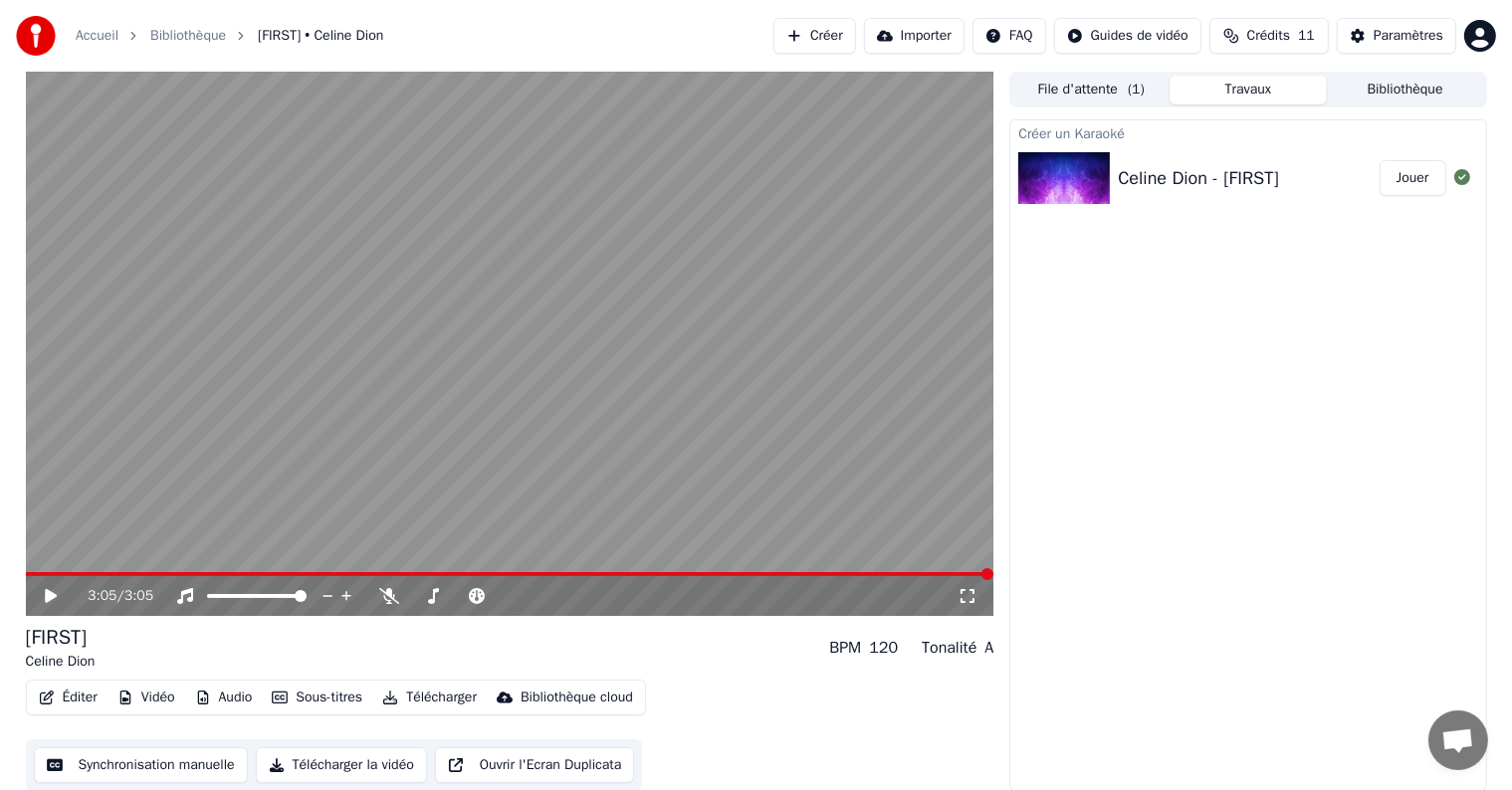 scroll, scrollTop: 1, scrollLeft: 0, axis: vertical 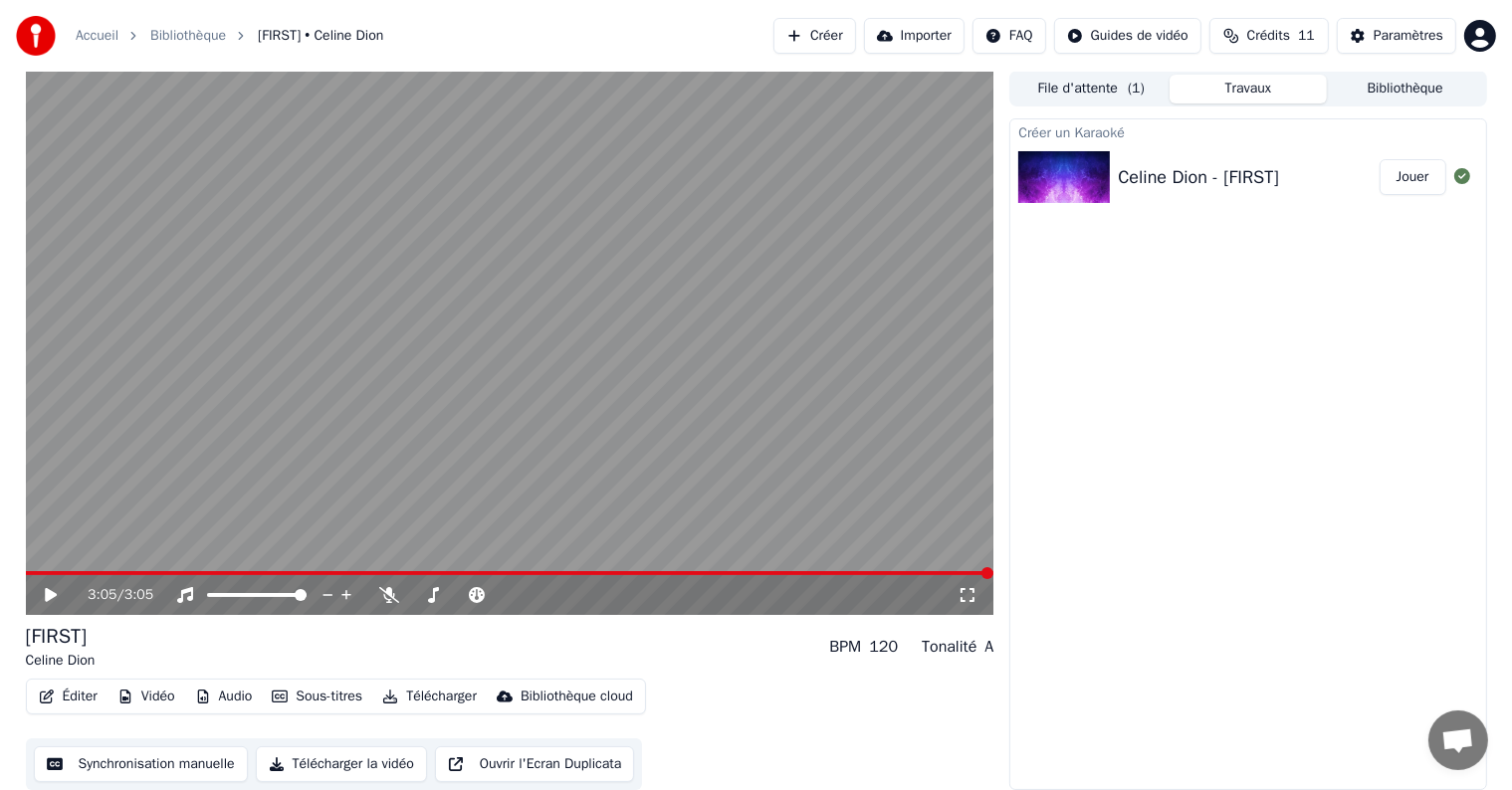 click 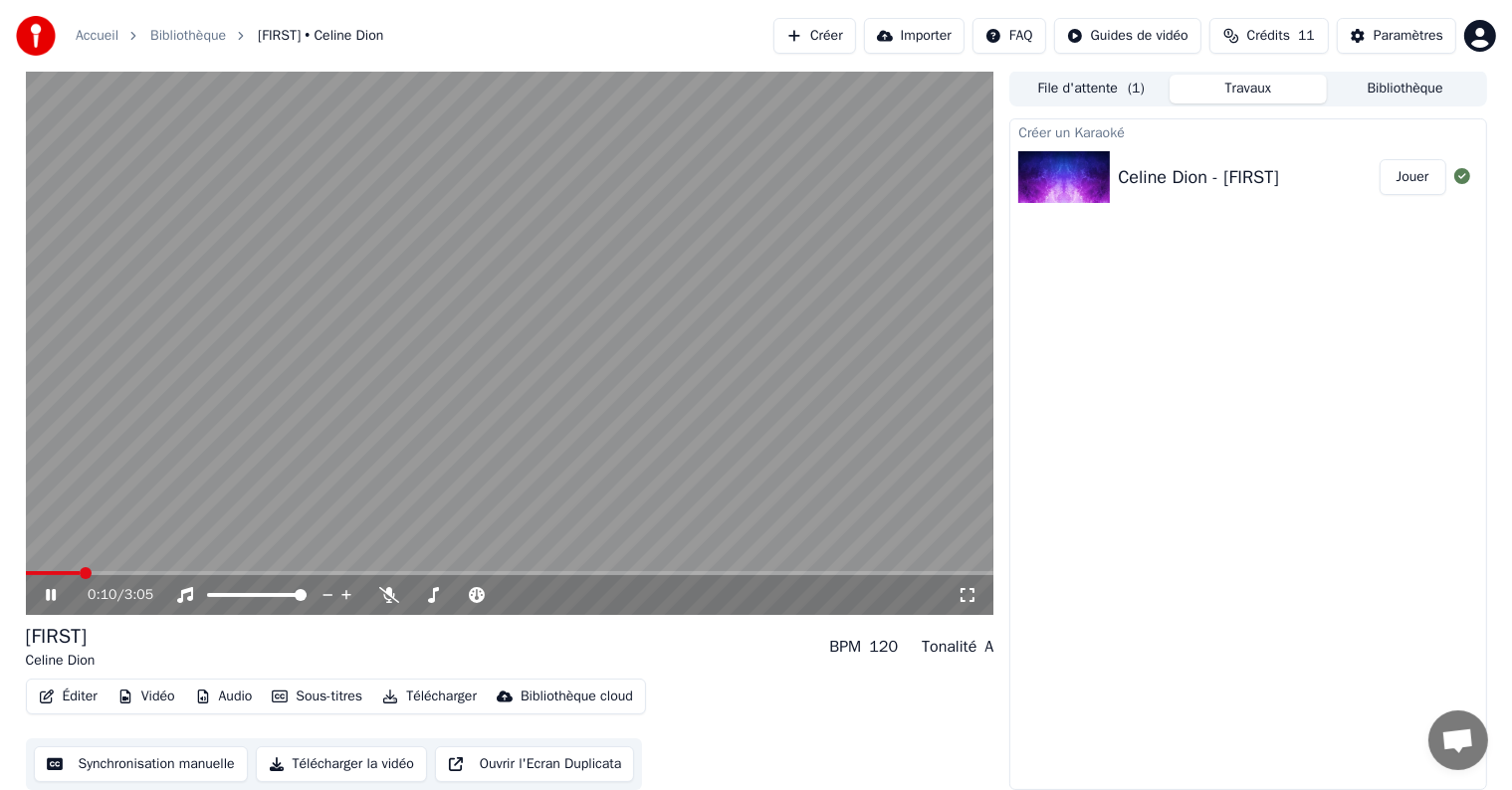 click 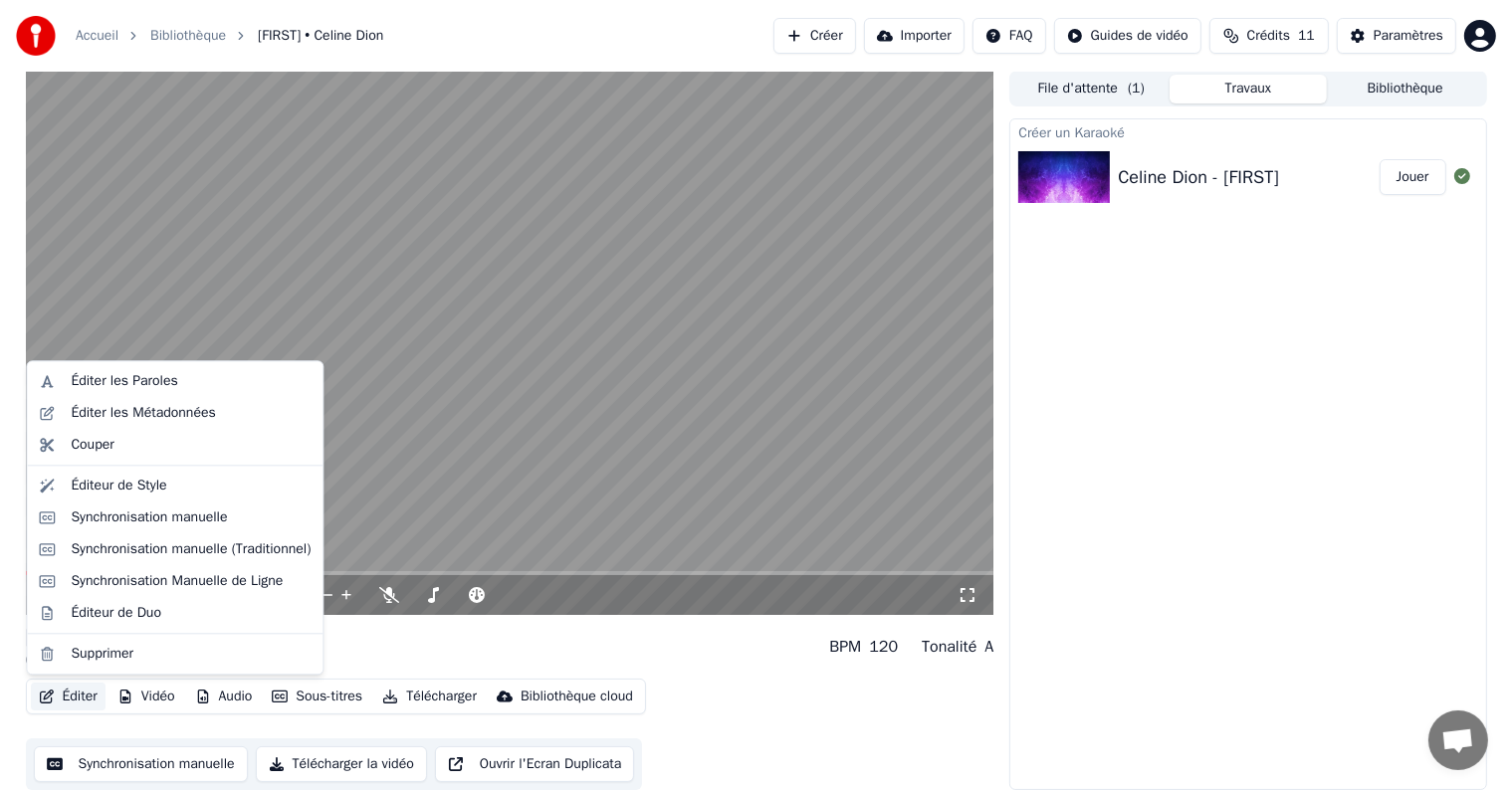 click on "Éditer" at bounding box center [68, 696] 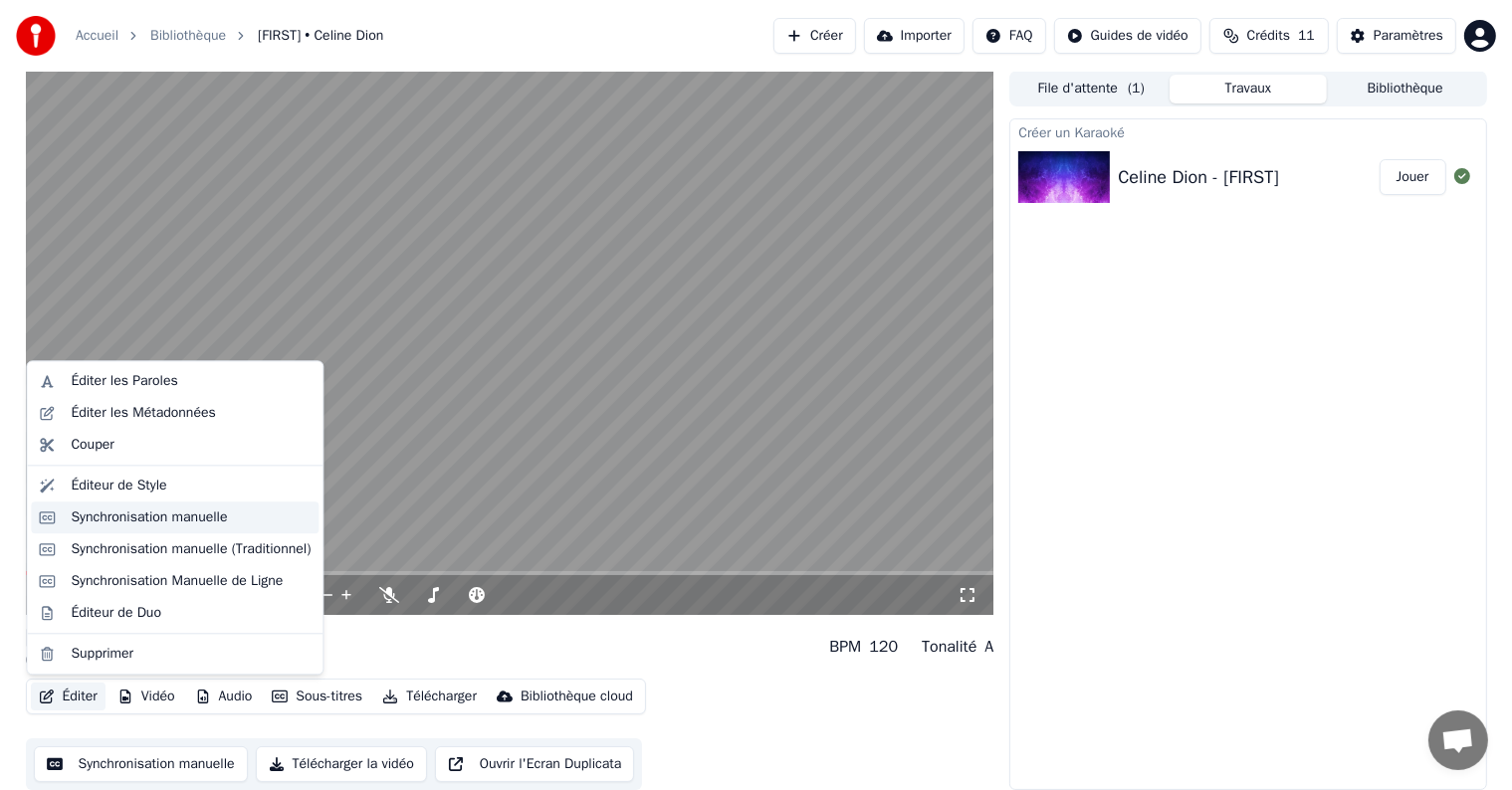 click on "Synchronisation manuelle" at bounding box center (148, 517) 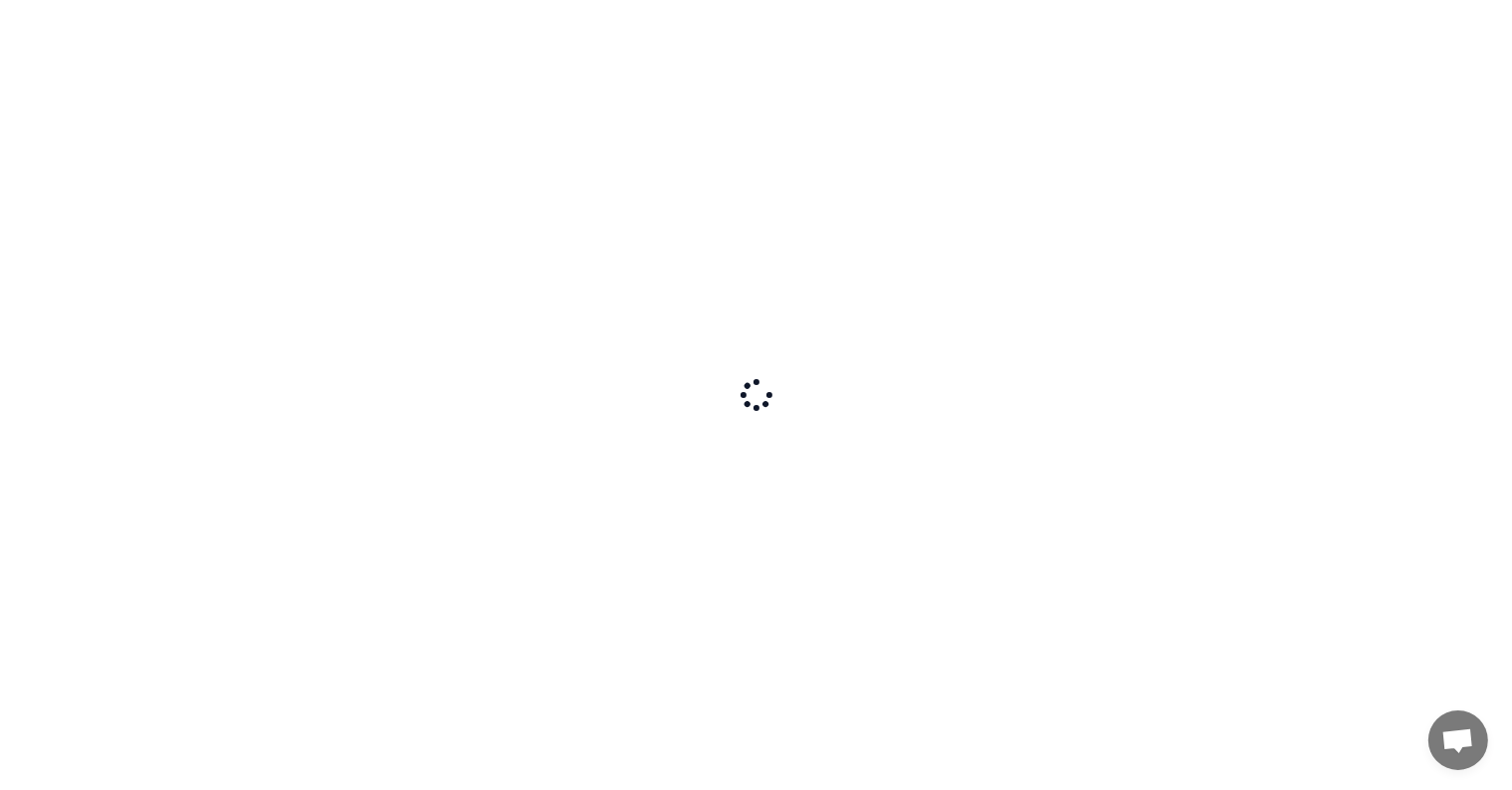 scroll, scrollTop: 0, scrollLeft: 0, axis: both 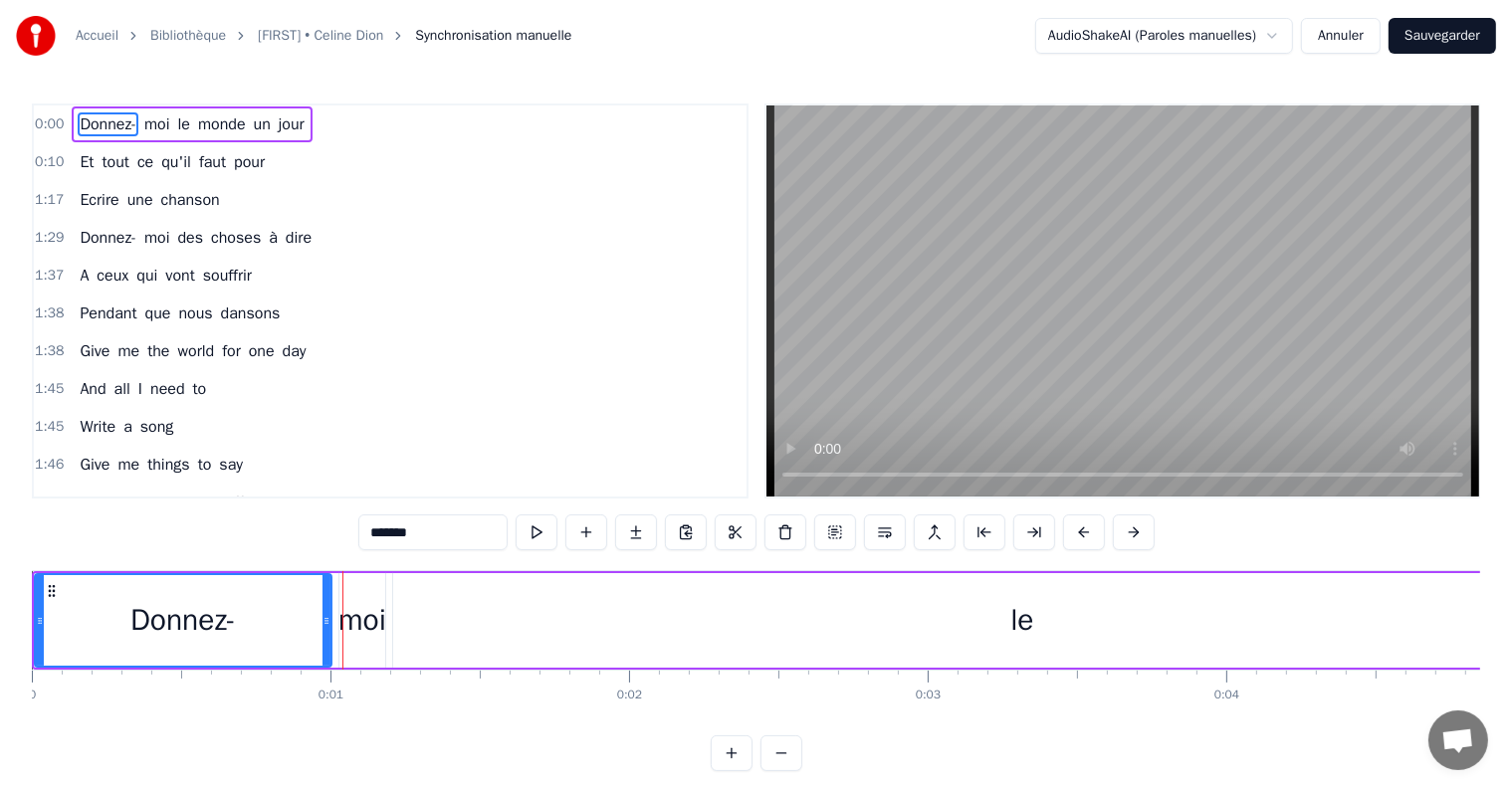type 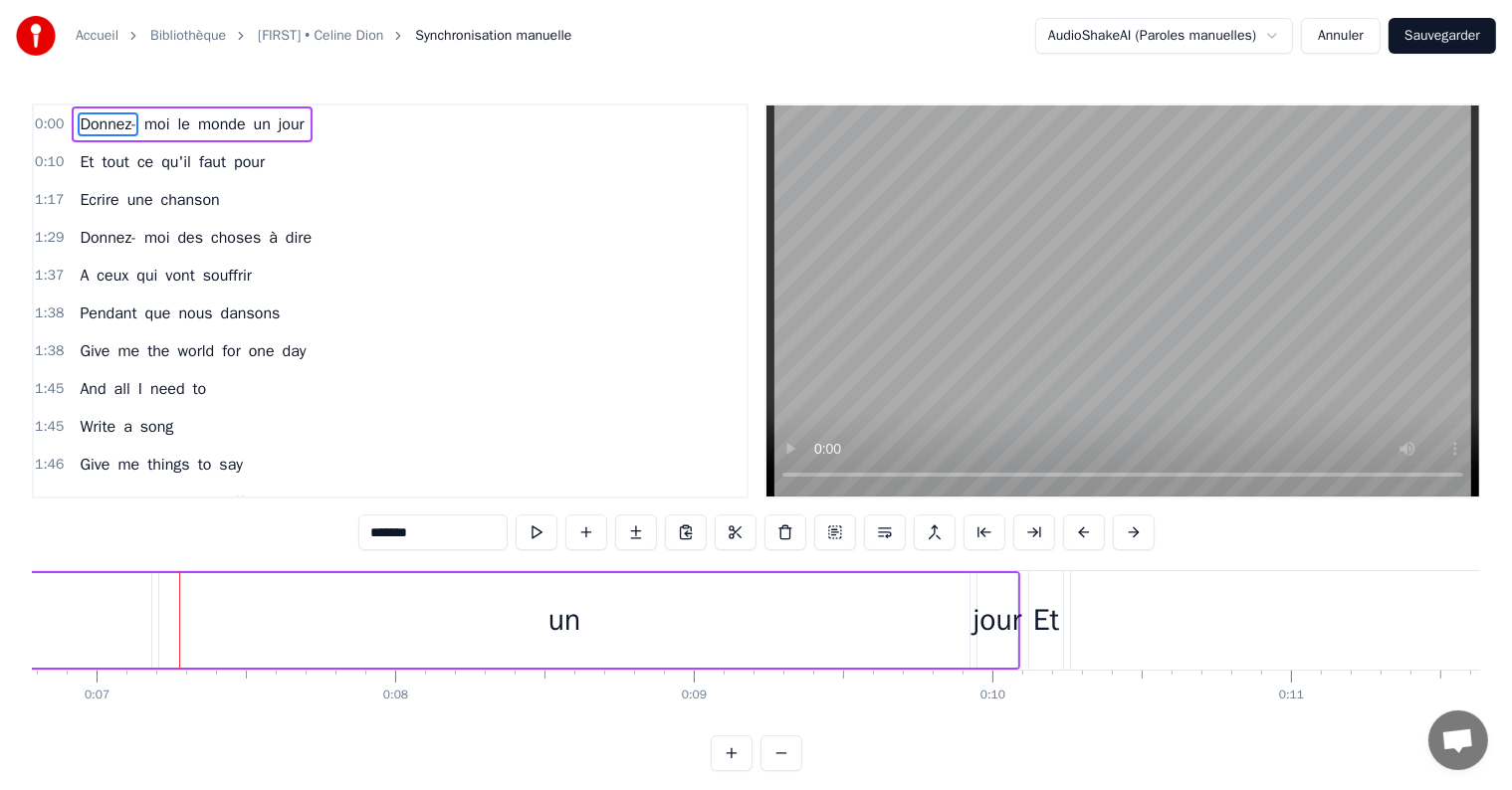 scroll, scrollTop: 0, scrollLeft: 2073, axis: horizontal 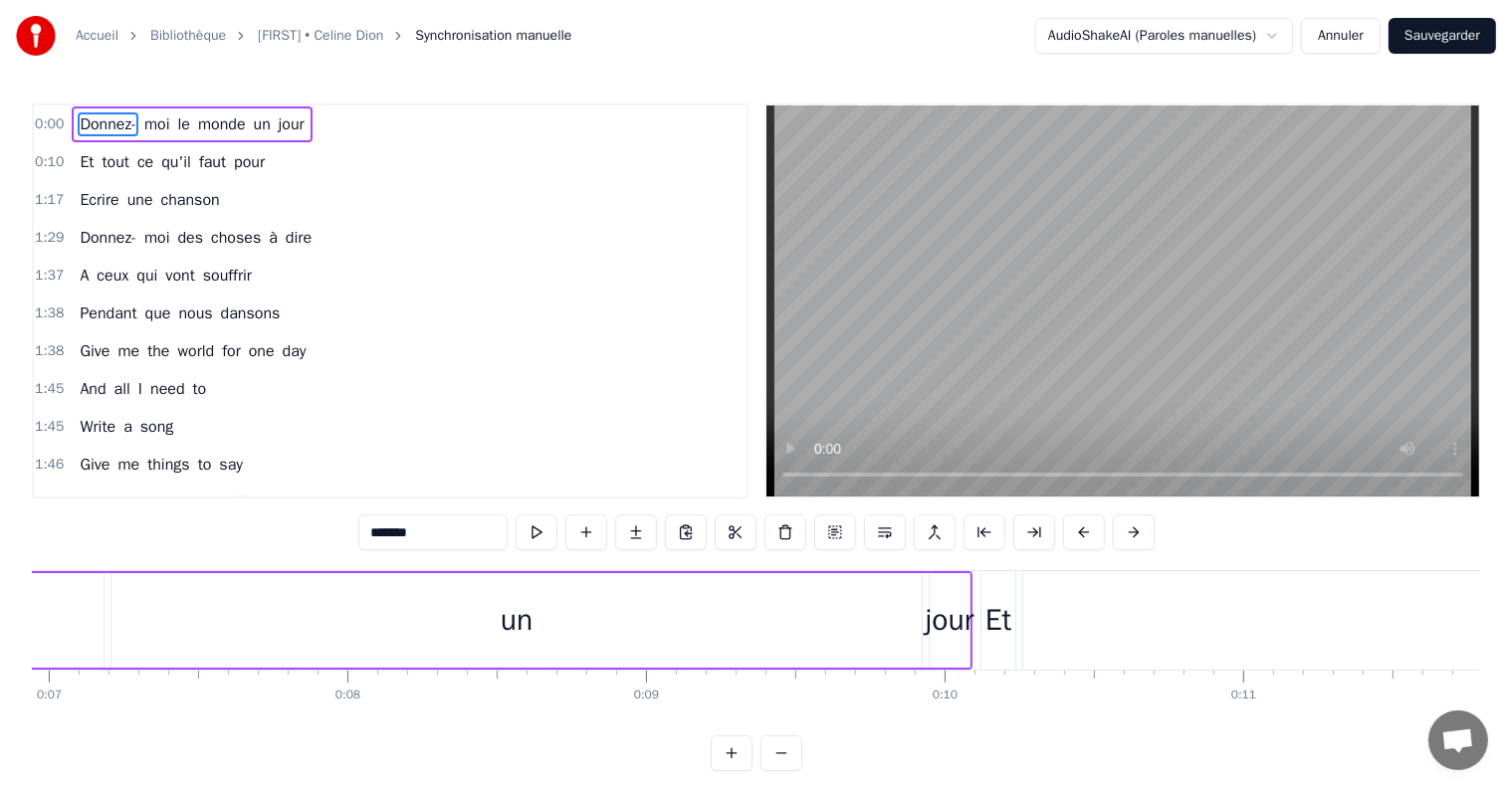 click on "0:00" at bounding box center [49, 124] 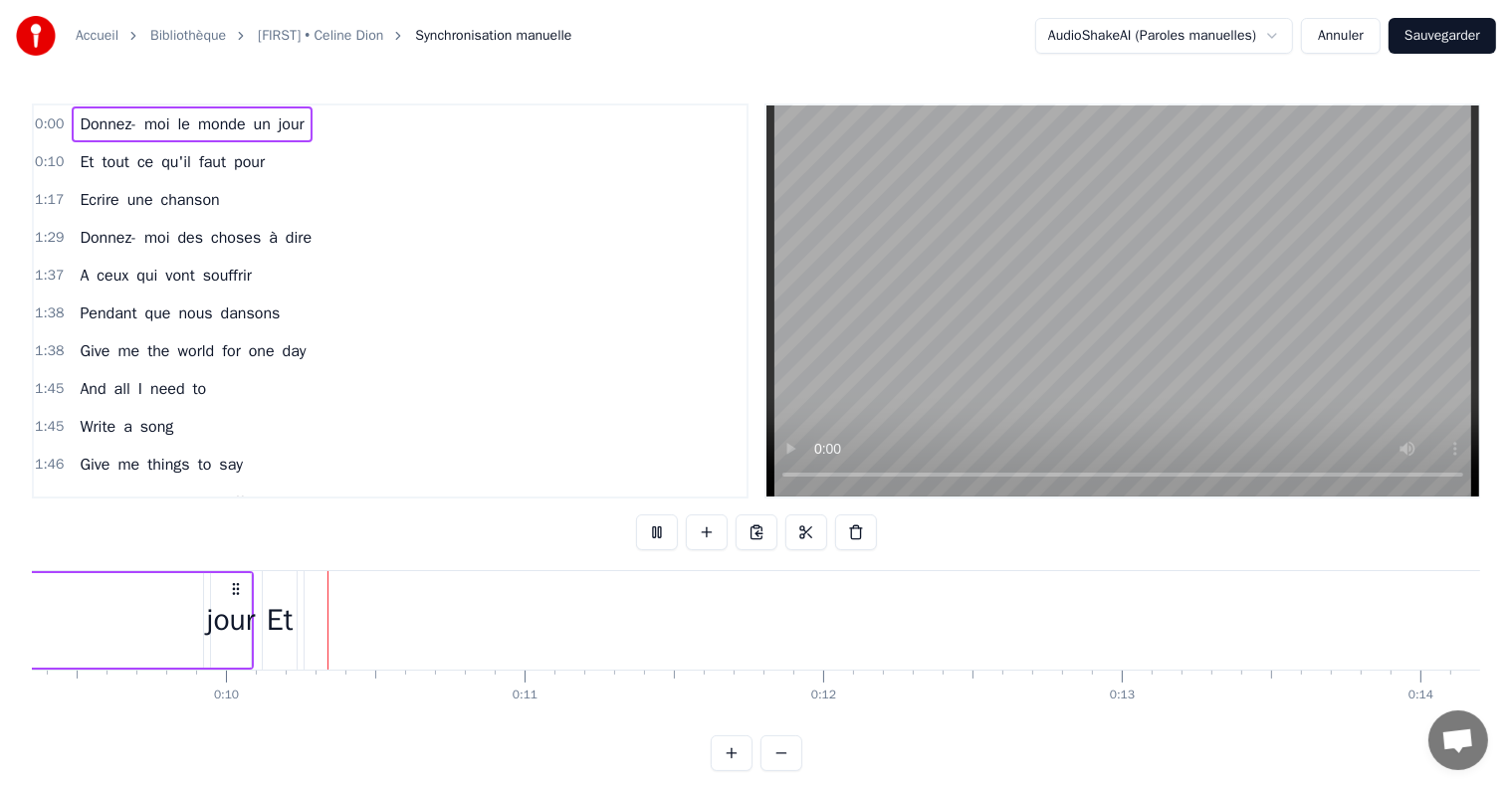 scroll, scrollTop: 0, scrollLeft: 2851, axis: horizontal 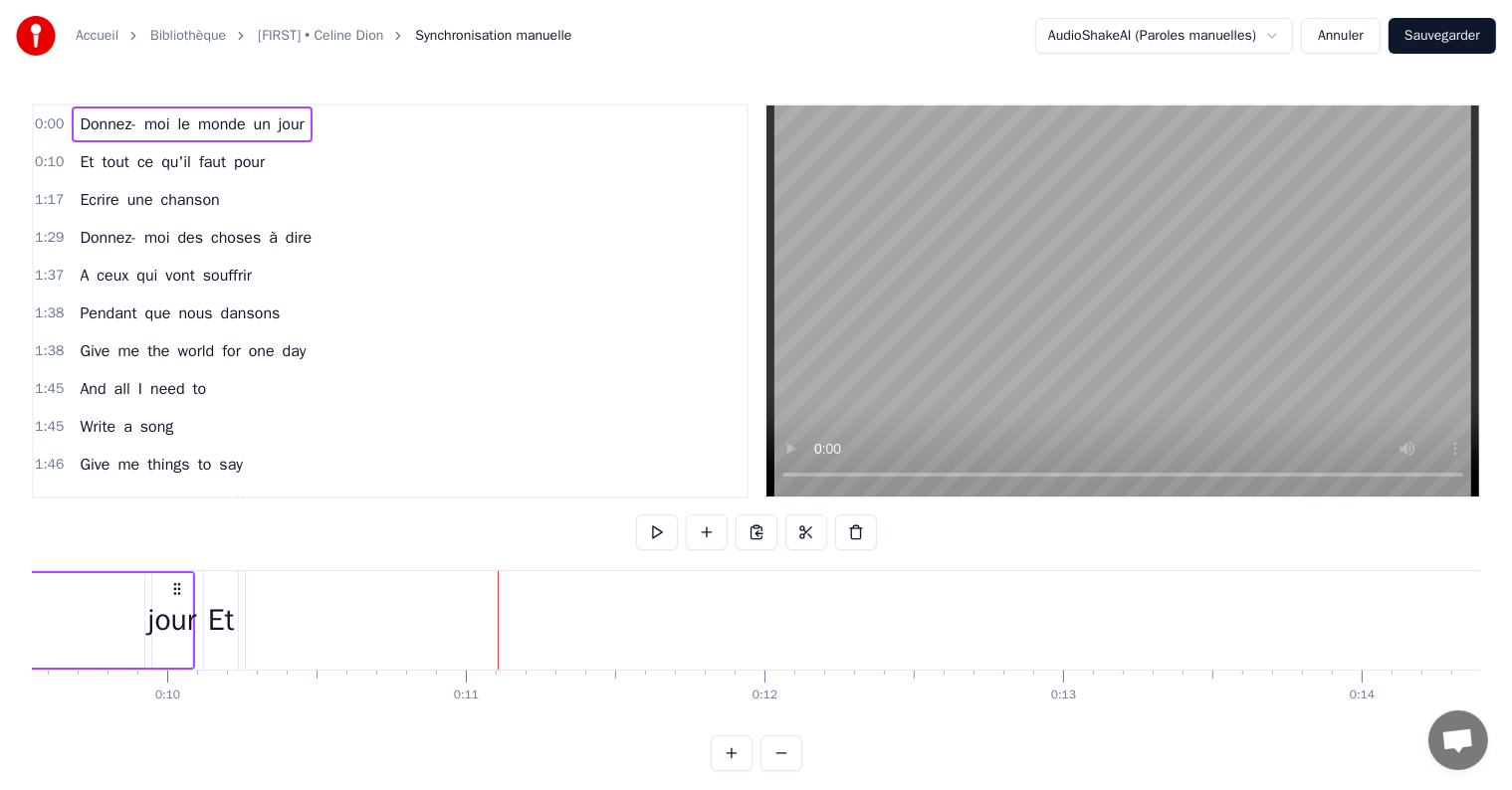 click at bounding box center [1123, 300] 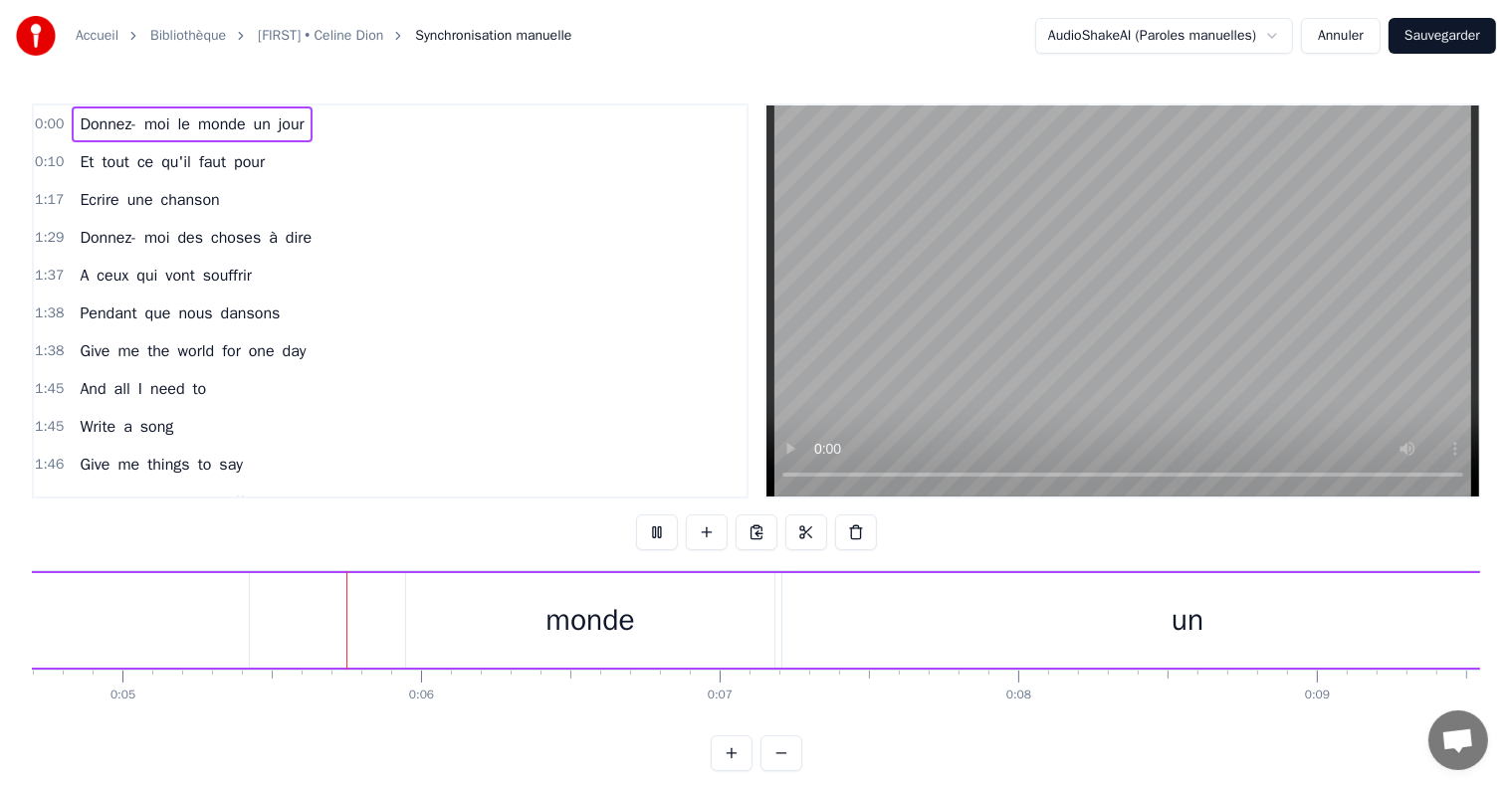 scroll, scrollTop: 0, scrollLeft: 1414, axis: horizontal 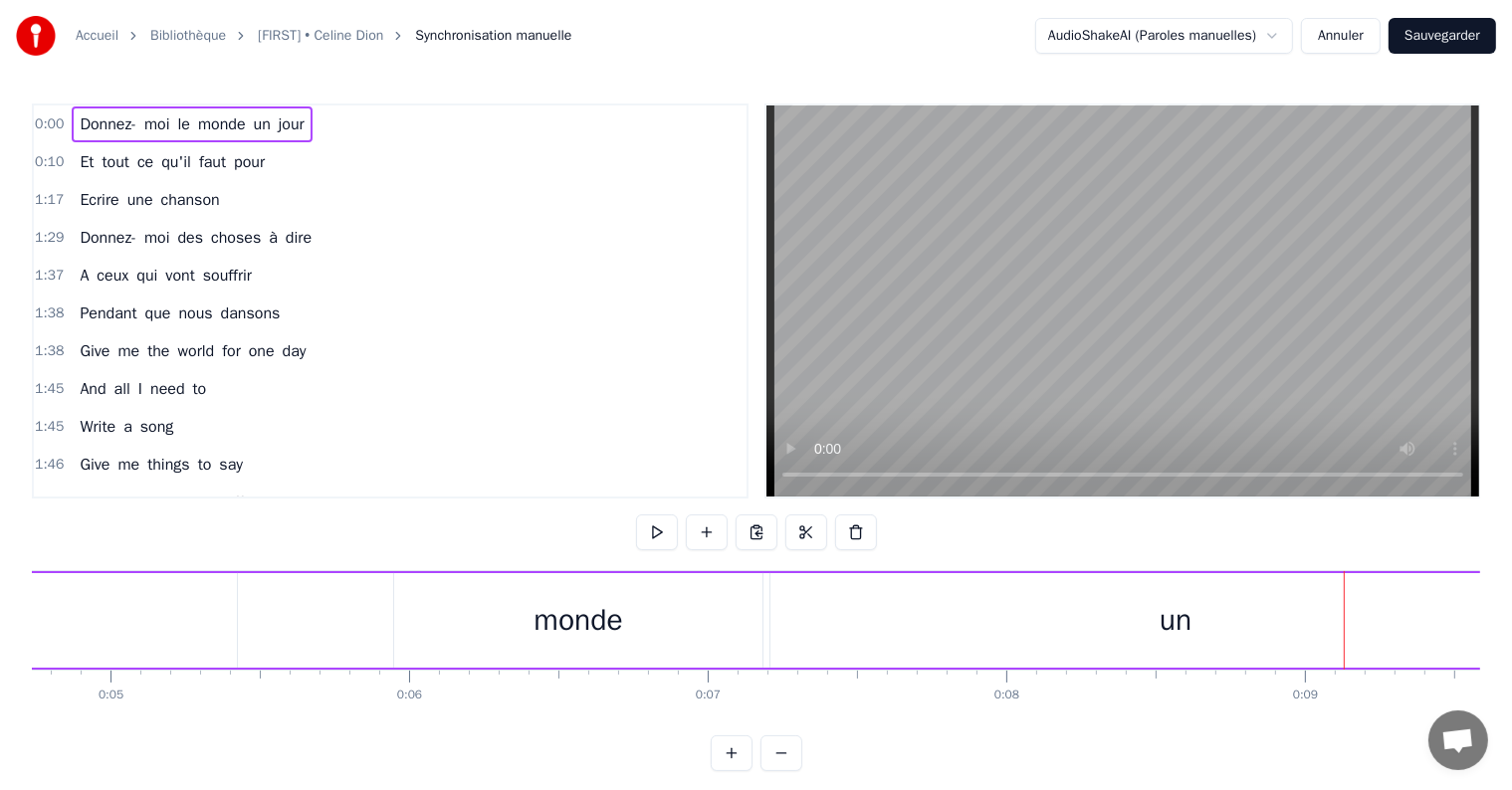 click on "0:00" at bounding box center [49, 124] 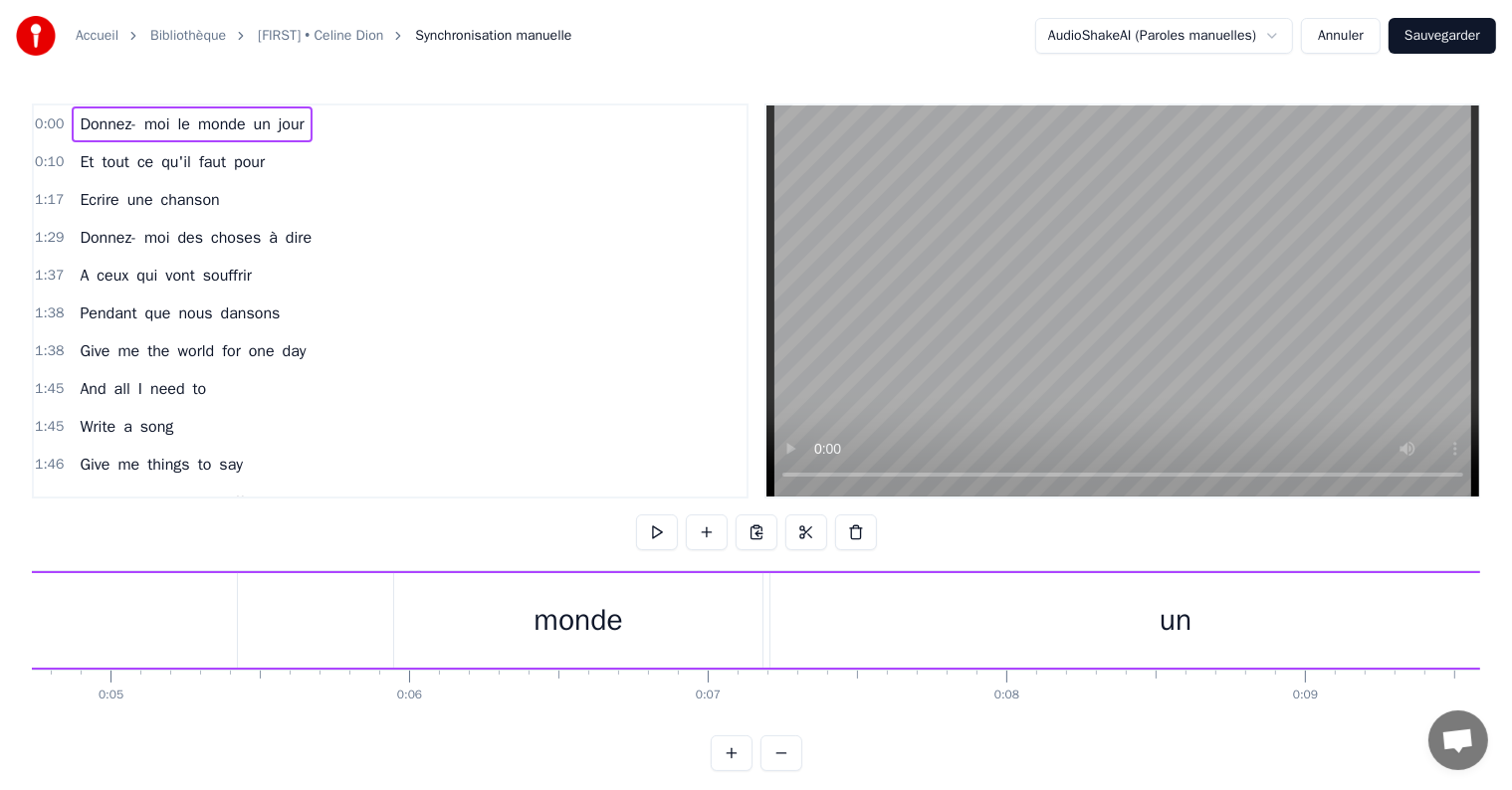 click on "0:00 Donnez- moi le monde un jour" at bounding box center [390, 124] 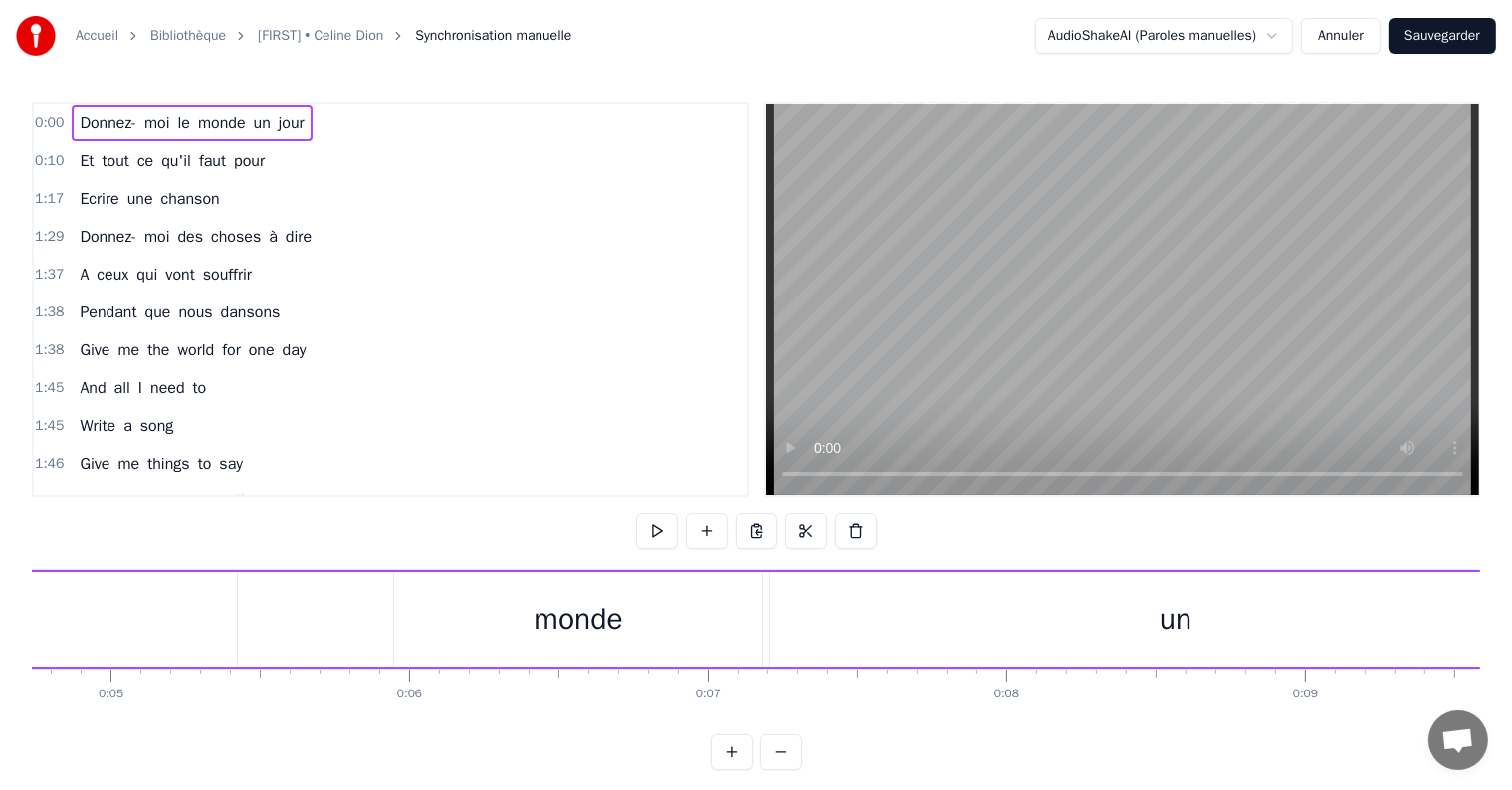 scroll, scrollTop: 0, scrollLeft: 0, axis: both 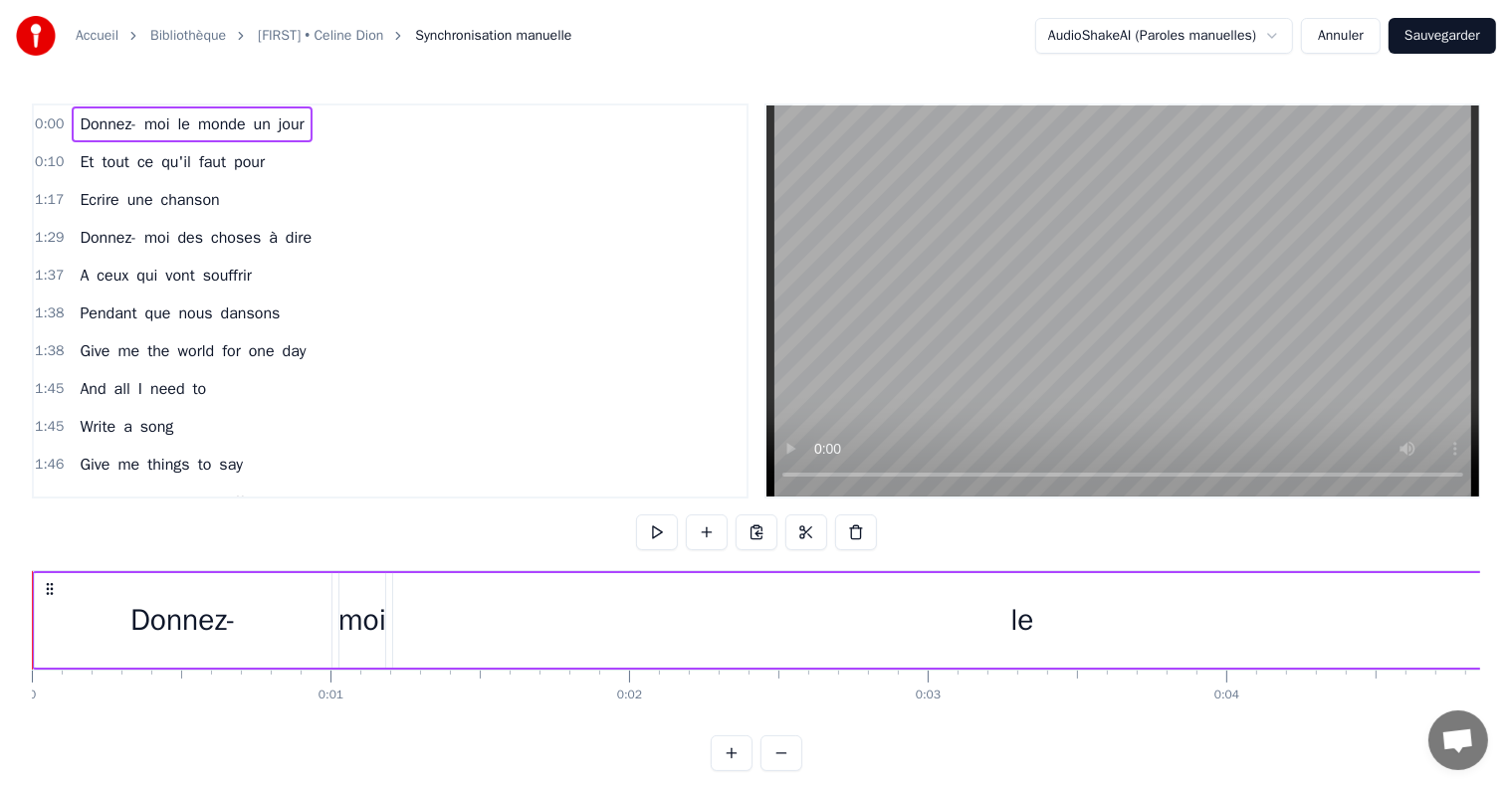 click 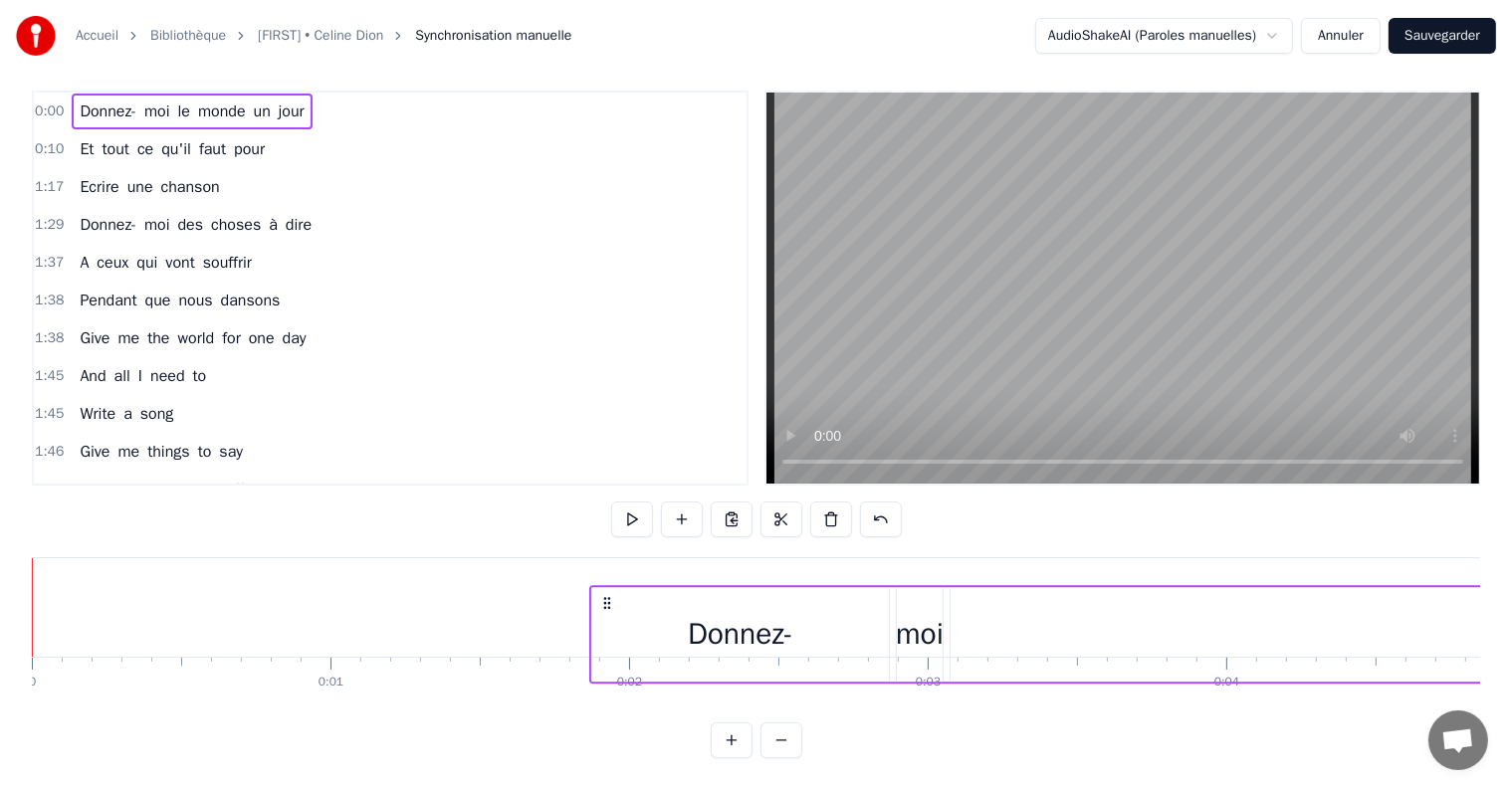 scroll, scrollTop: 30, scrollLeft: 0, axis: vertical 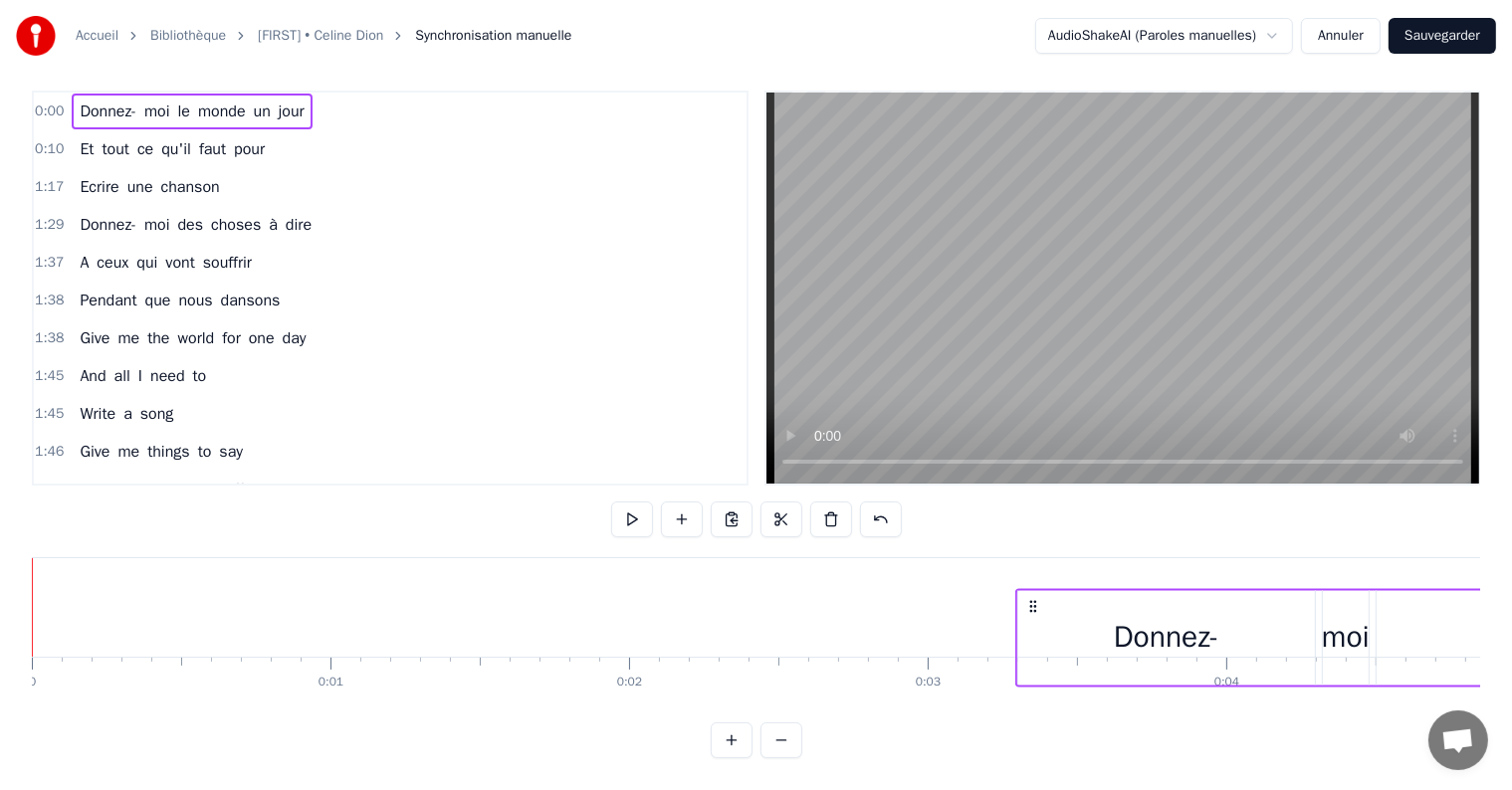 drag, startPoint x: 50, startPoint y: 589, endPoint x: 1033, endPoint y: 646, distance: 984.6512 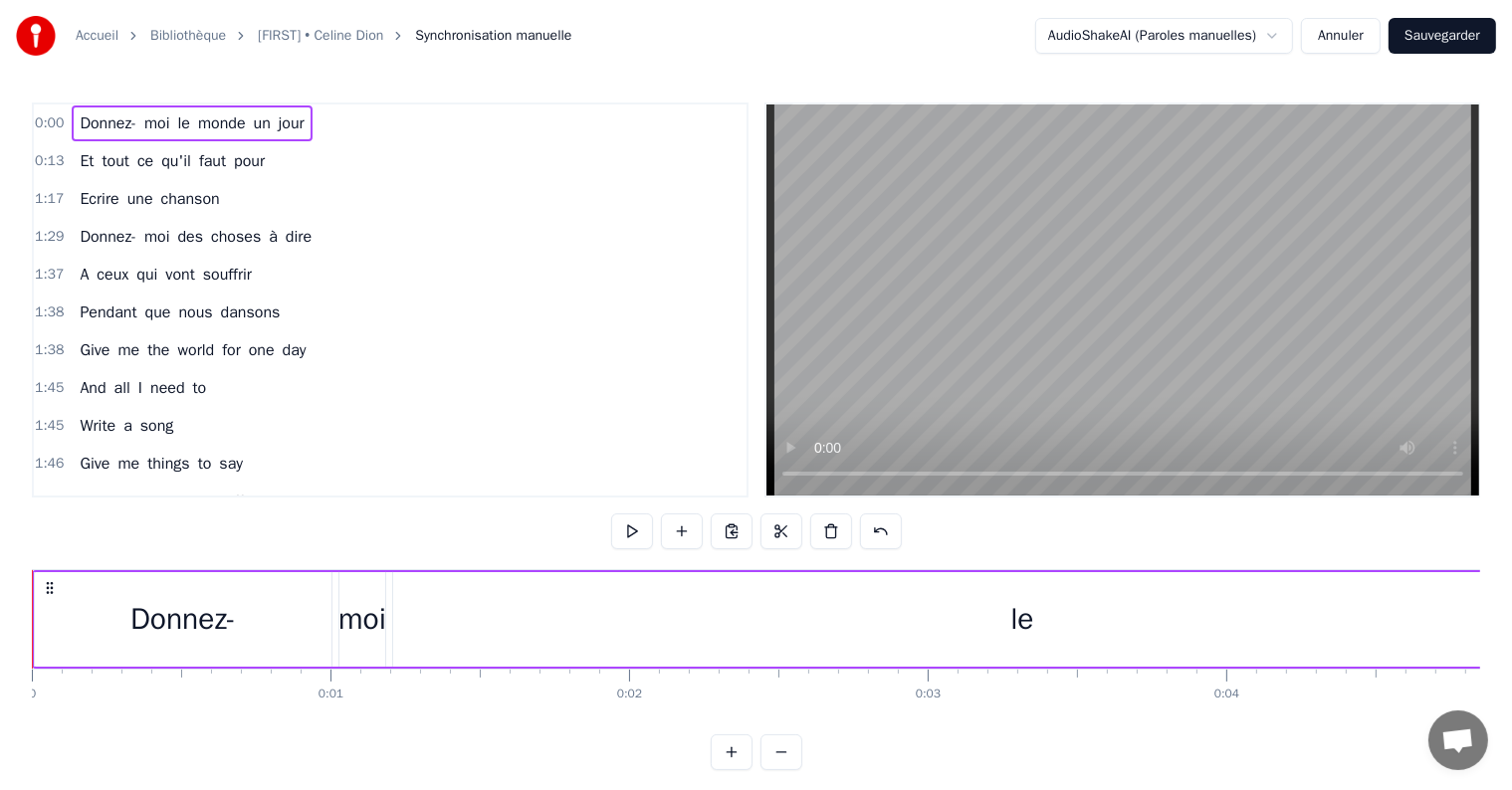 scroll, scrollTop: 0, scrollLeft: 0, axis: both 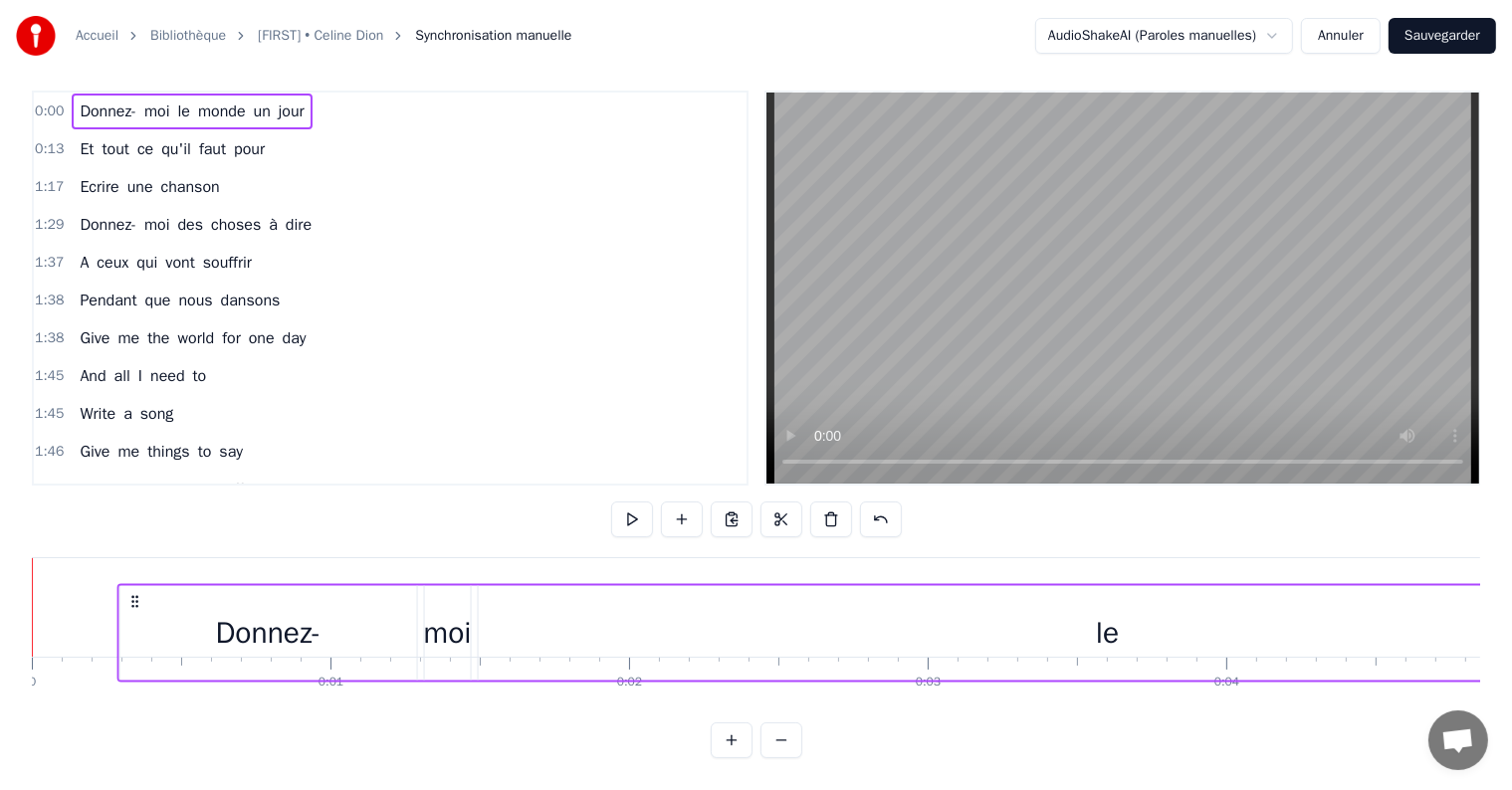 click on "Donnez-moi le monde un jour Et tout ce qu'il faut pour Ecrire une chanson Donnez- moi des choses à dire A ceux qui vont souffrir Pendant que nous dansons Give me the world for one day And all I need to Write a song Give me things to say To those who will suffer While we're dancing Toi qui habite mon cœur Pour doubler mon bonheur Il suffirait demain Que ce monde en déchirure Pour guérir ses blessures Se trouve un magicien You that lives inside my heart To double my happiness It would enough tomorrow That this world torn away To heal its wounds Find itself a magician Billy pourvu que tu m'aimes Que mon nom s'enroule à ton nom Si les gens s'aiment Comme nous nous aimons Les magiciens reviendront Billy as long as you love me That my name coils around your name If people love each other Like we love each other The magicians will come back Je suis née près de la source Et j'ai vu la Grande Ourse Au ciel de ma maison J'ai rencontré des bergers Qui m'ont fait voyager Bien plus que de raison I was born near I" at bounding box center (27709, 607) 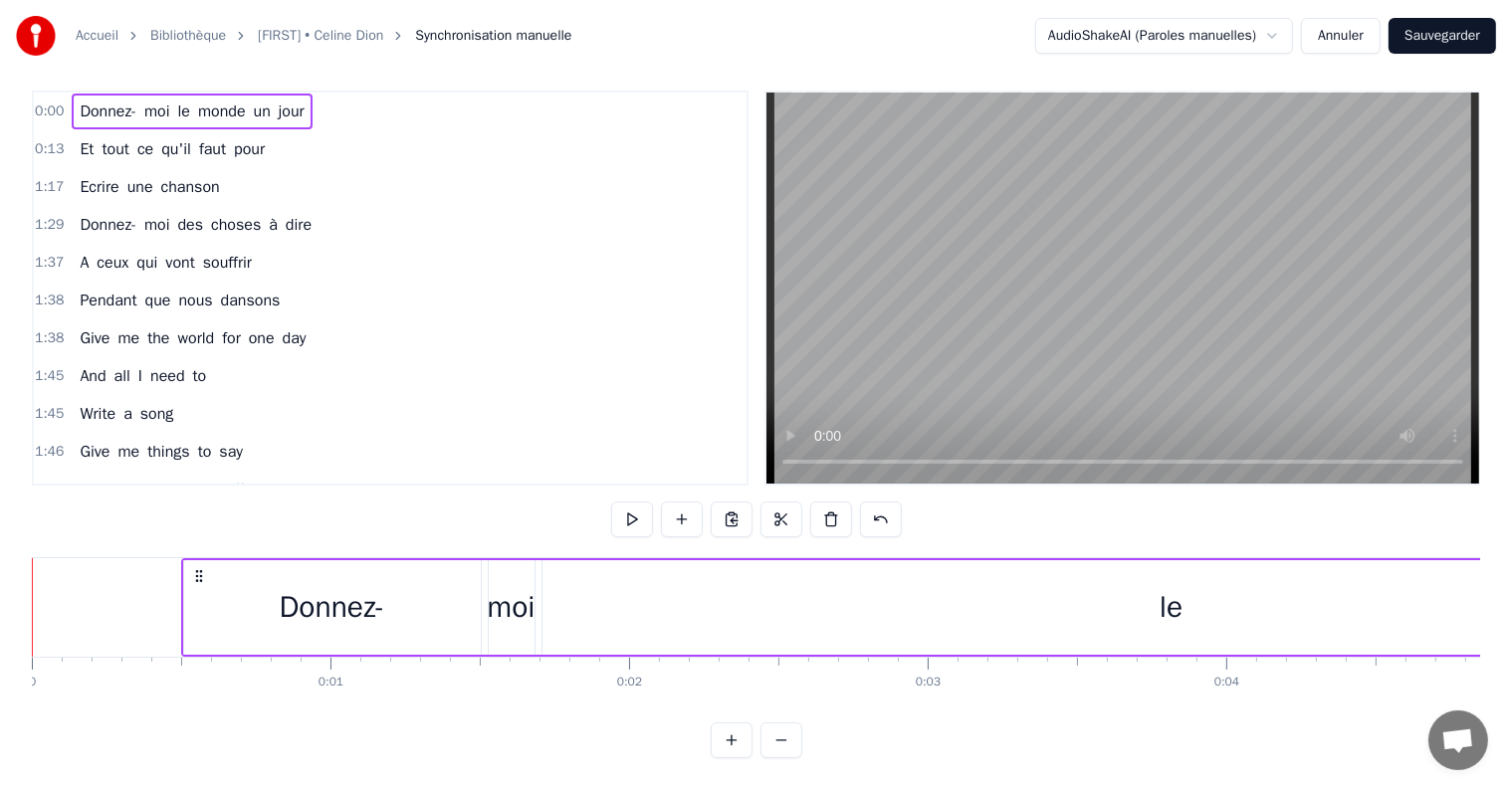 drag, startPoint x: 135, startPoint y: 562, endPoint x: 199, endPoint y: 565, distance: 64.070274 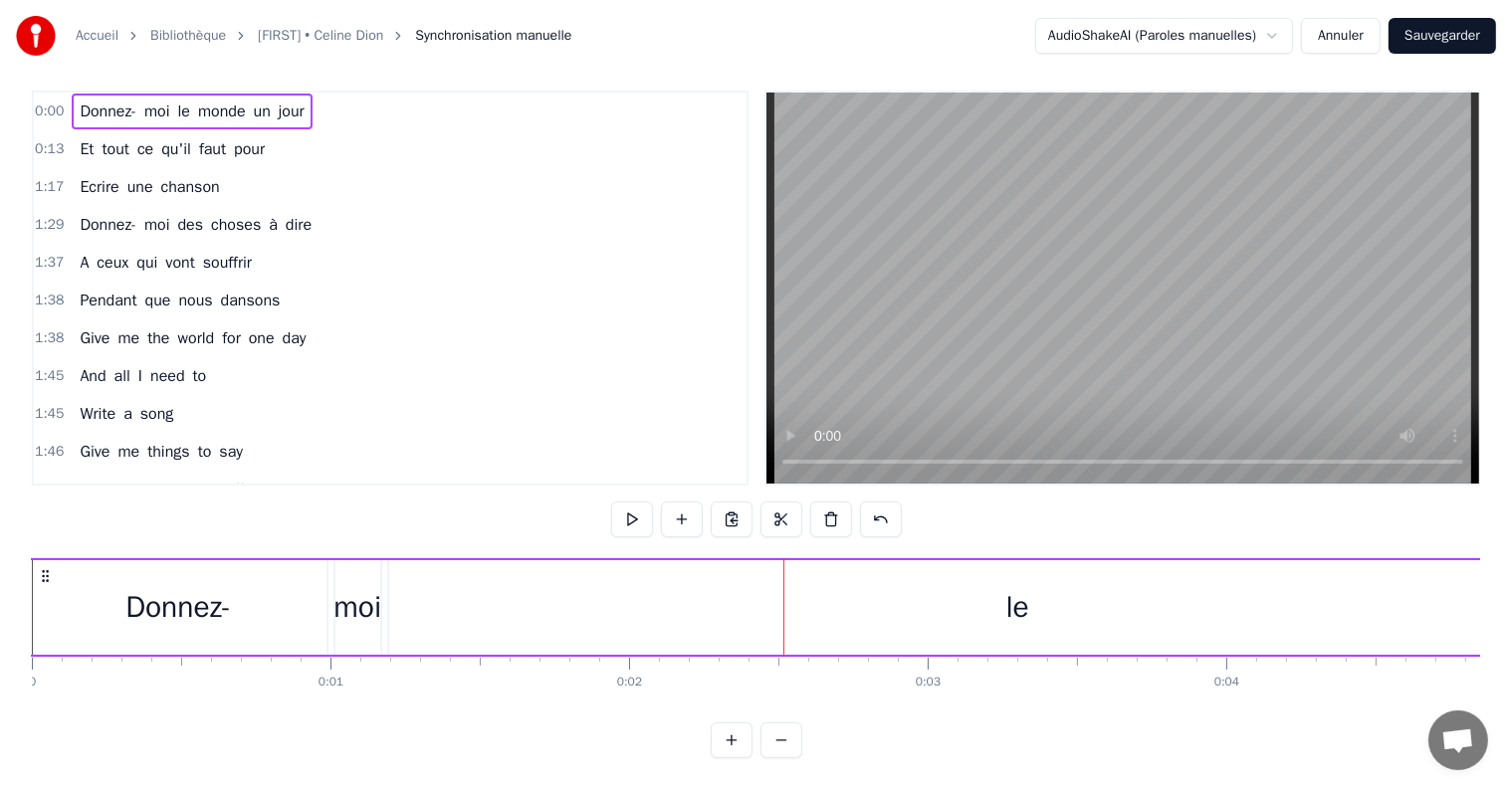 drag, startPoint x: 198, startPoint y: 561, endPoint x: 44, endPoint y: 553, distance: 154.20765 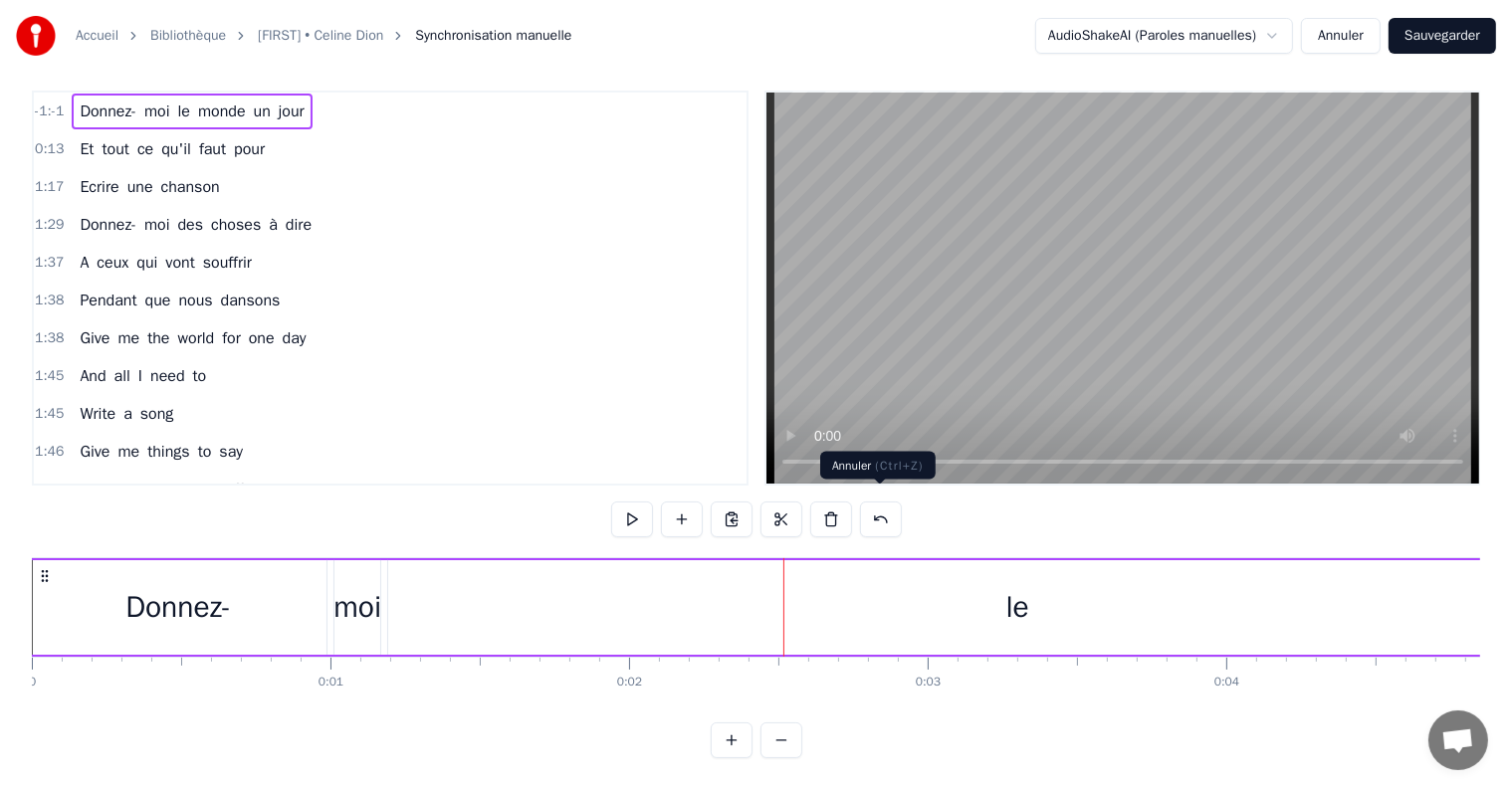 click at bounding box center [881, 519] 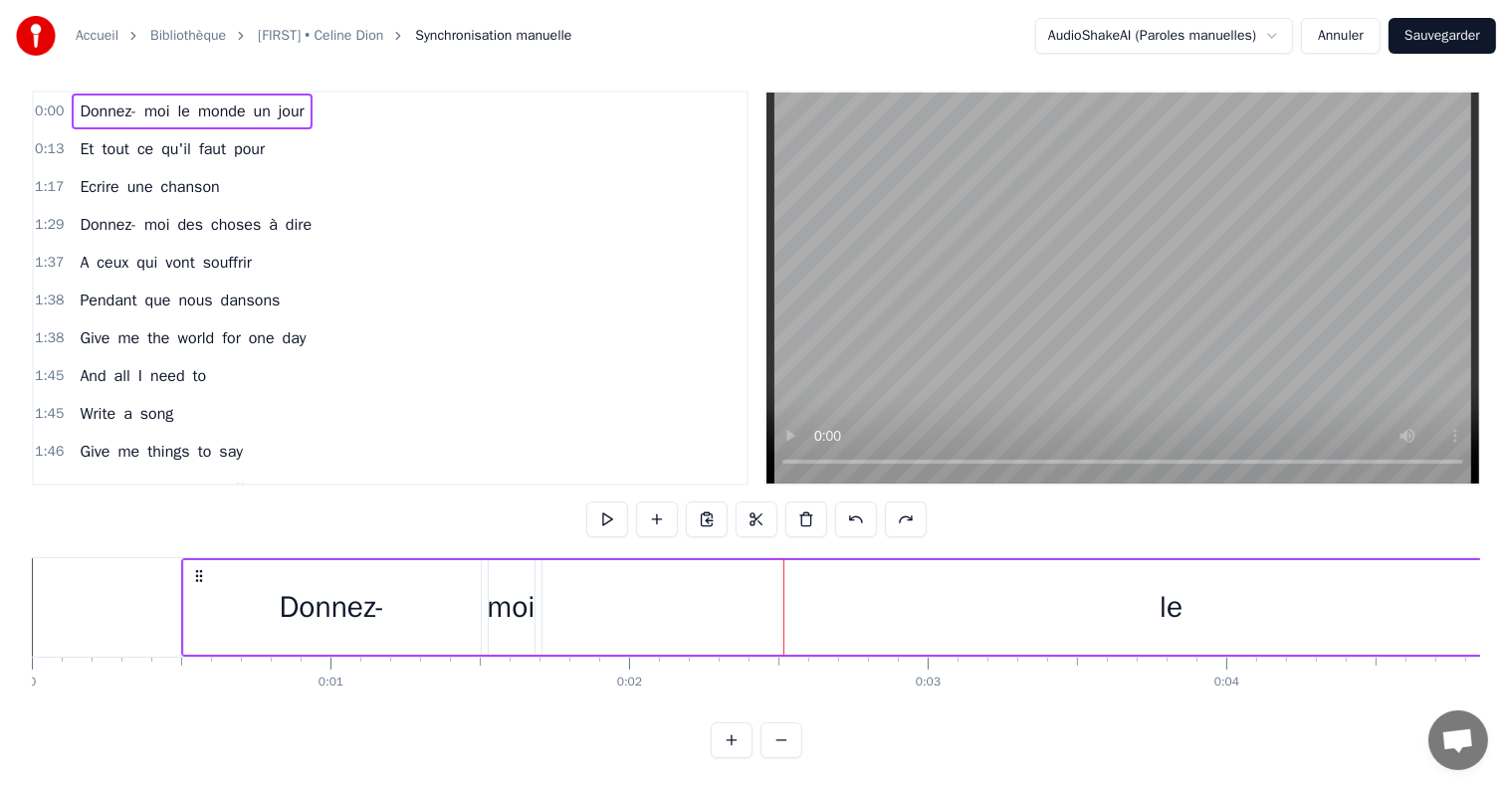 click 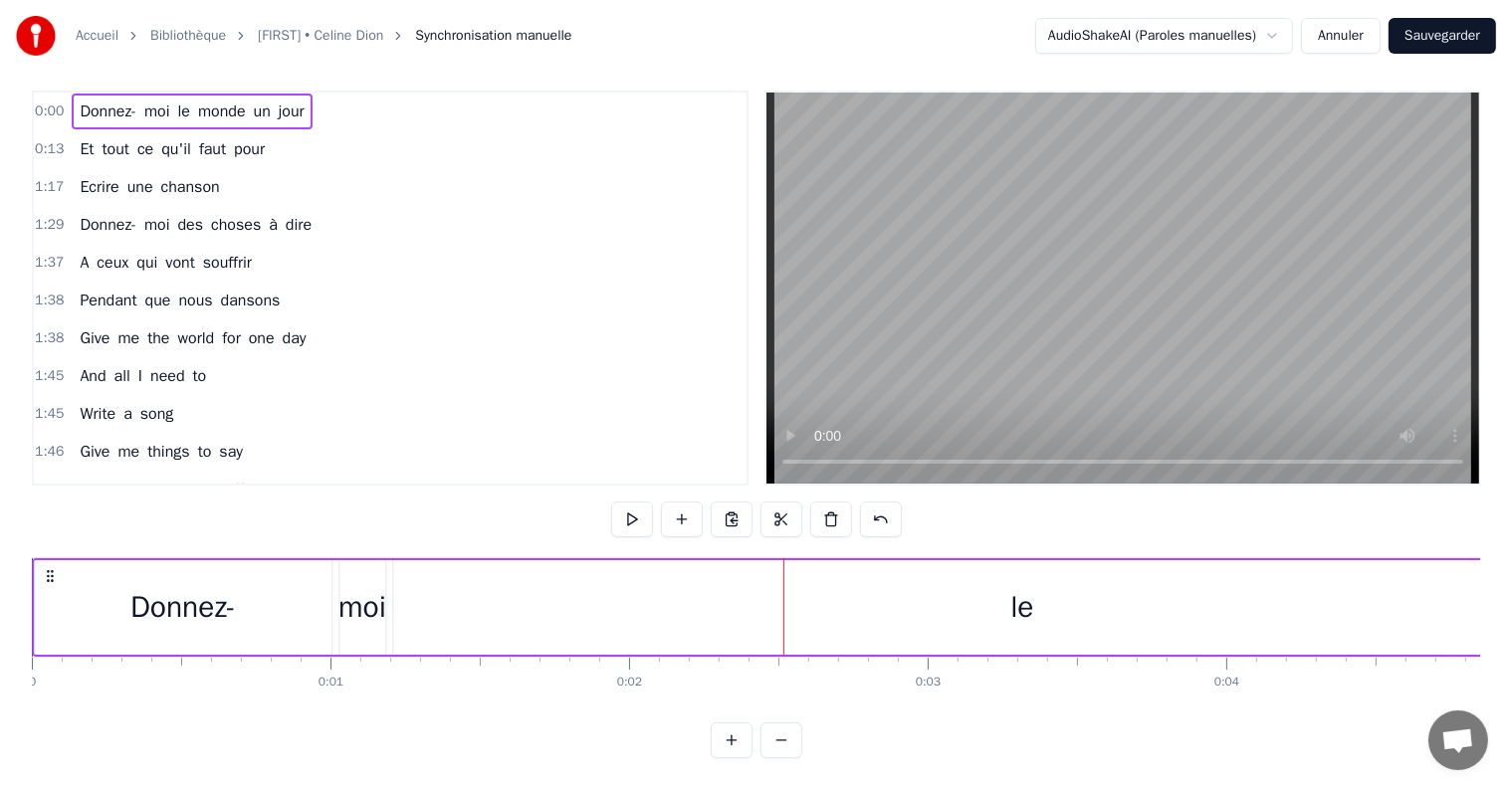 drag, startPoint x: 198, startPoint y: 559, endPoint x: 49, endPoint y: 554, distance: 149.08387 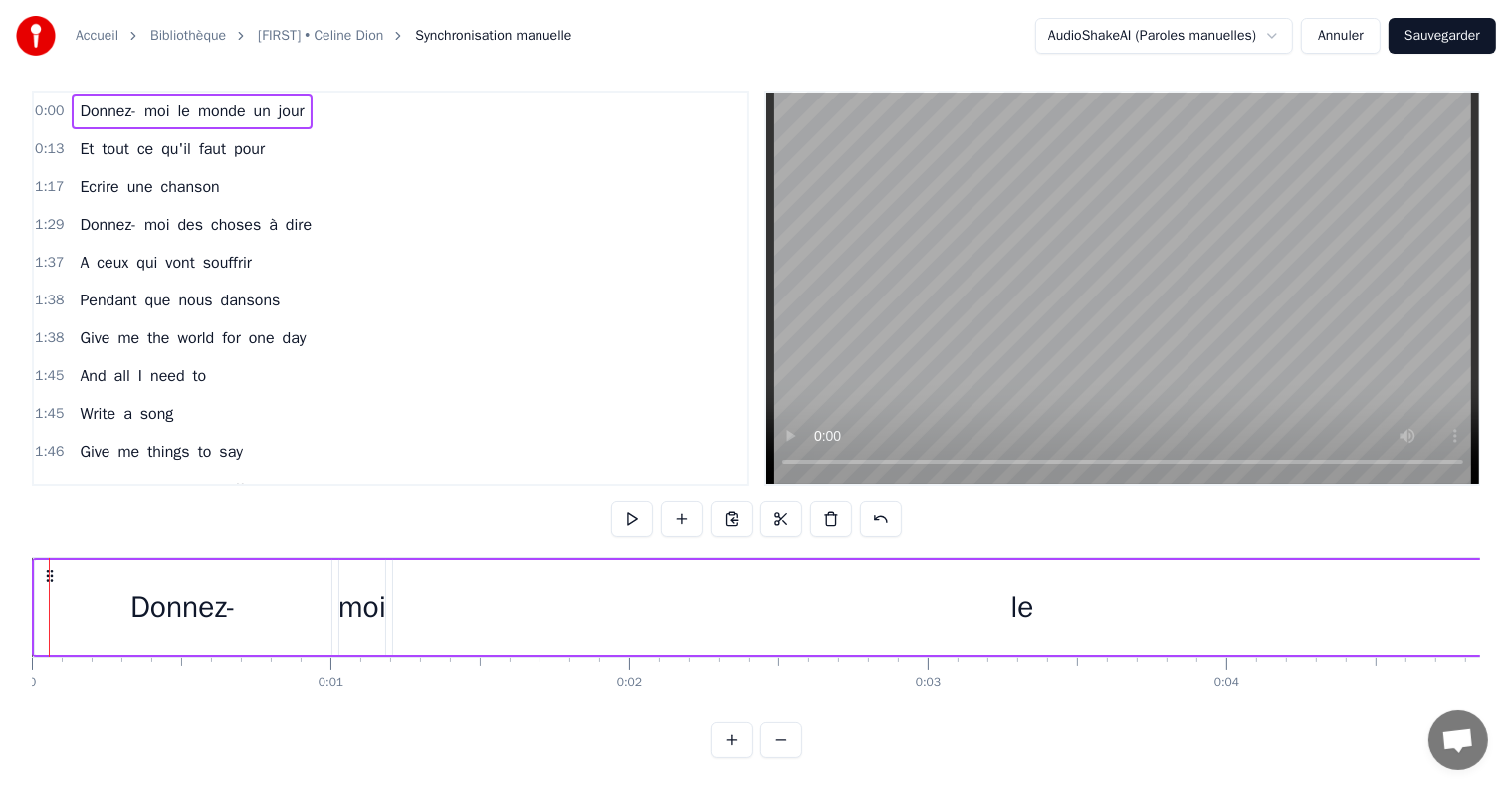 click on "Donnez-" at bounding box center [108, 111] 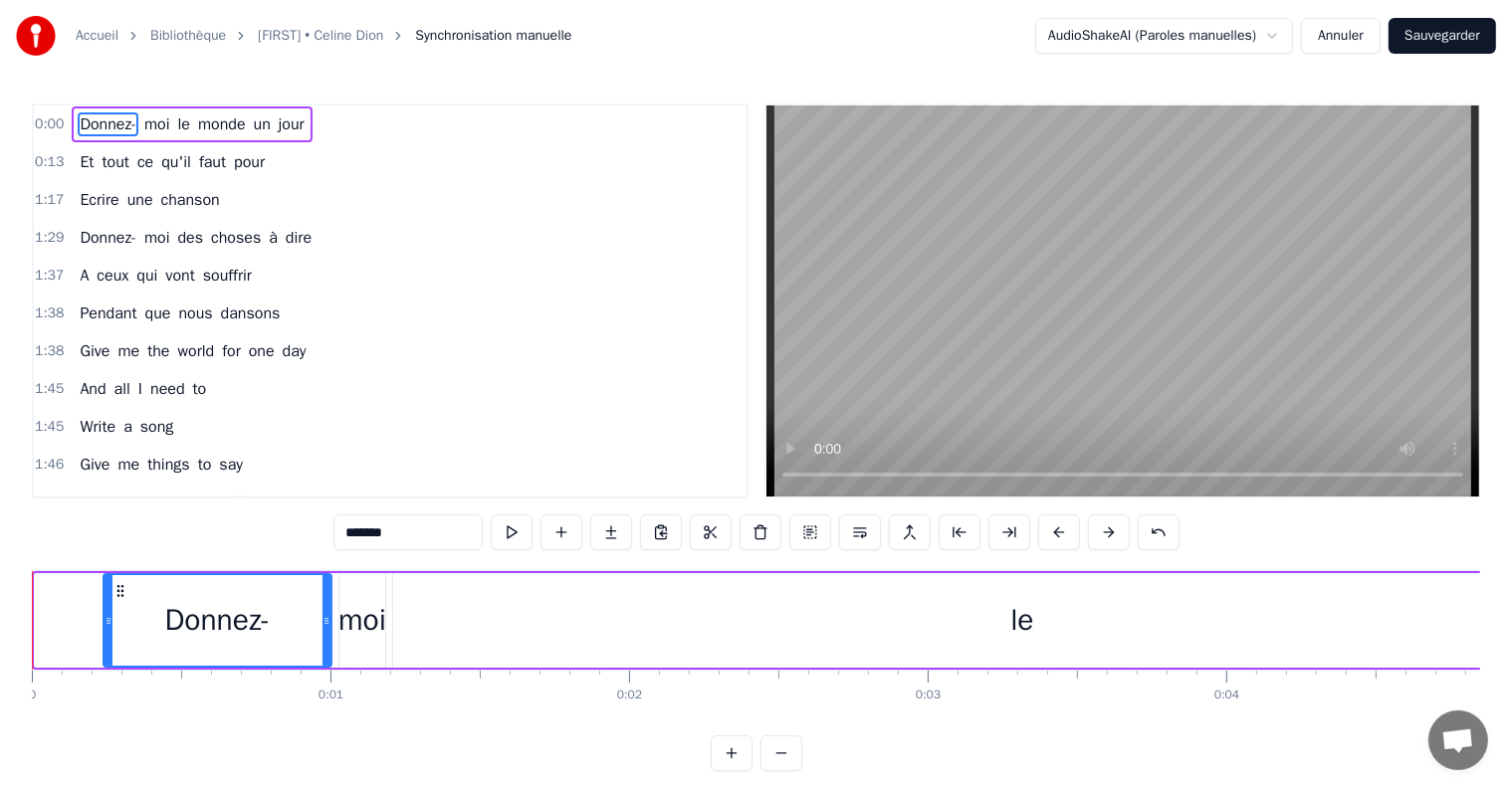 drag, startPoint x: 40, startPoint y: 624, endPoint x: 108, endPoint y: 622, distance: 68.02941 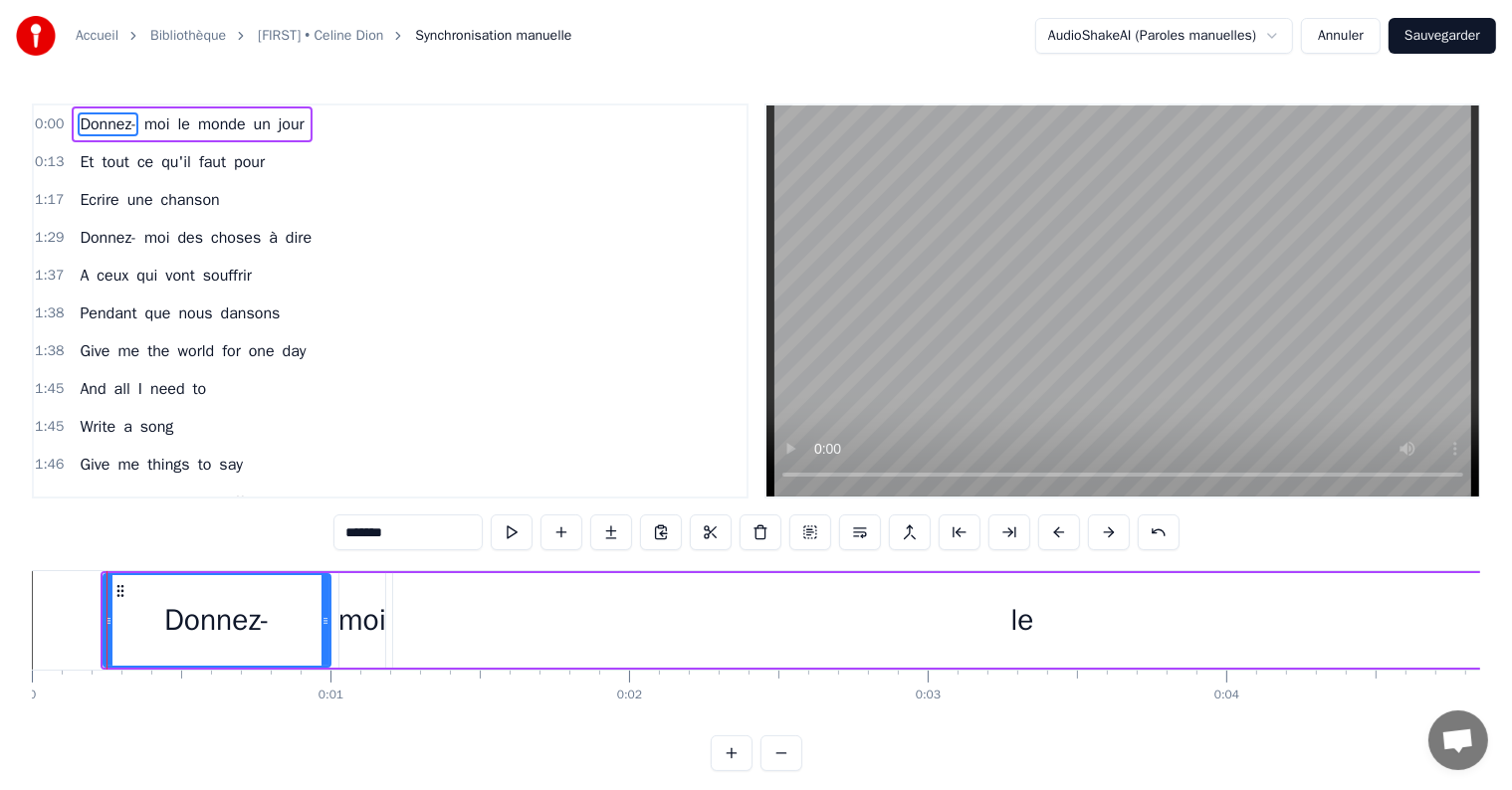 click 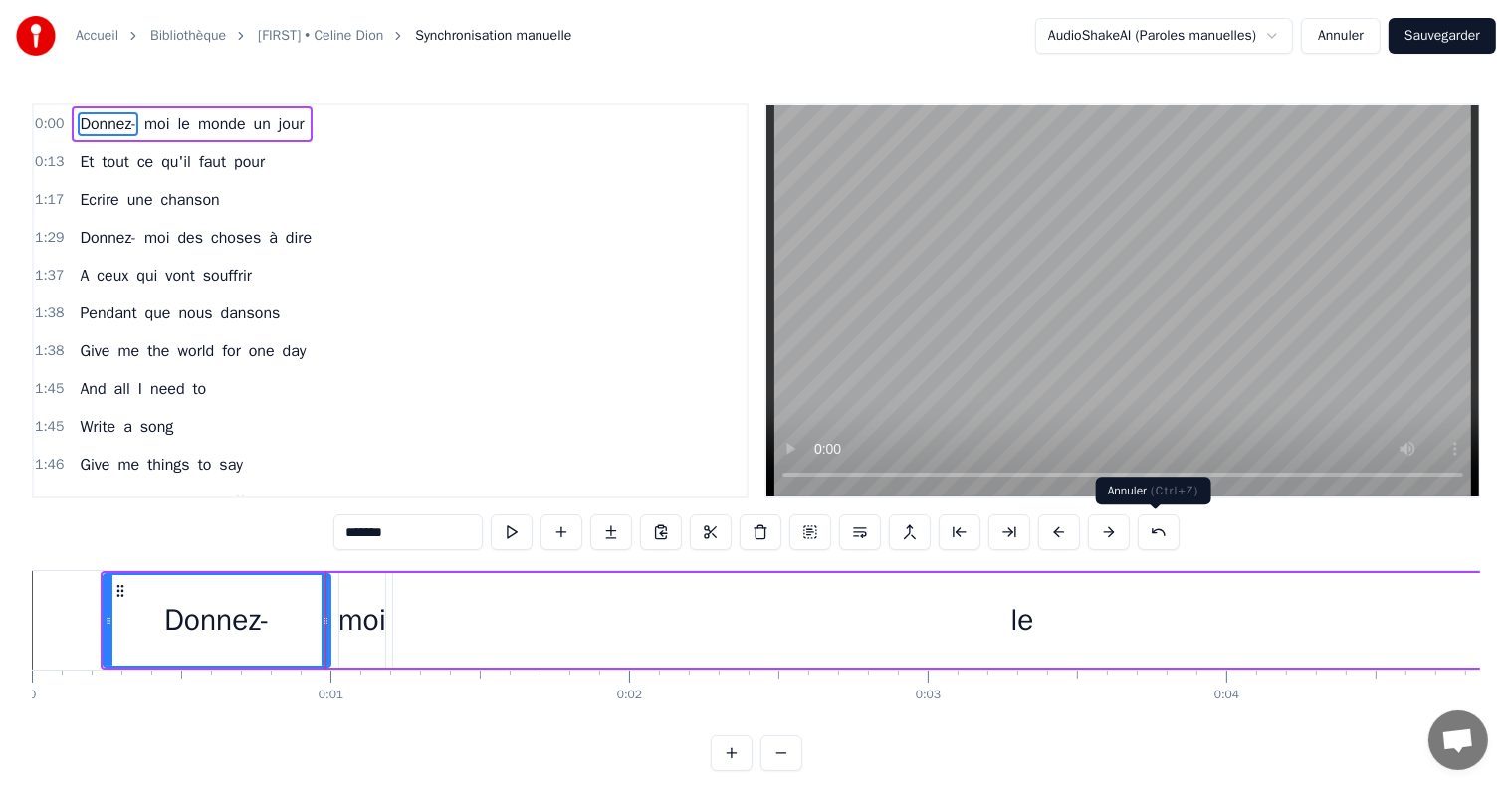 click at bounding box center [1159, 532] 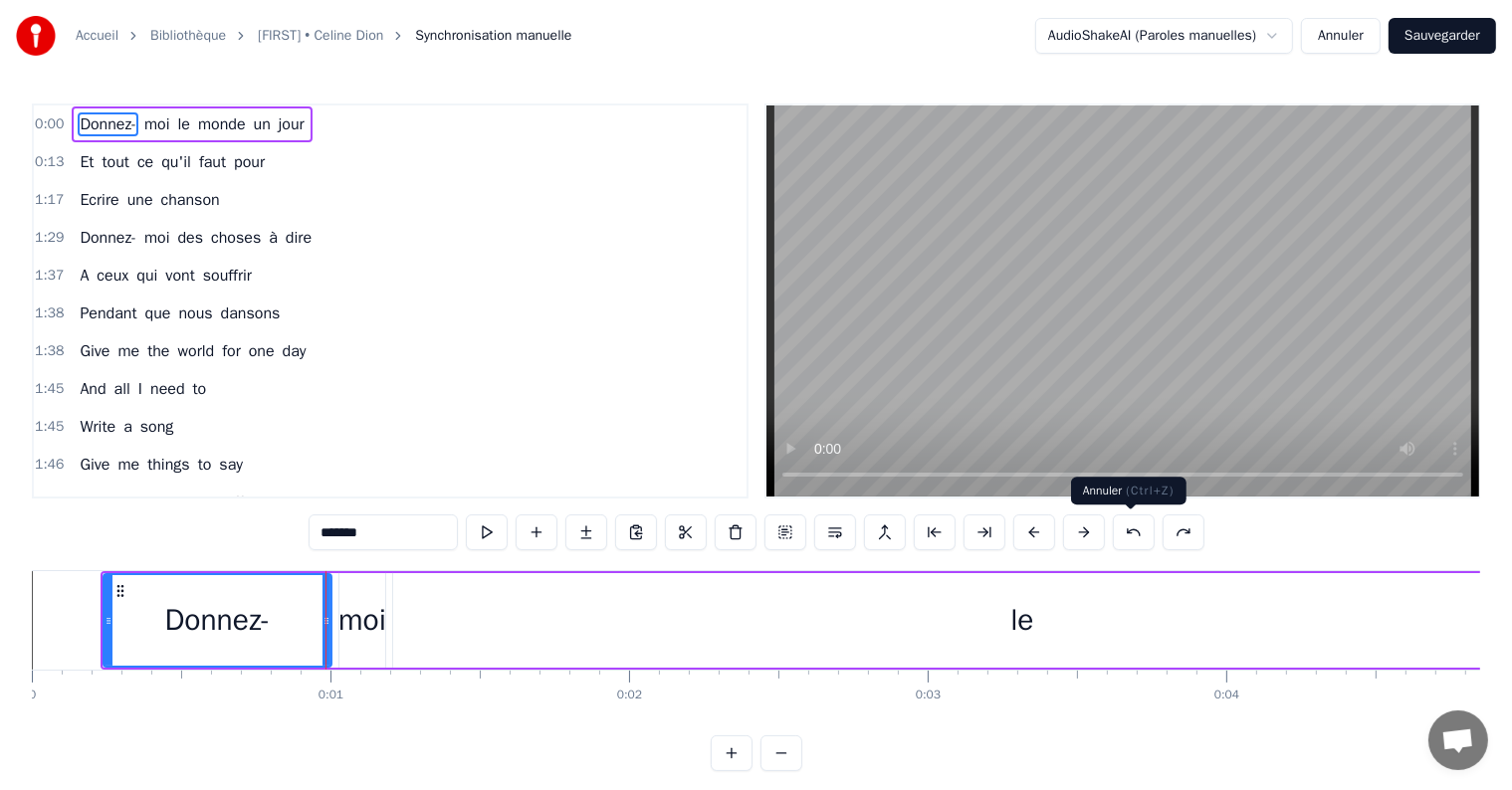 click at bounding box center [1134, 532] 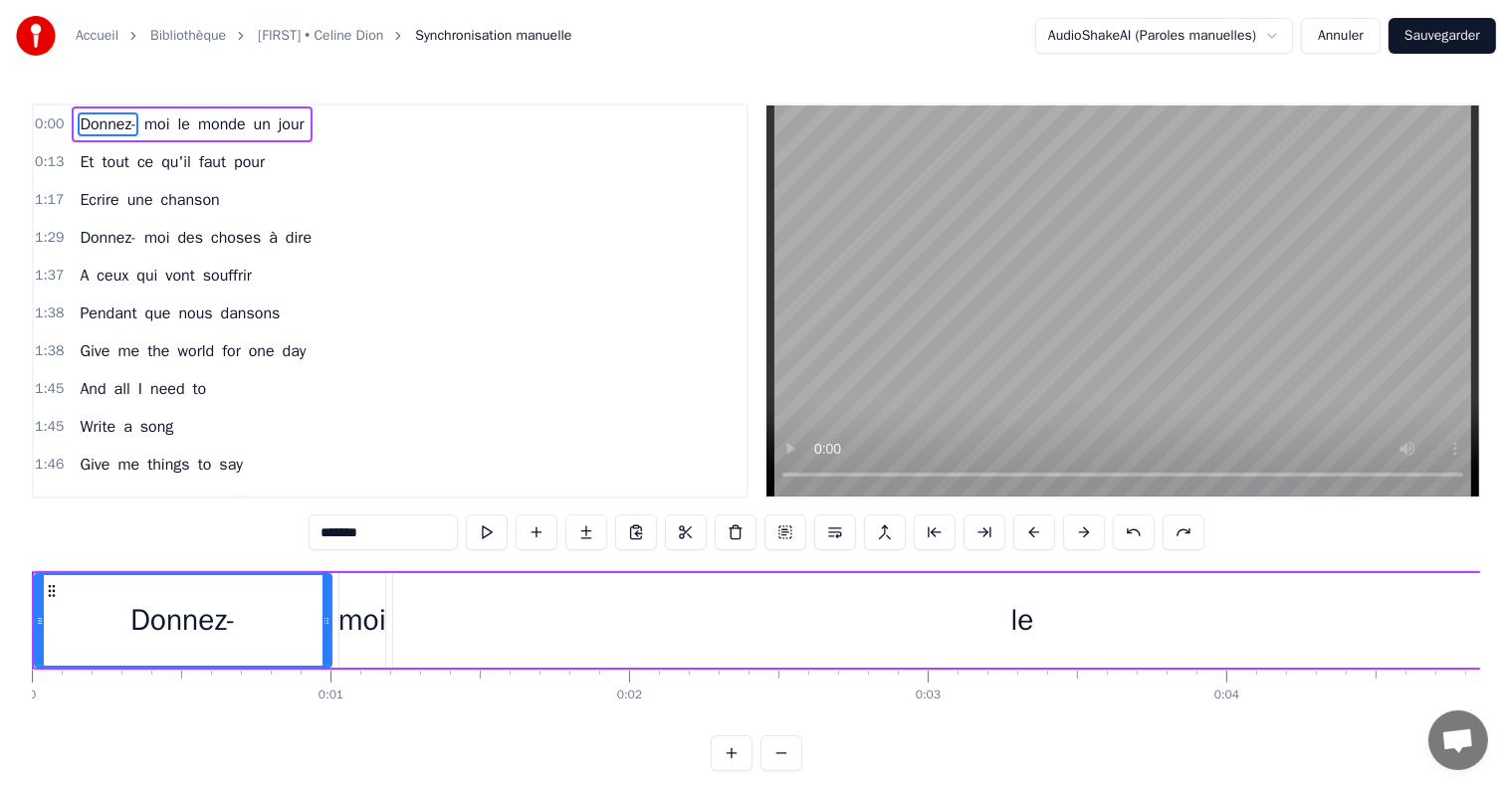 type 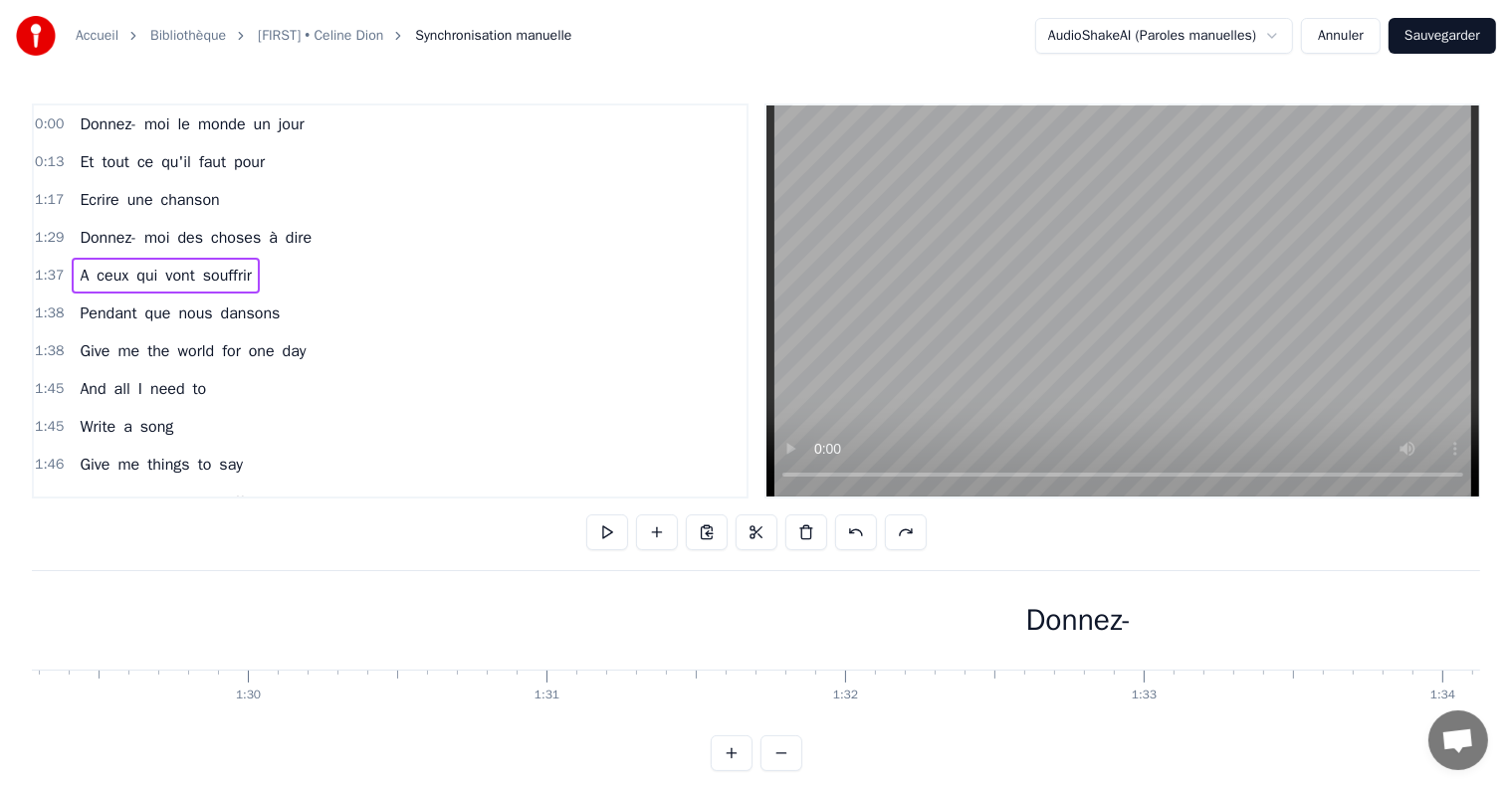 scroll, scrollTop: 0, scrollLeft: 29028, axis: horizontal 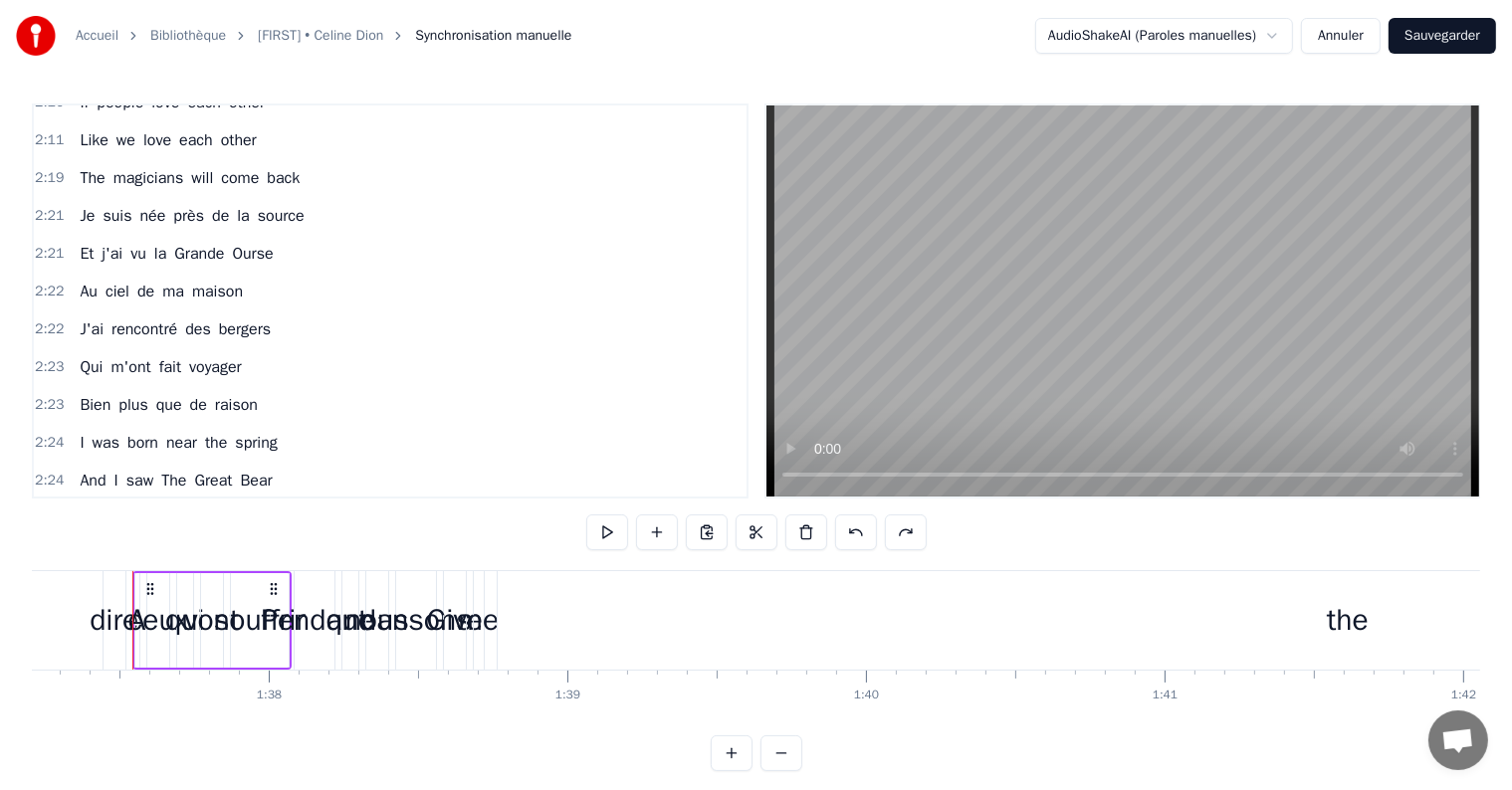 click on "Annuler" at bounding box center [1341, 36] 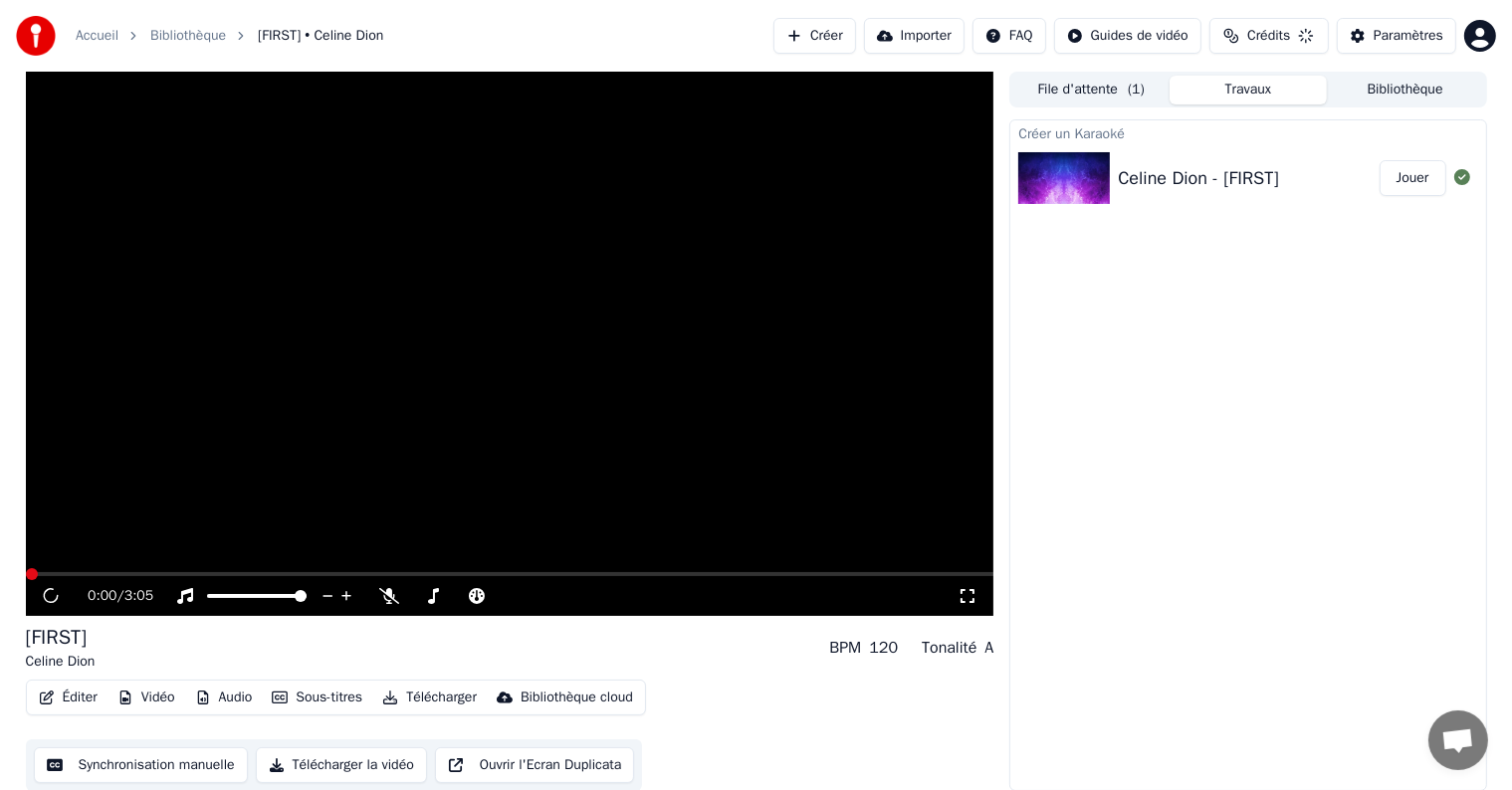 scroll, scrollTop: 0, scrollLeft: 0, axis: both 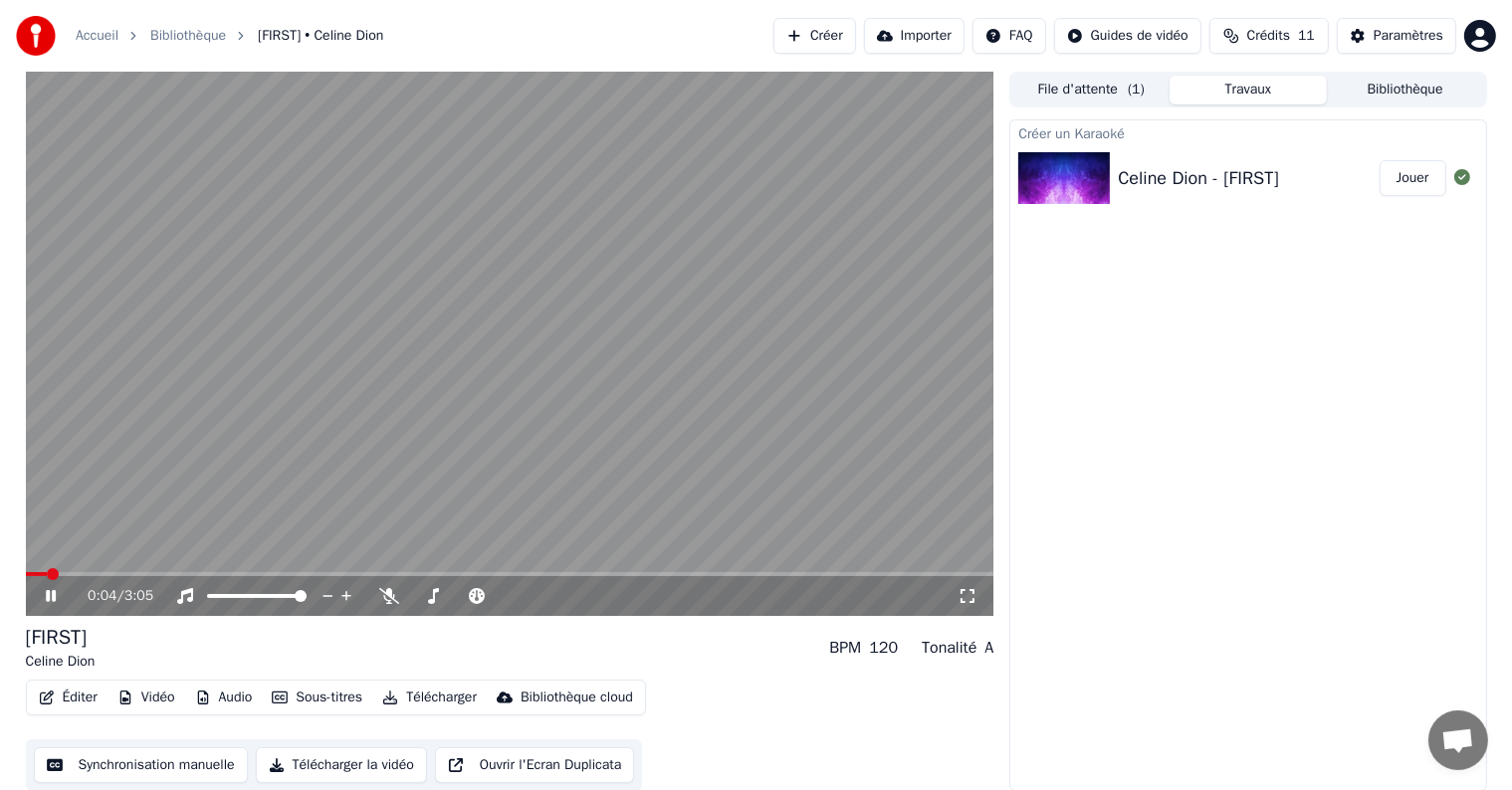 click 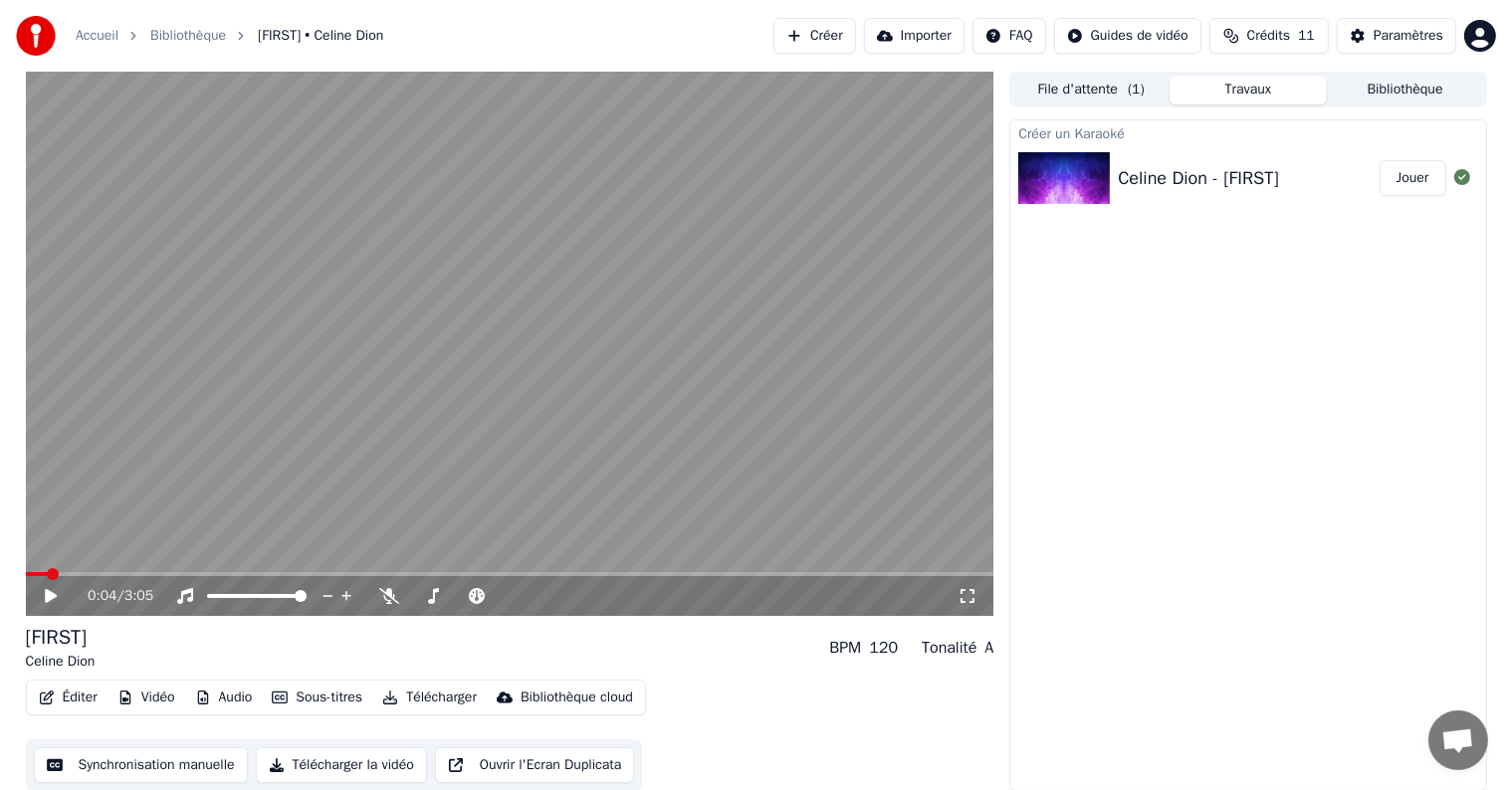 scroll, scrollTop: 1, scrollLeft: 0, axis: vertical 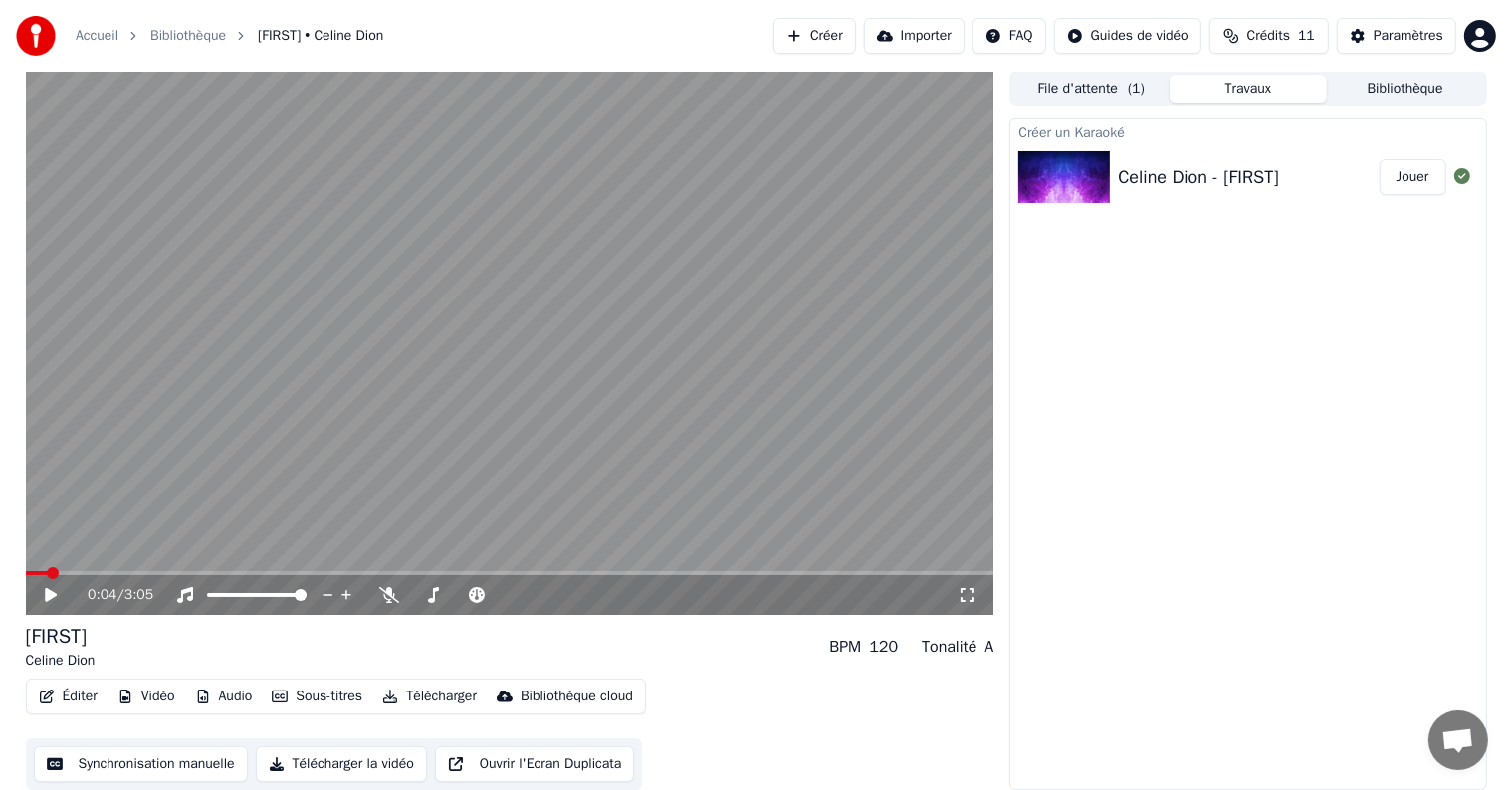click on "Sous-titres" at bounding box center [317, 696] 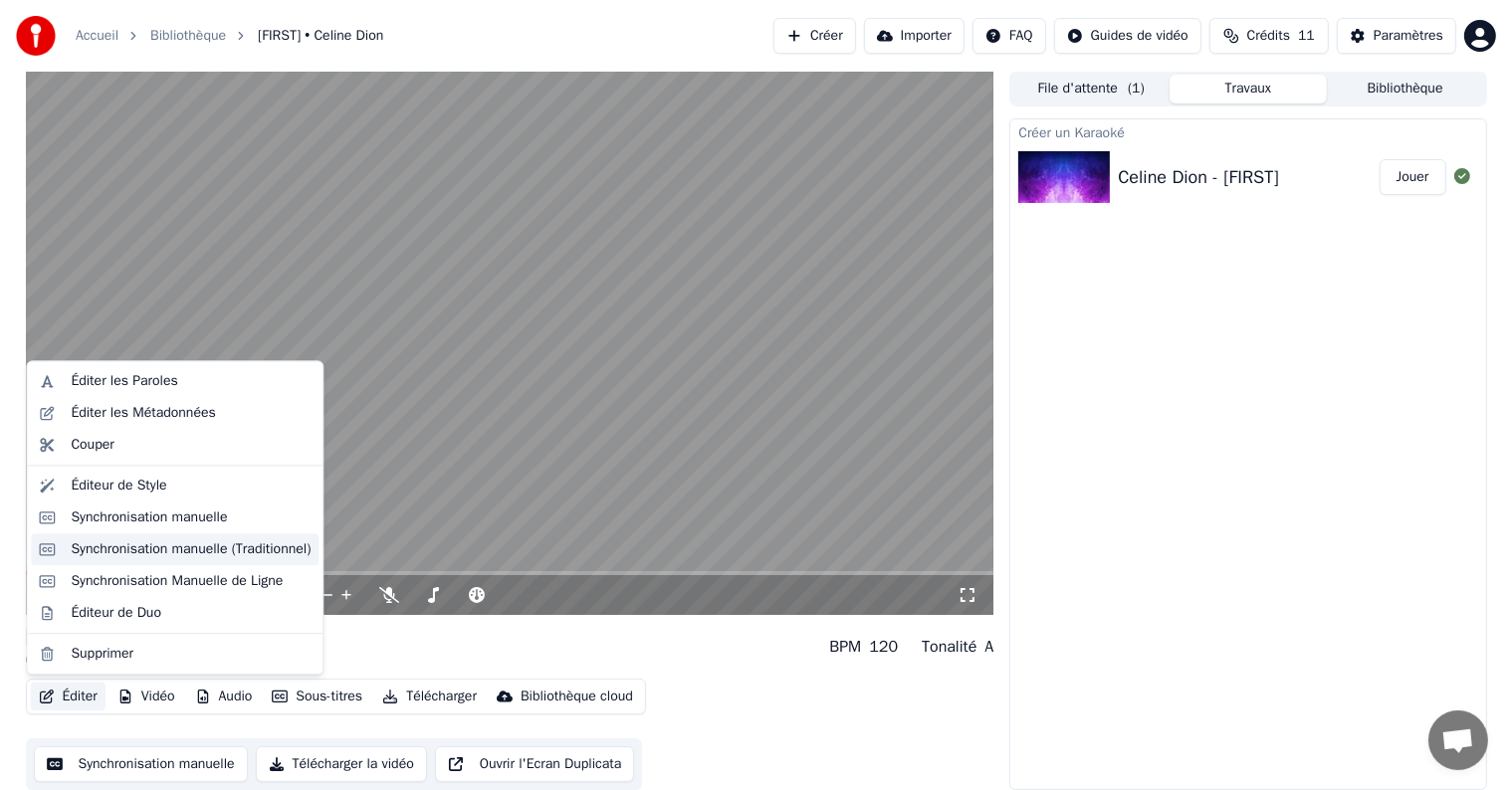 click on "Synchronisation manuelle (Traditionnel)" at bounding box center (190, 549) 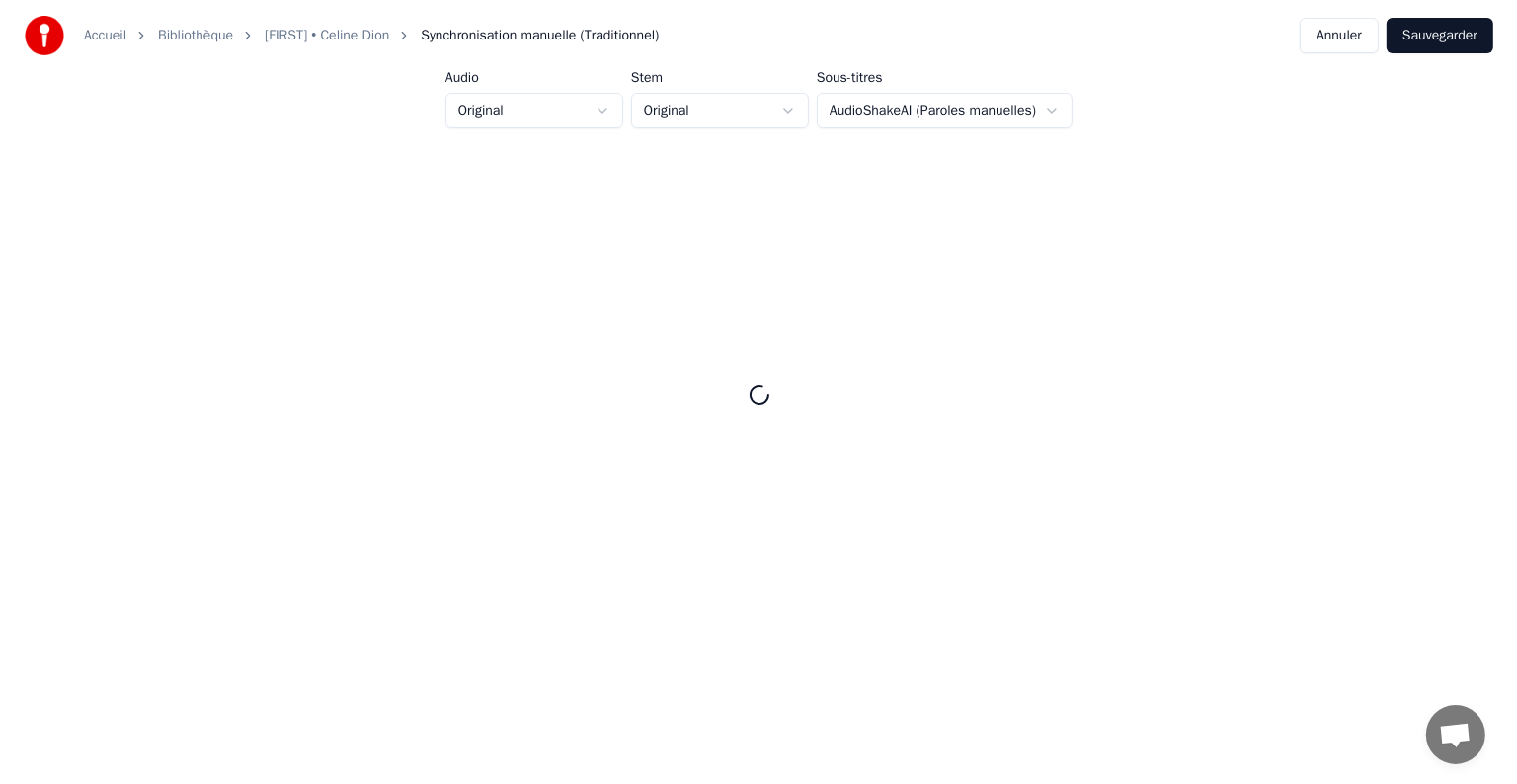 scroll, scrollTop: 0, scrollLeft: 0, axis: both 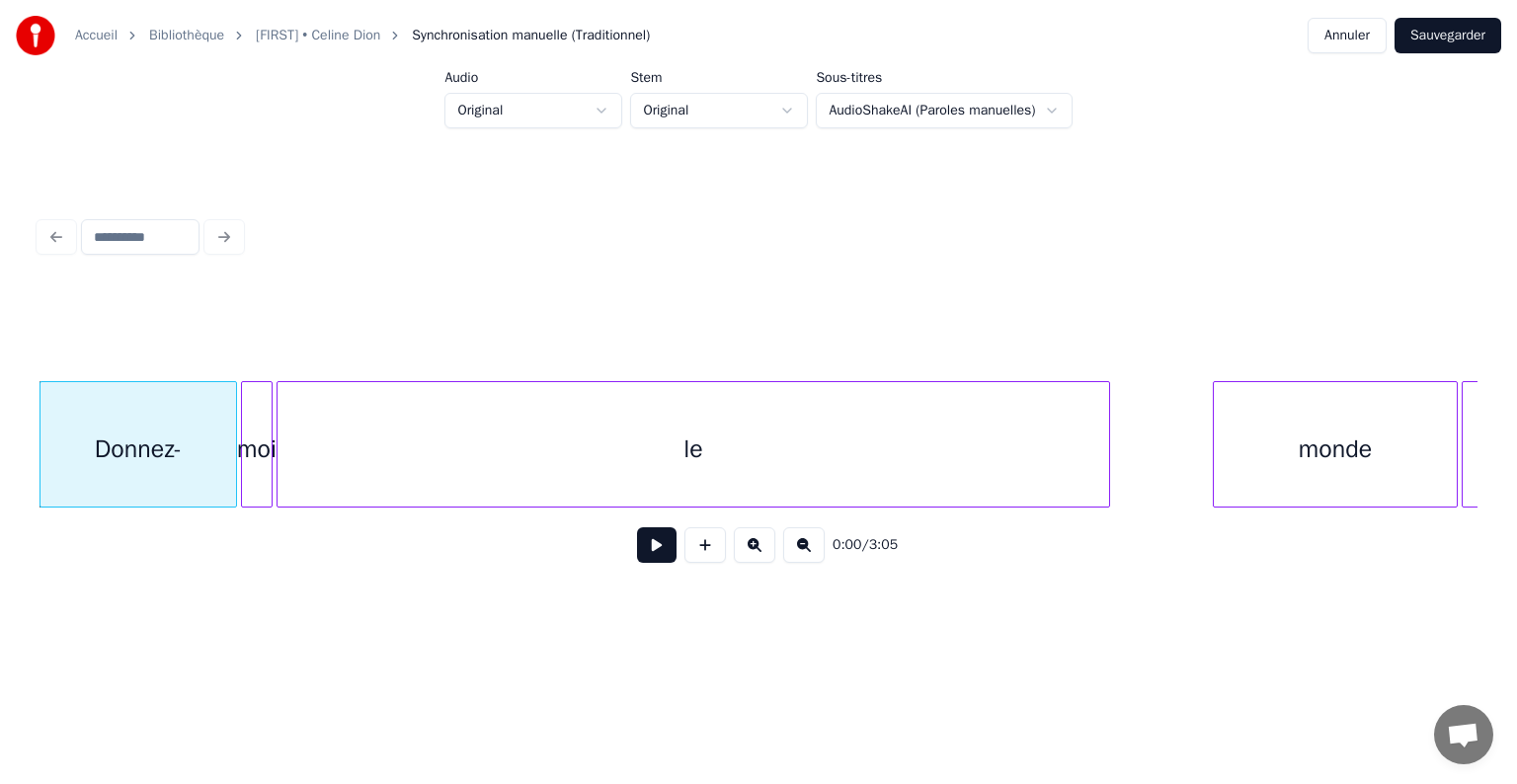 click at bounding box center [657, 545] 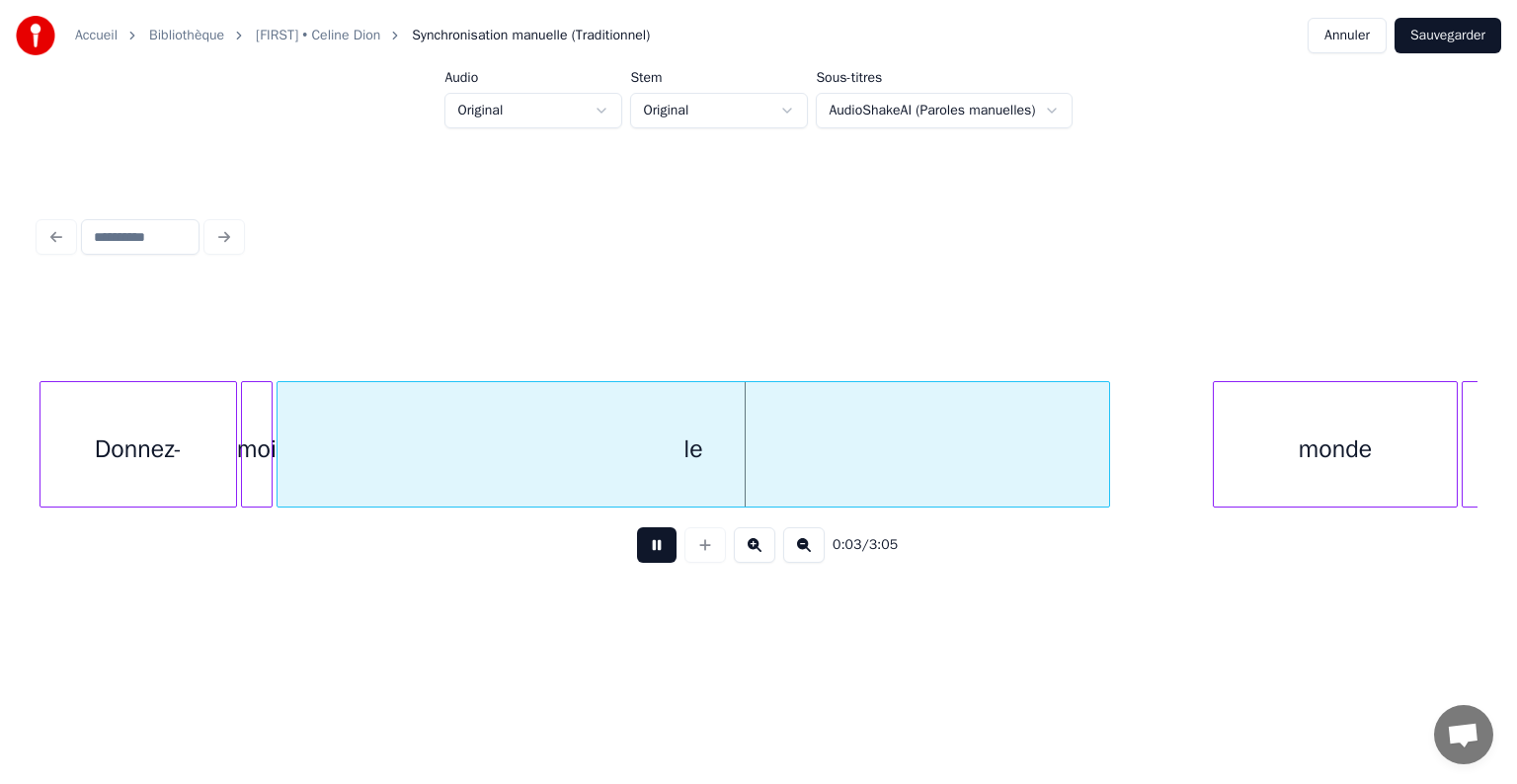 click at bounding box center (657, 545) 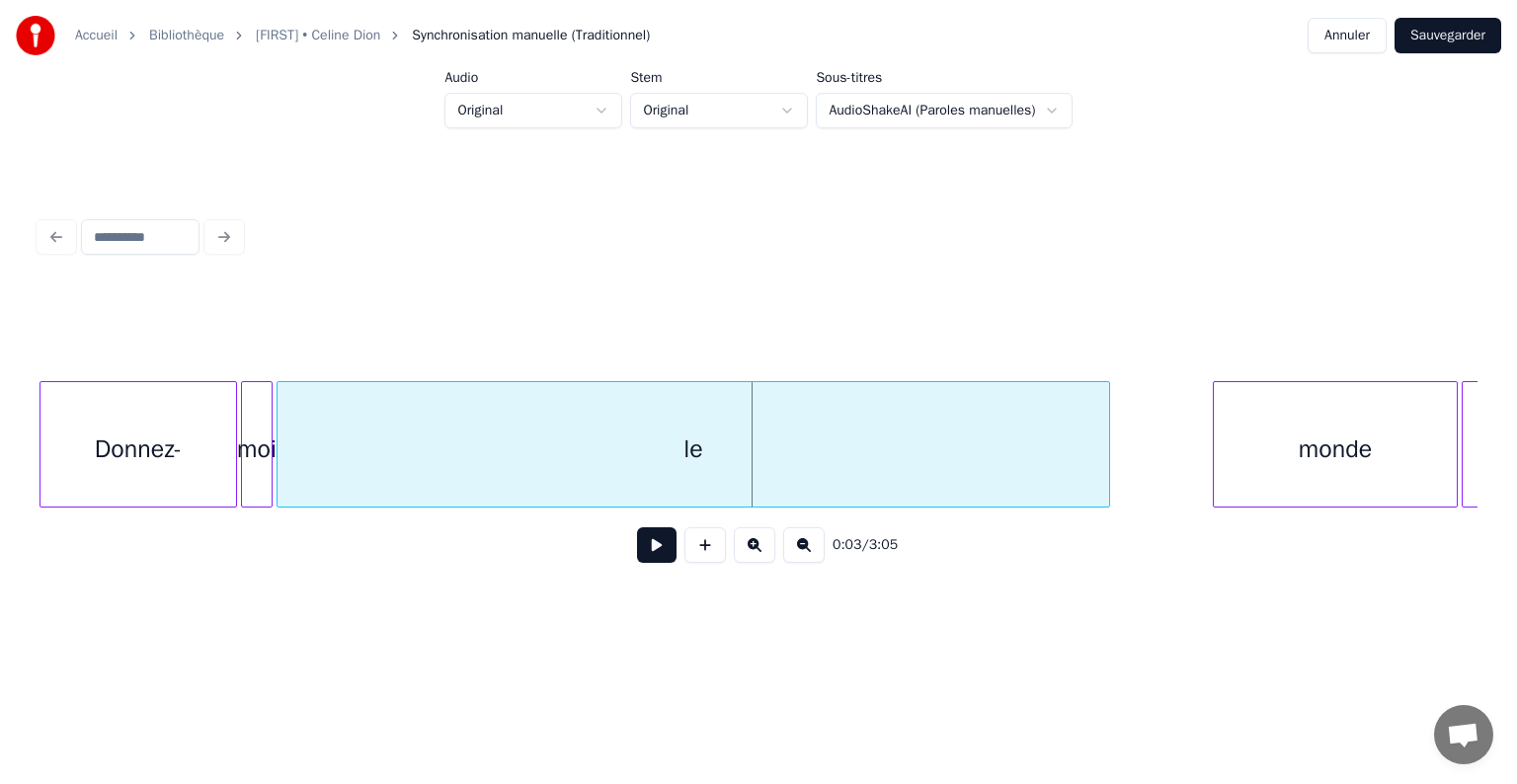 click on "Accueil Bibliothèque [FIRST] • Celine Dion Synchronisation manuelle (Traditionnel) Annuler Sauvegarder Audio Original Stem Original Sous-titres AudioShakeAI (Paroles manuelles) 0:03  /  3:05" at bounding box center [758, 331] 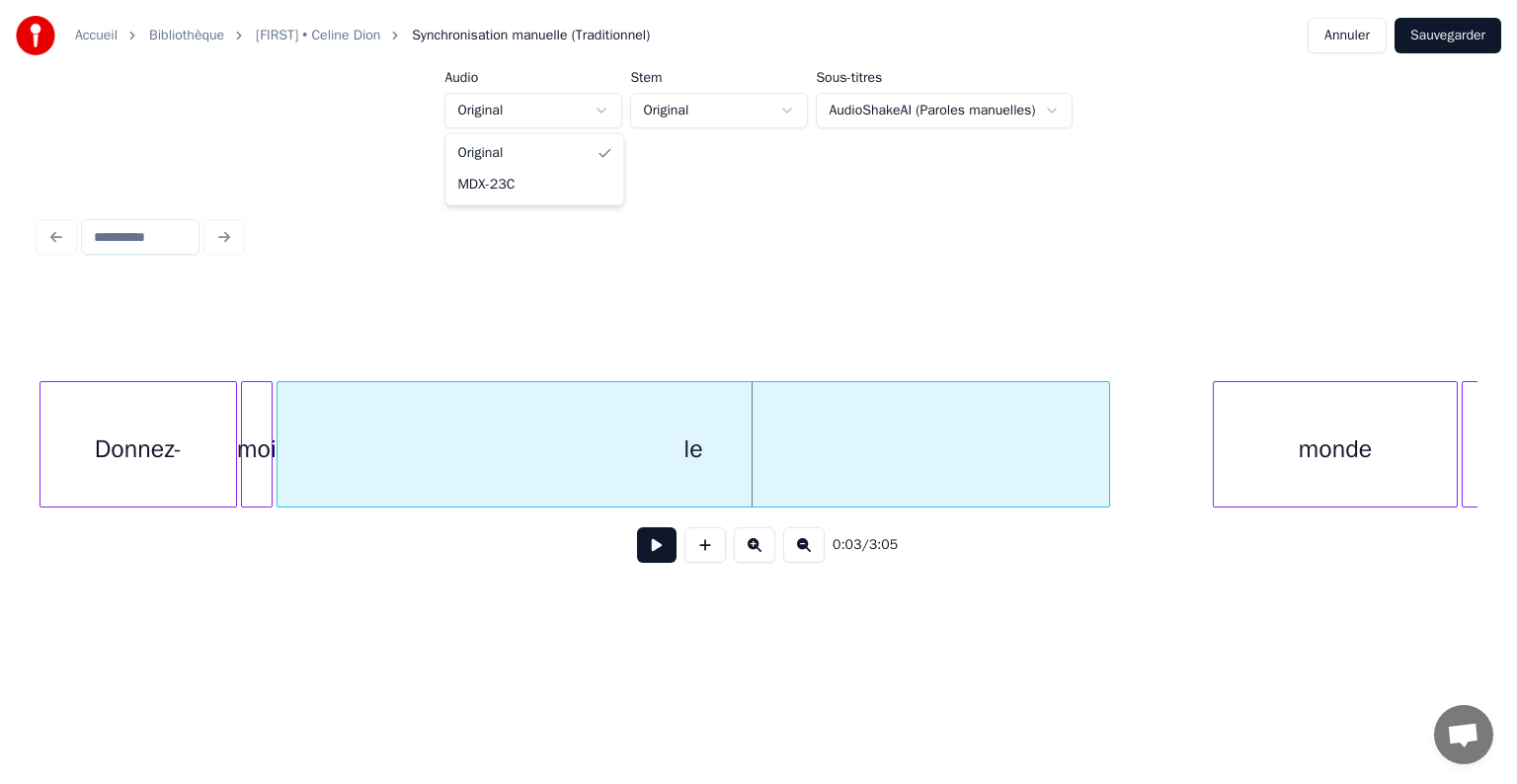 click on "Accueil Bibliothèque [FIRST] • Celine Dion Synchronisation manuelle (Traditionnel) Annuler Sauvegarder Audio Original Stem Original Sous-titres AudioShakeAI (Paroles manuelles) 0:03  /  3:05 Original MDX-23C" at bounding box center (758, 331) 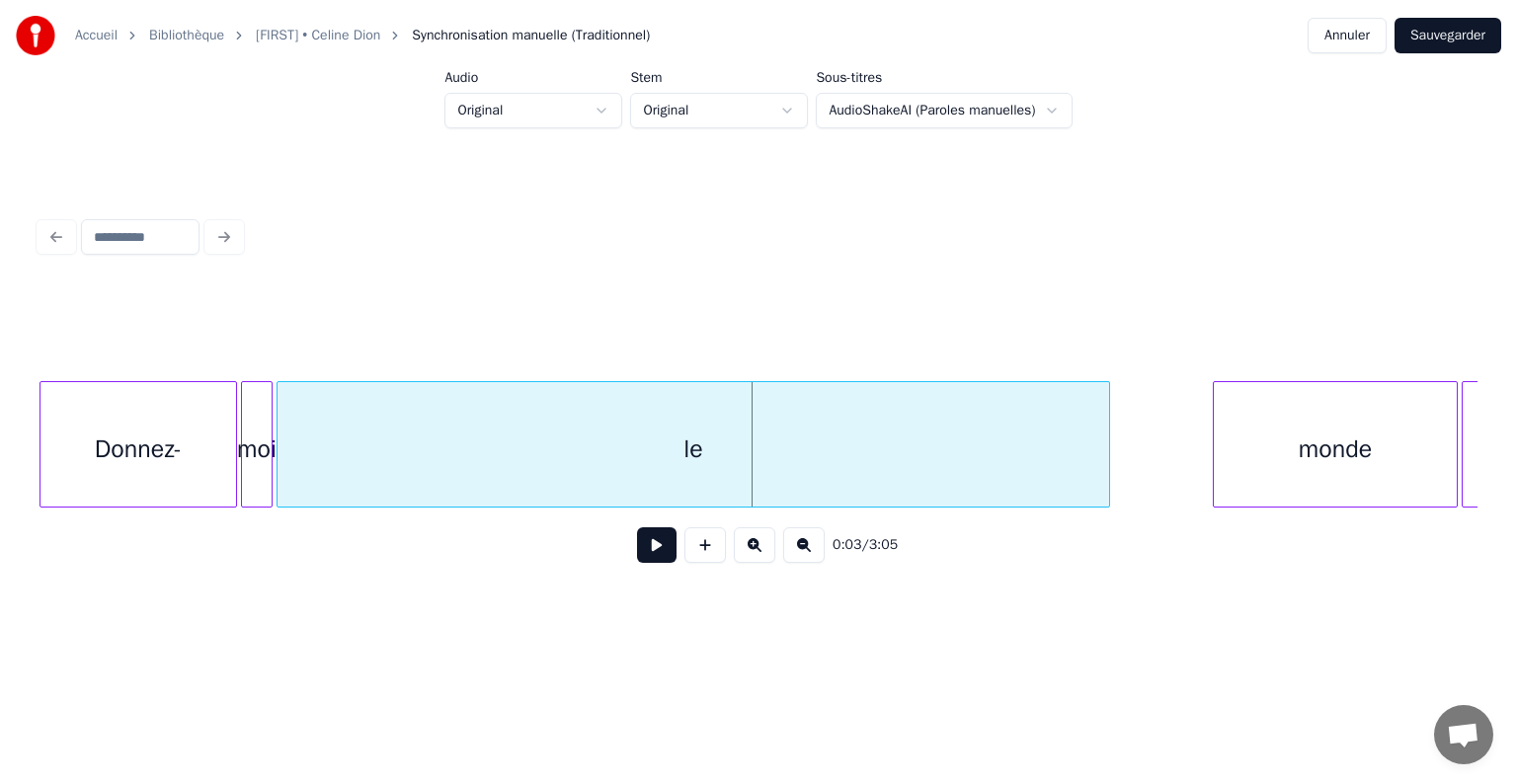 click on "Accueil Bibliothèque [FIRST] • Celine Dion Synchronisation manuelle (Traditionnel) Annuler Sauvegarder Audio Original Stem Original Sous-titres AudioShakeAI (Paroles manuelles) 0:03  /  3:05" at bounding box center (758, 331) 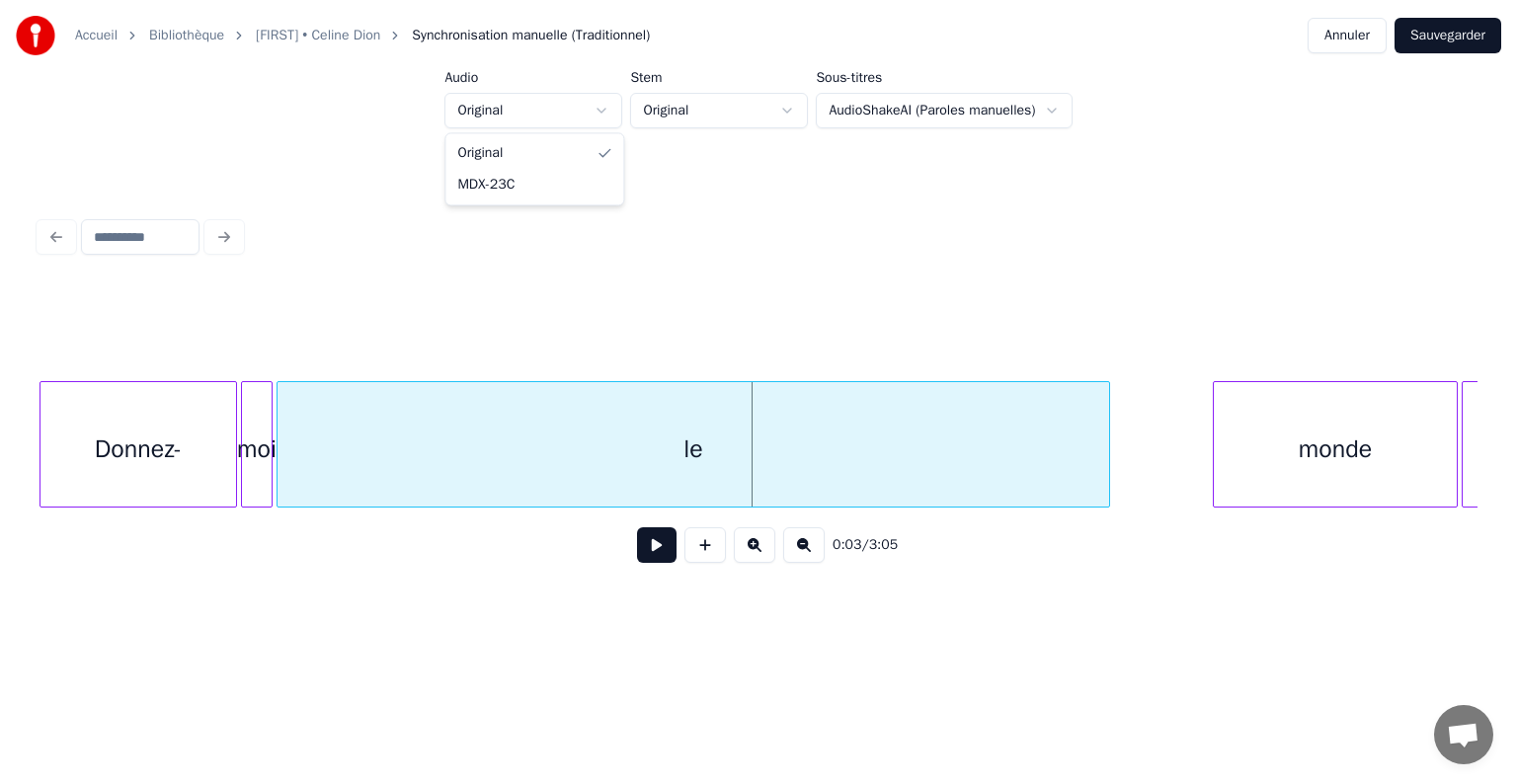 click on "Accueil Bibliothèque [FIRST] • Celine Dion Synchronisation manuelle (Traditionnel) Annuler Sauvegarder Audio Original Stem Original Sous-titres AudioShakeAI (Paroles manuelles) 0:03  /  3:05 Original MDX-23C" at bounding box center [758, 331] 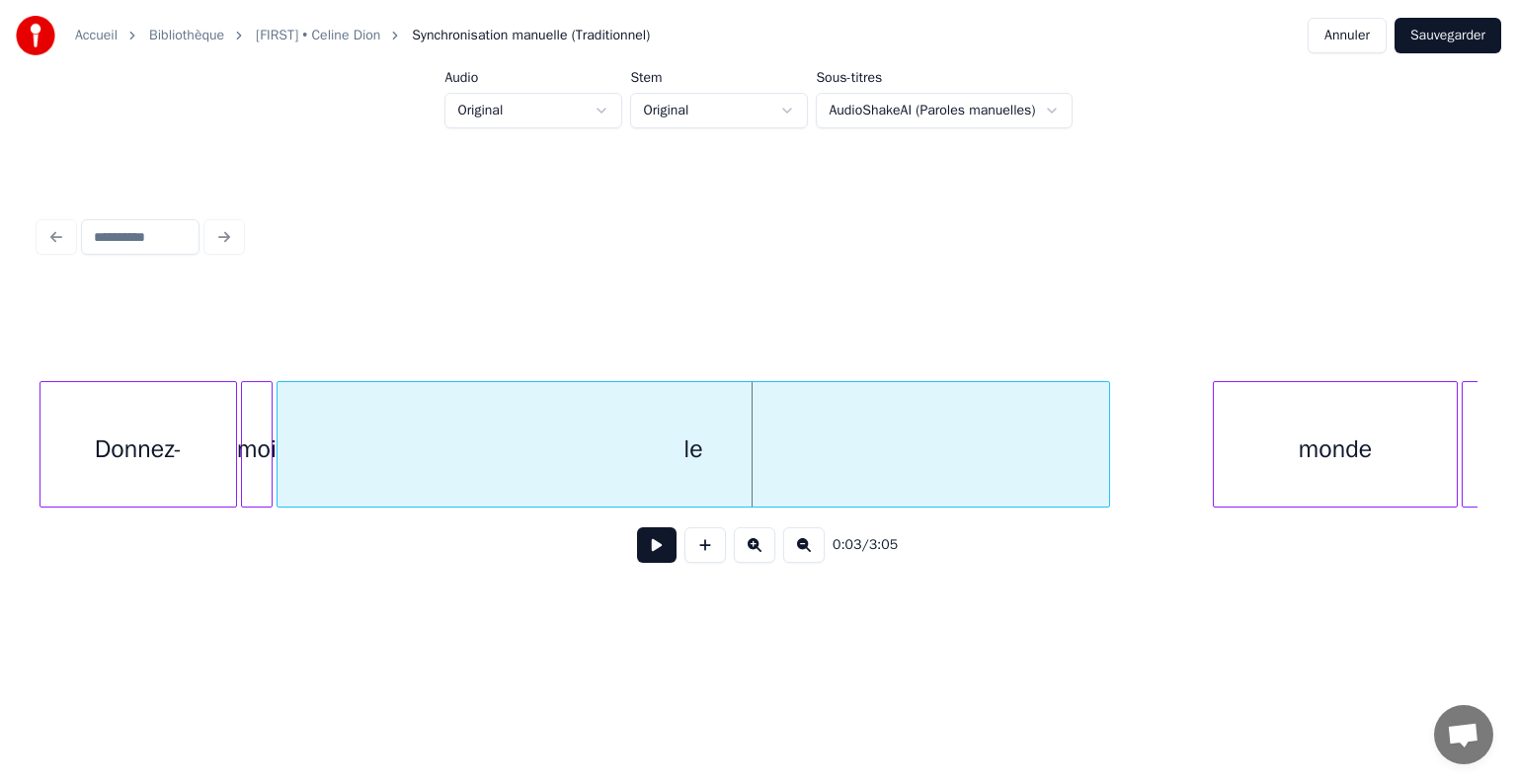 click on "[FIRST] • Celine Dion" at bounding box center (318, 36) 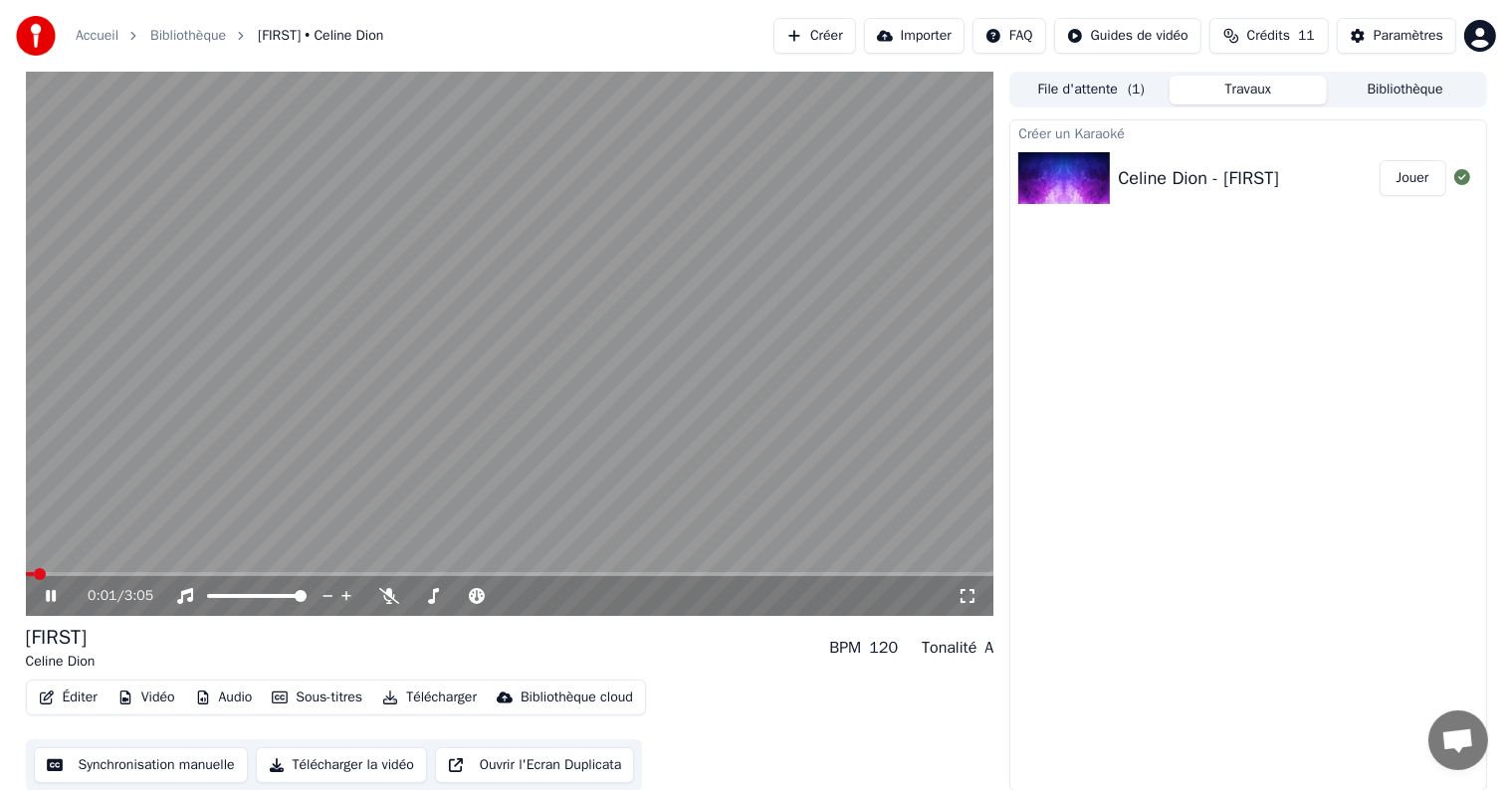 click 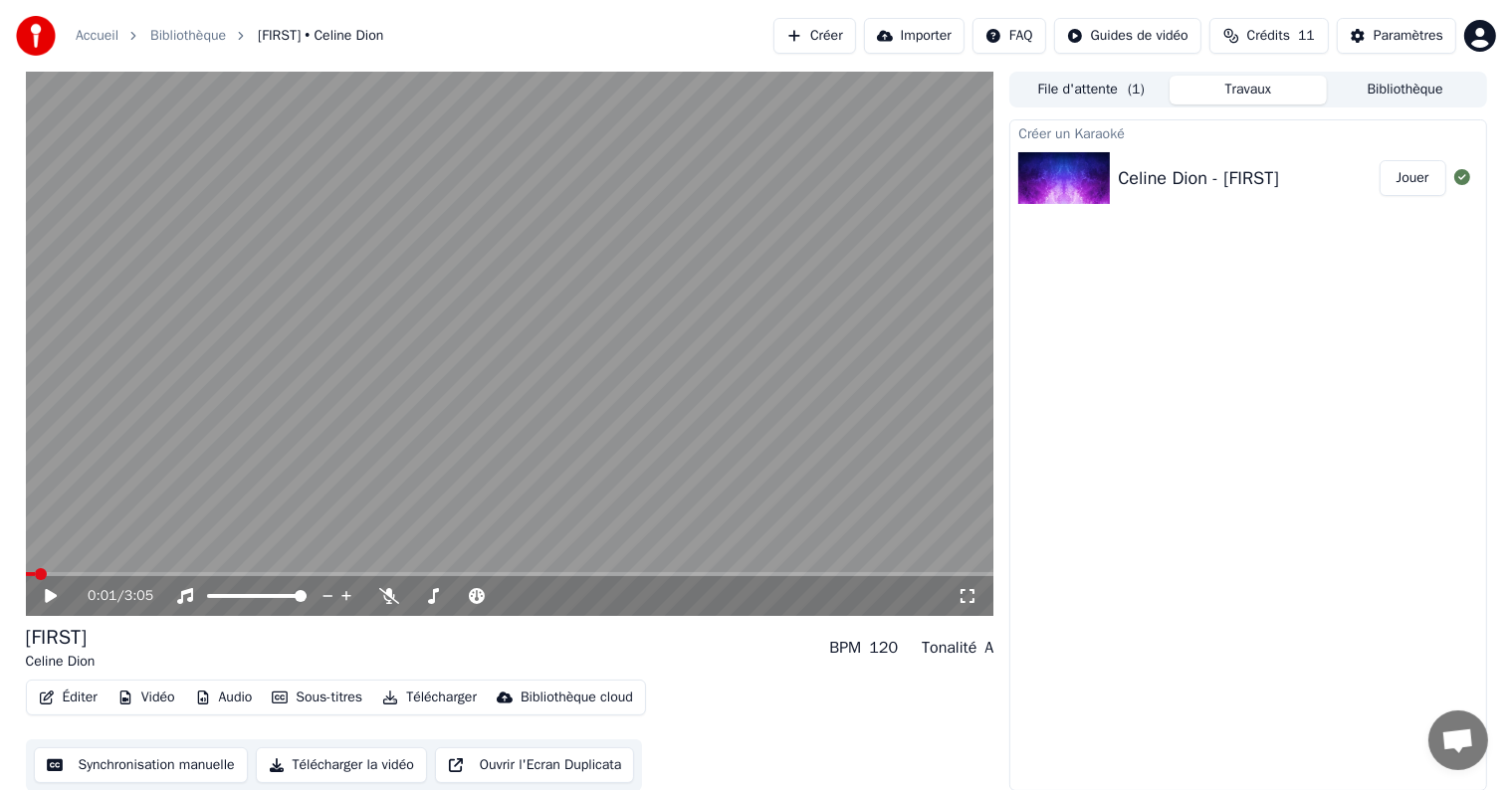 click on "Éditer" at bounding box center (68, 697) 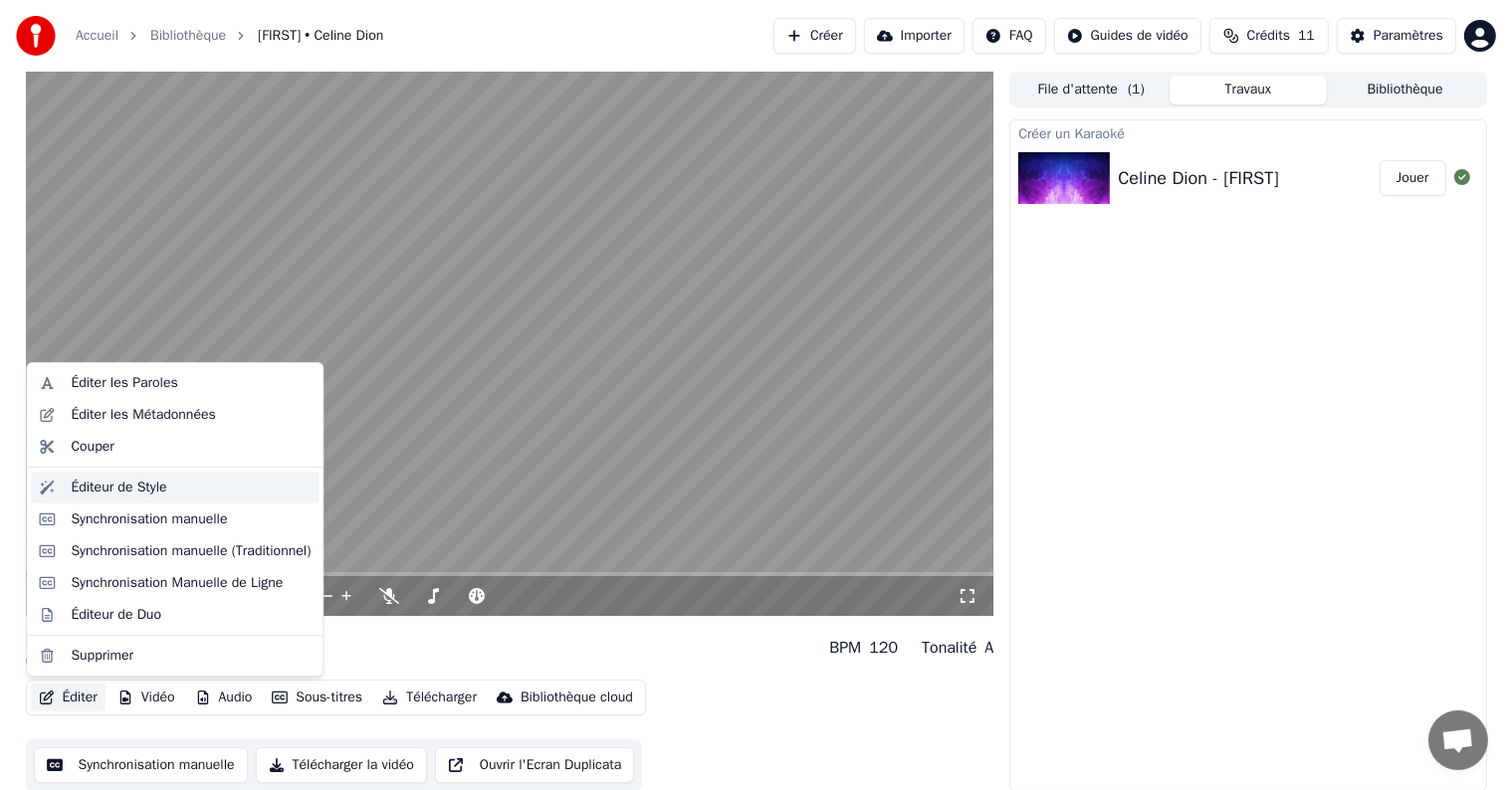 click on "Éditeur de Style" at bounding box center (118, 488) 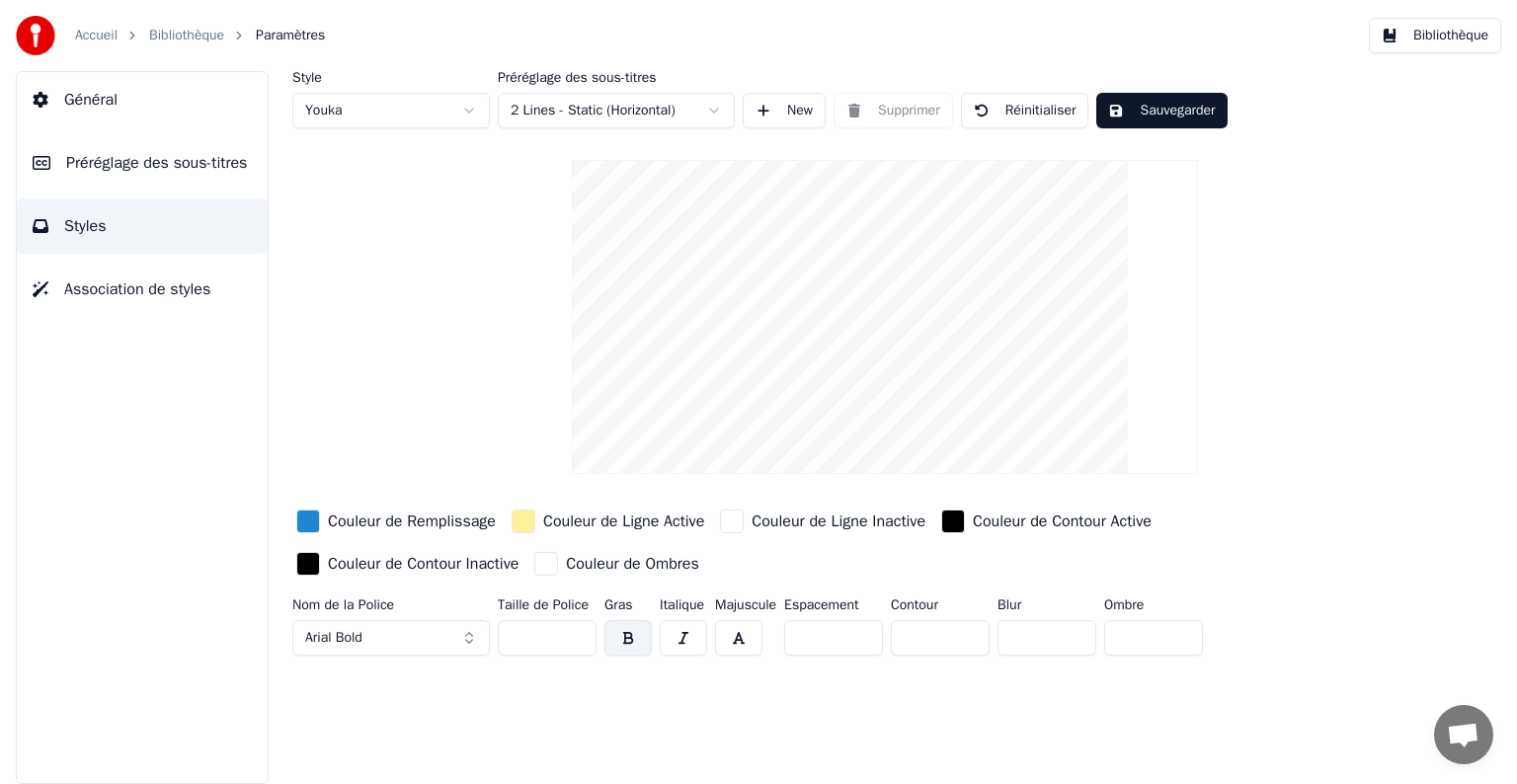 click on "Préréglage des sous-titres" at bounding box center [156, 163] 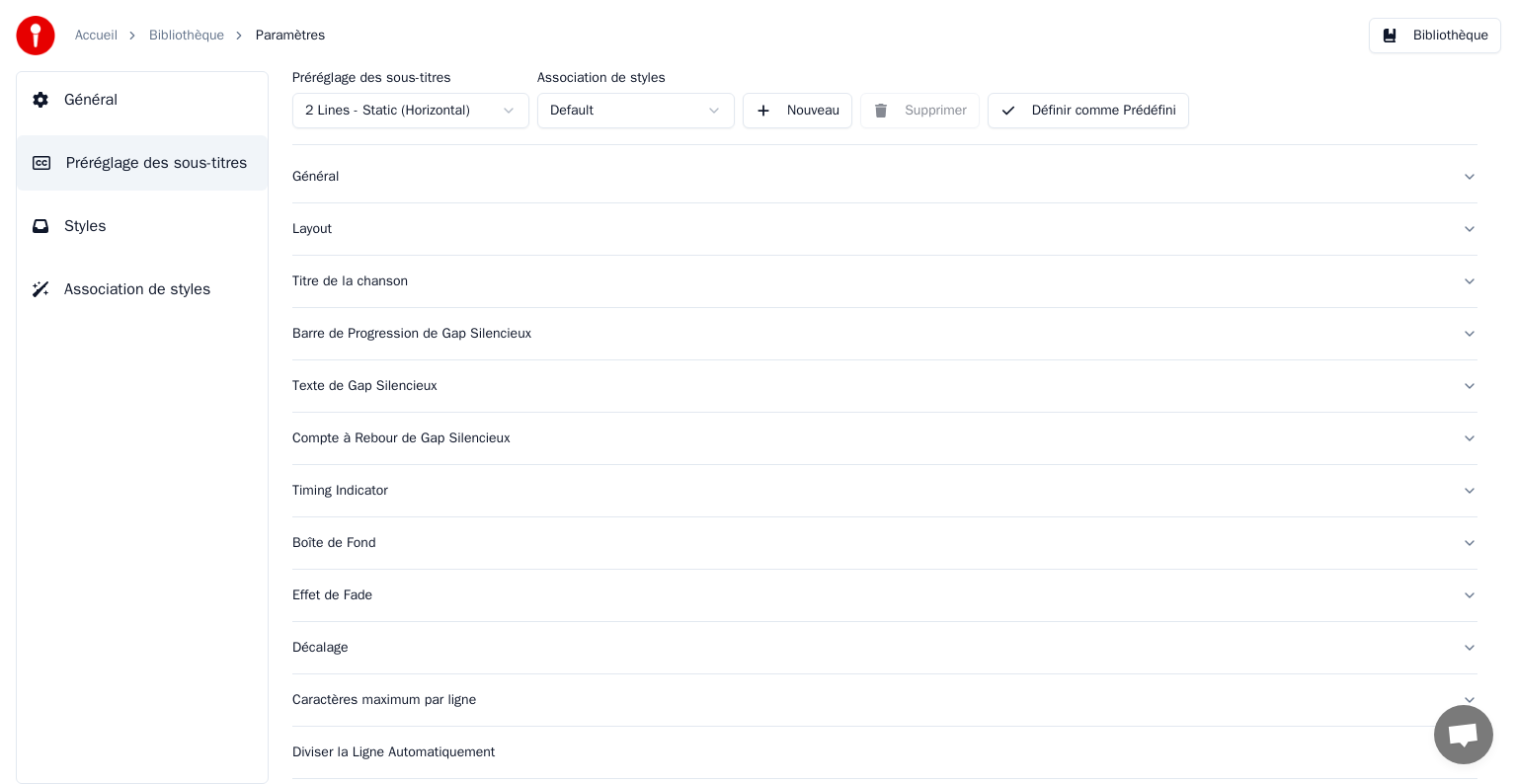 scroll, scrollTop: 93, scrollLeft: 0, axis: vertical 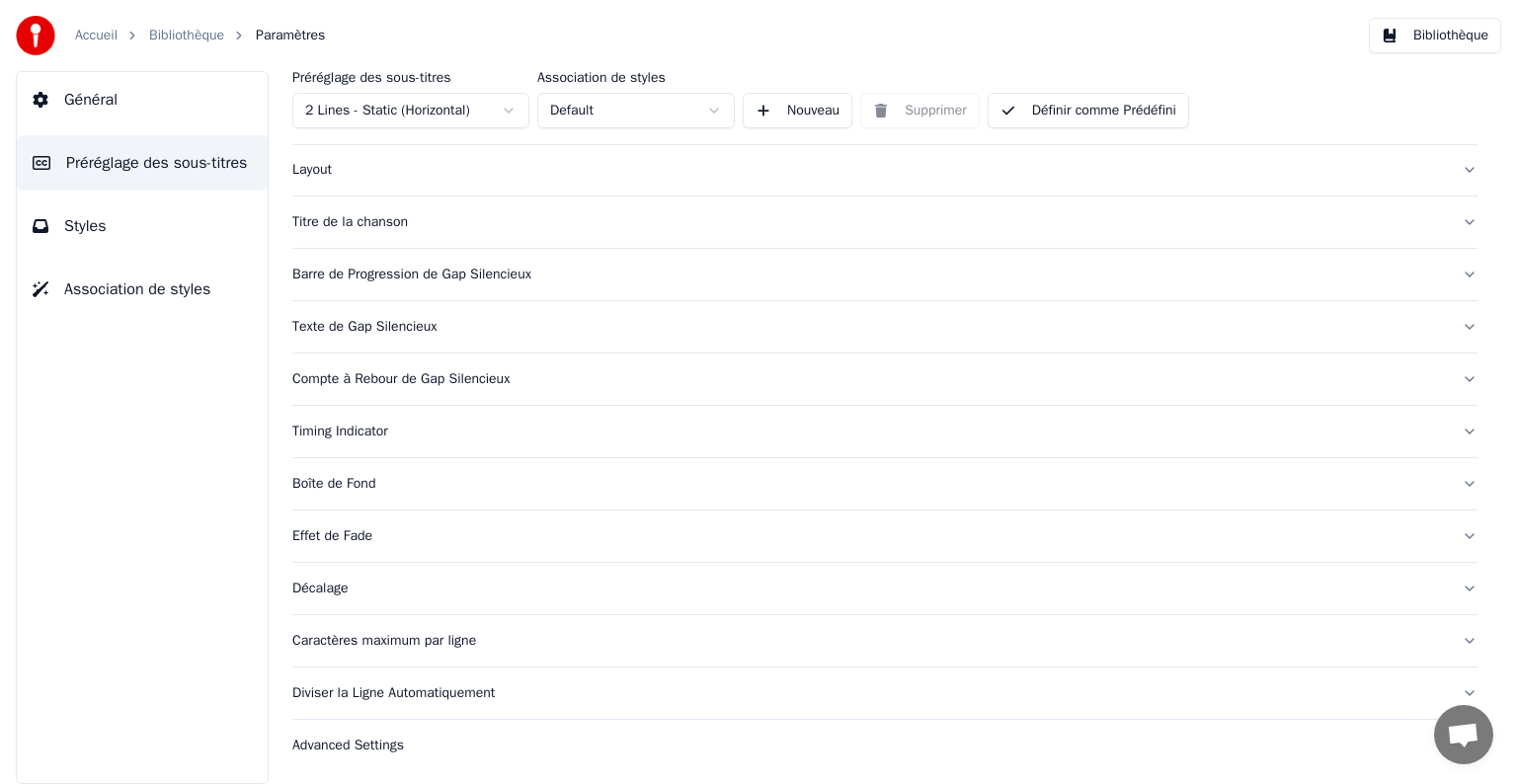 click on "Général" at bounding box center [91, 100] 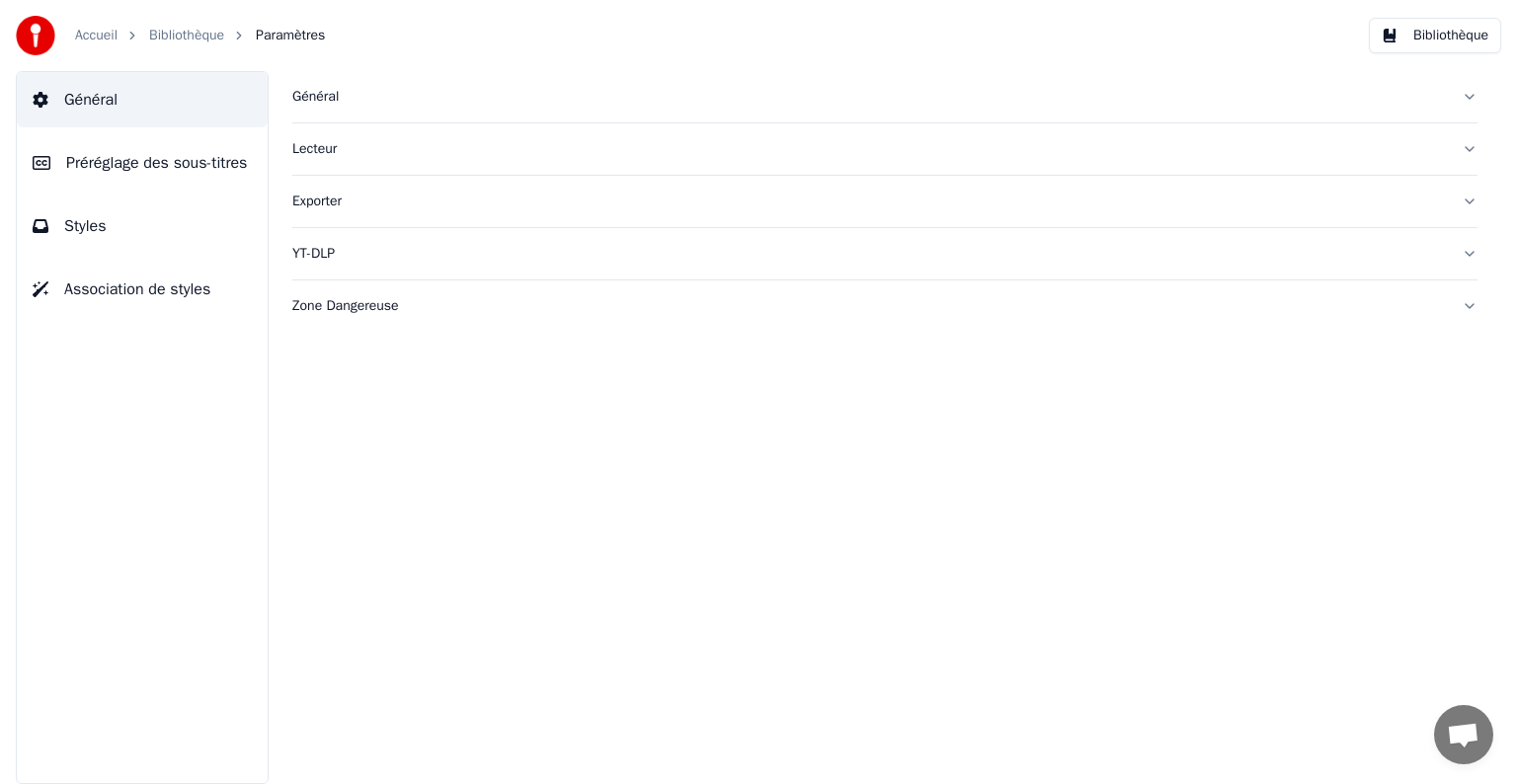 click on "Général" at bounding box center (869, 97) 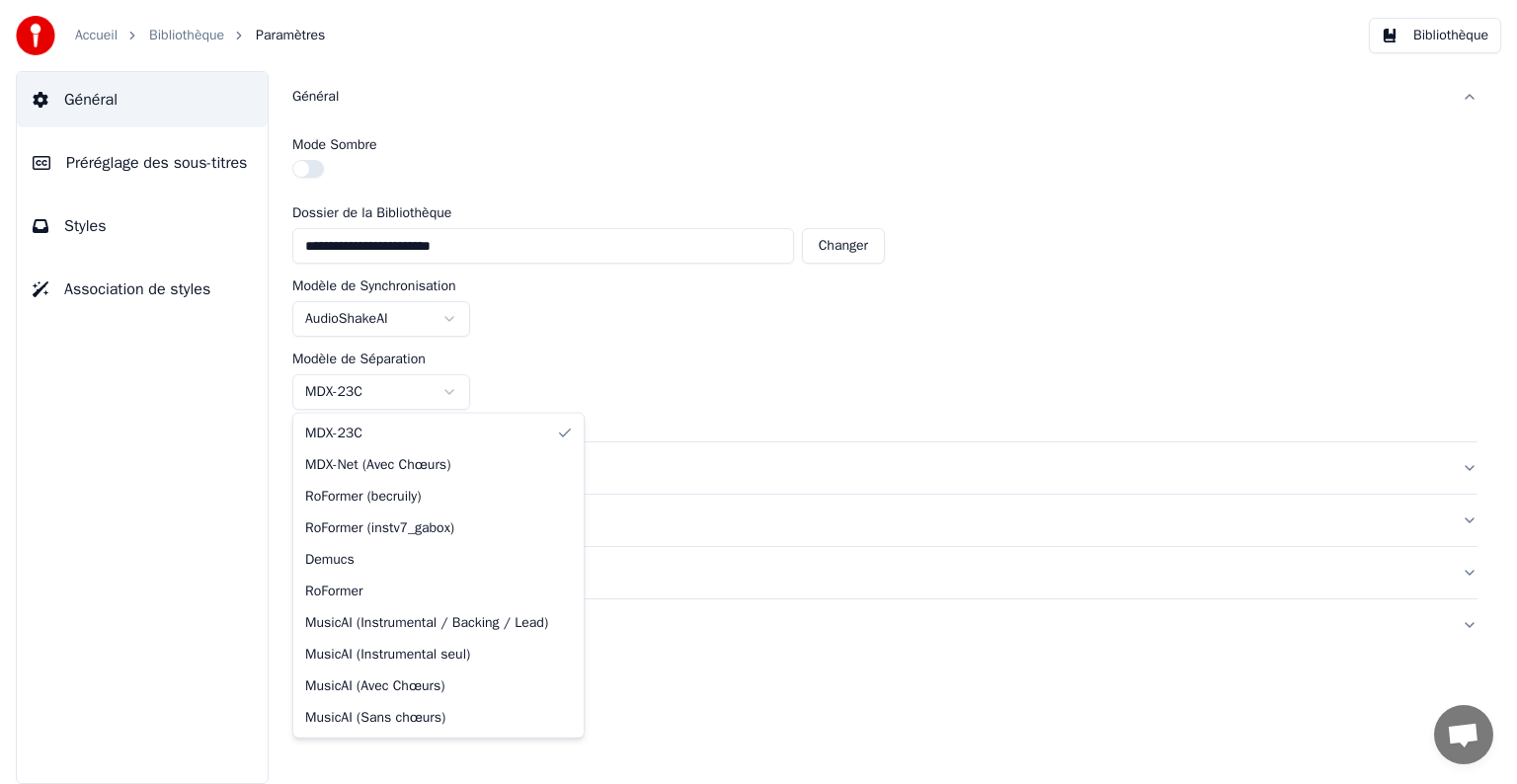 click on "**********" at bounding box center (758, 392) 